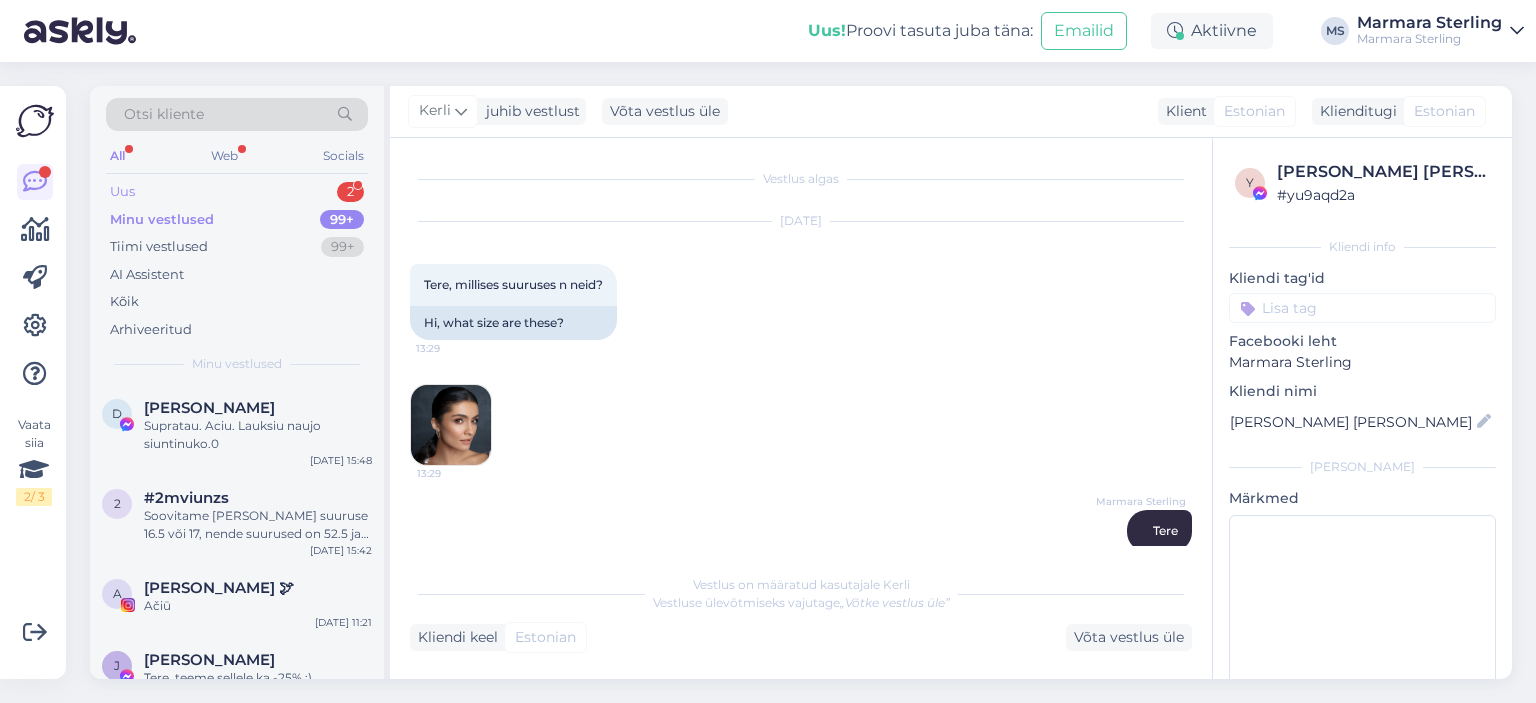 scroll, scrollTop: 0, scrollLeft: 0, axis: both 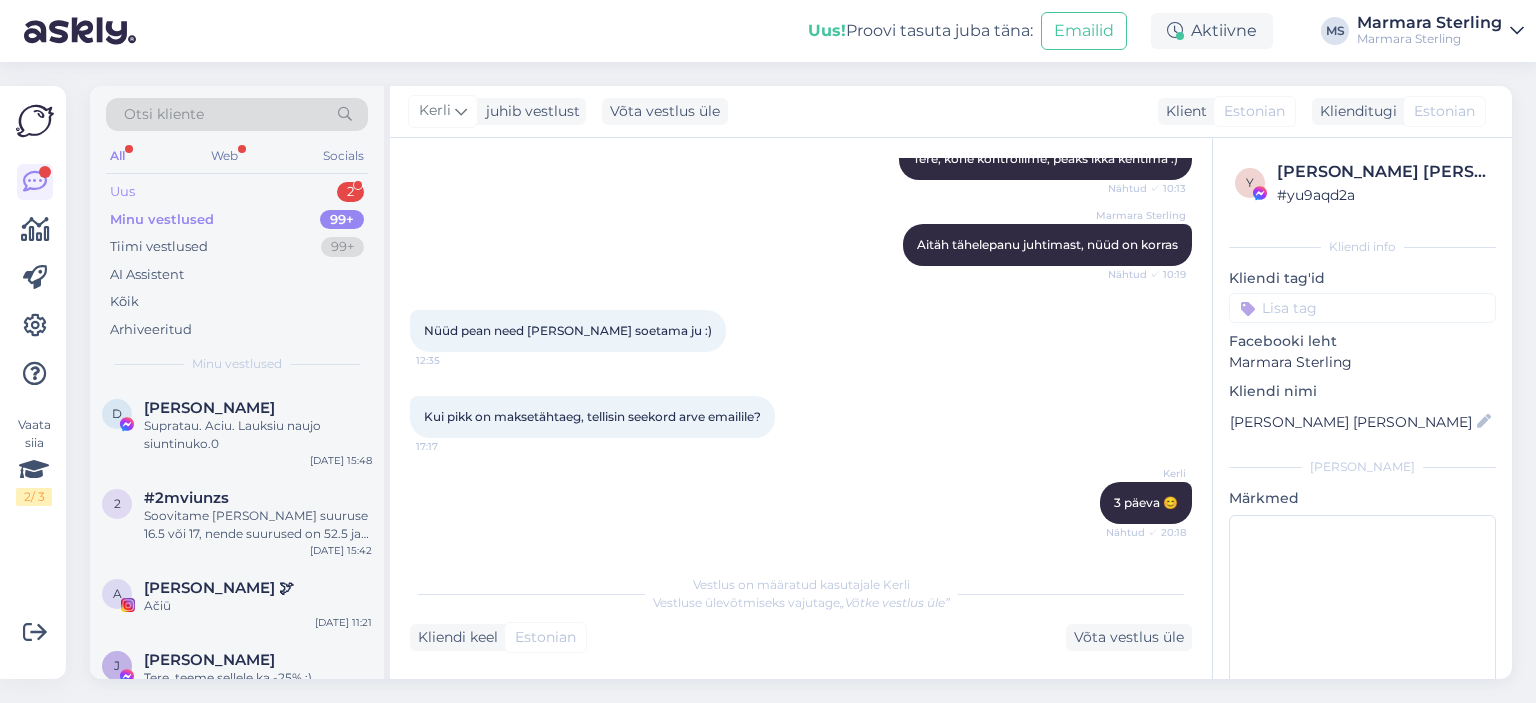 click on "Uus 2" at bounding box center (237, 192) 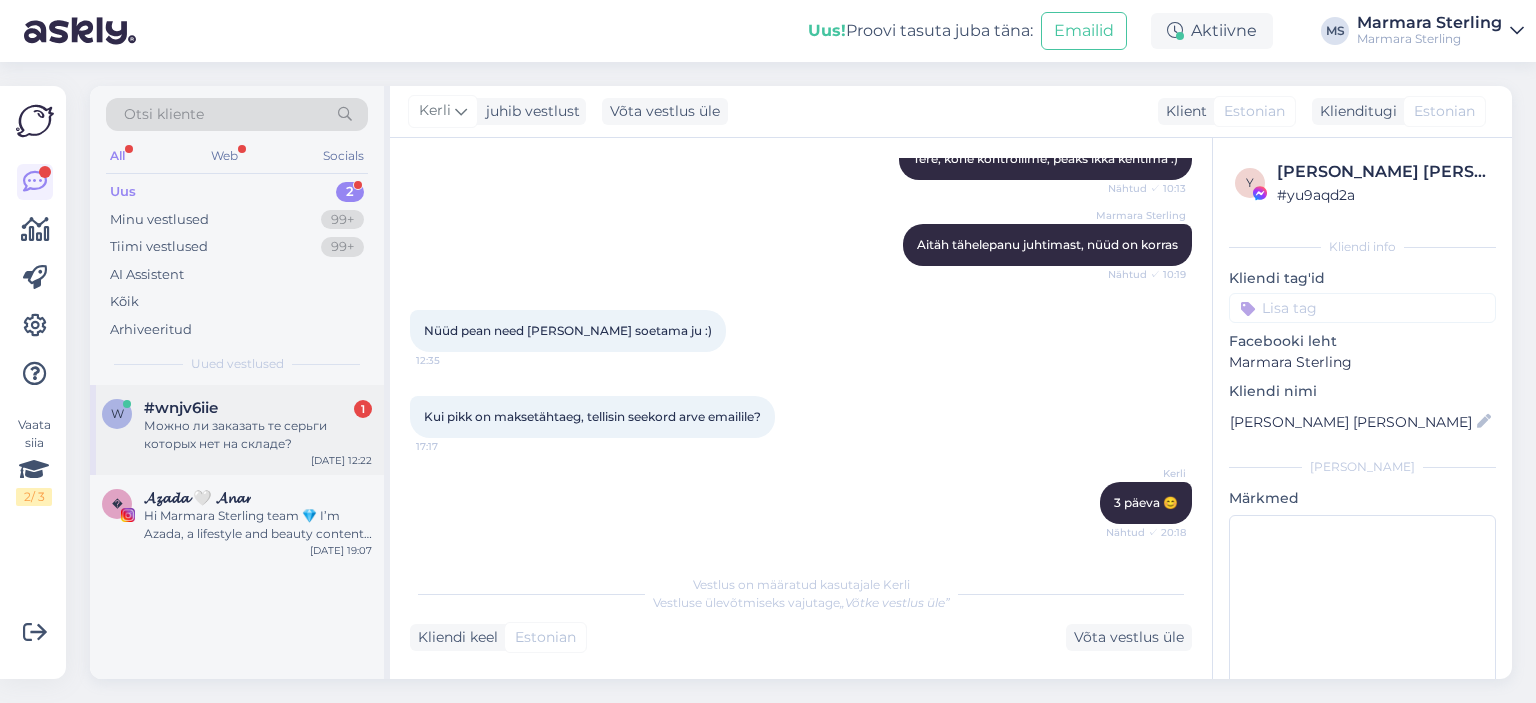click on "#wnjv6iie 1" at bounding box center (258, 408) 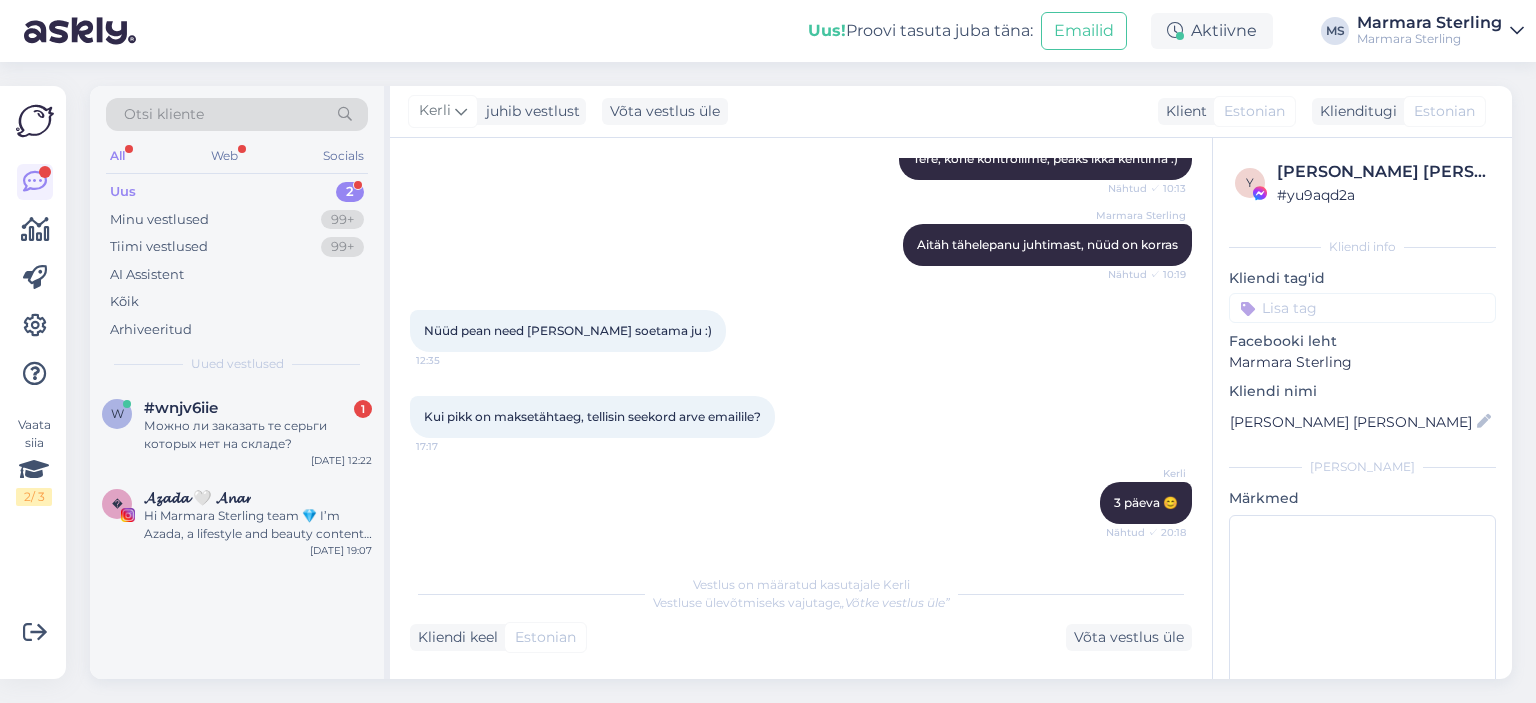 scroll, scrollTop: 0, scrollLeft: 0, axis: both 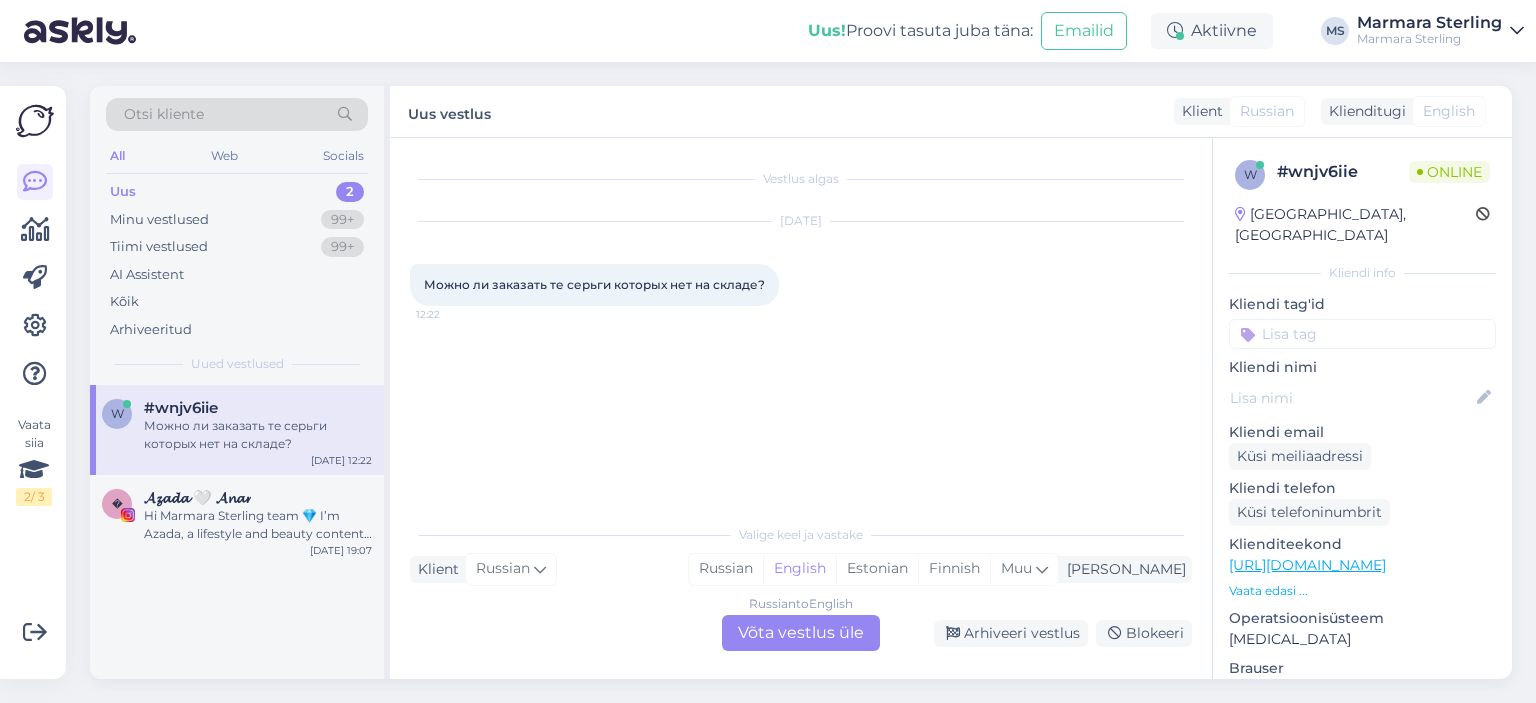 click on "Russian  to  English Võta vestlus üle" at bounding box center [801, 633] 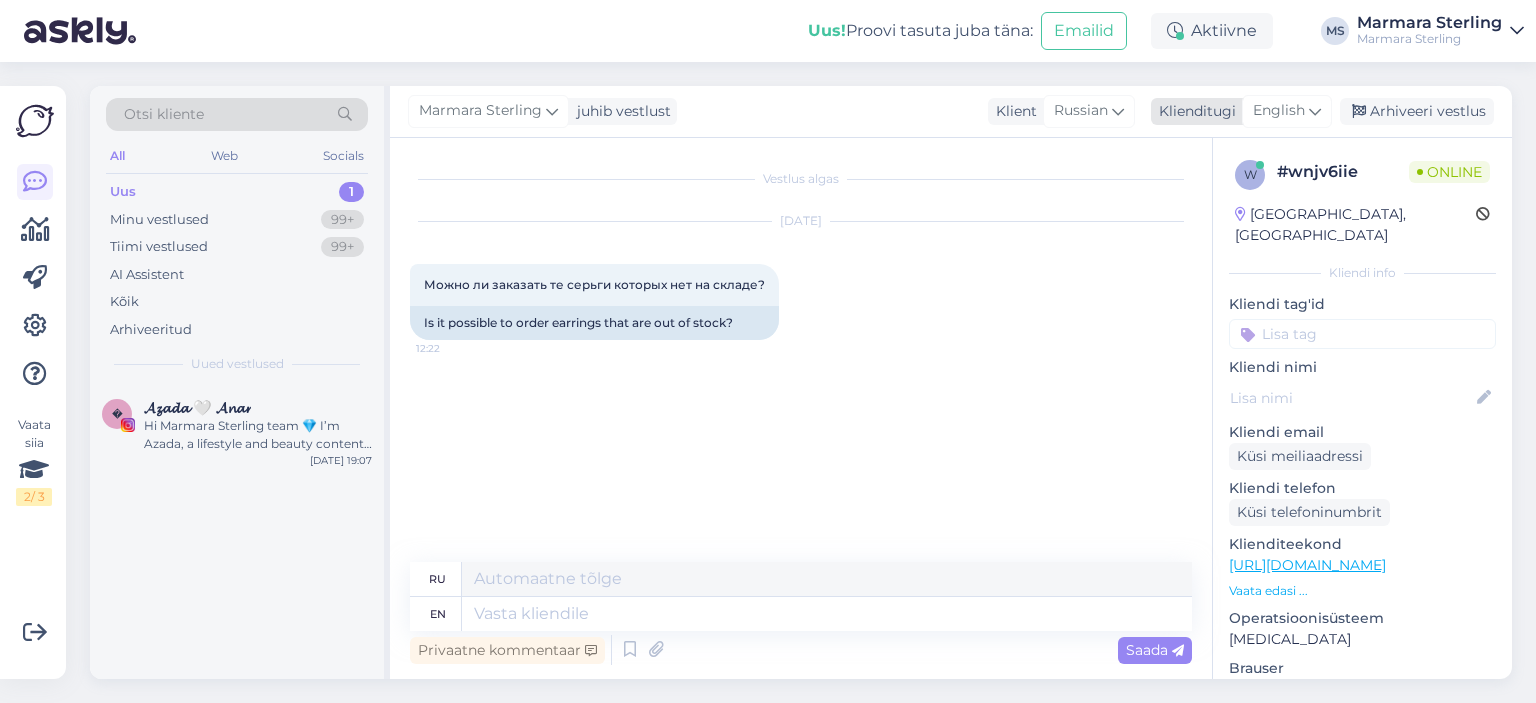 click on "English" at bounding box center (1279, 111) 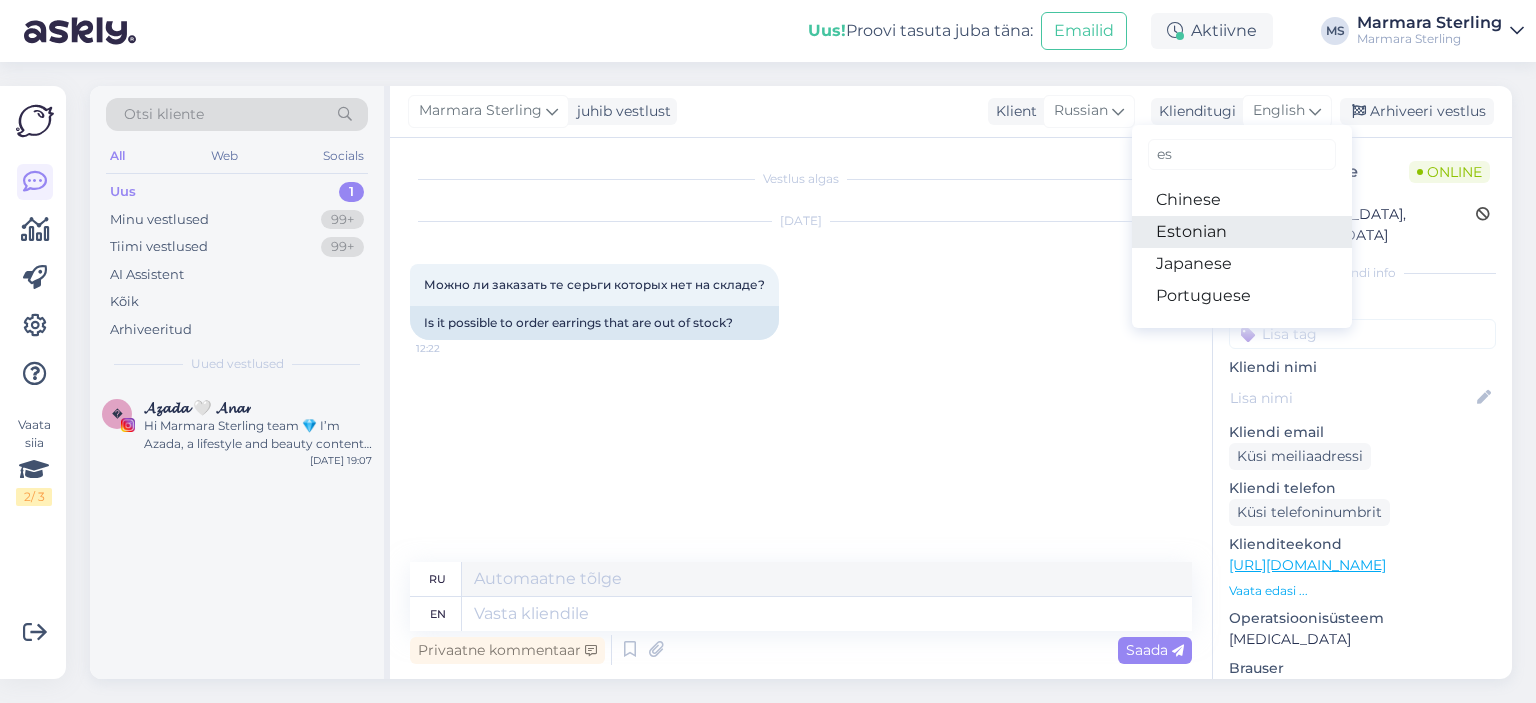 click on "Estonian" at bounding box center (1242, 232) 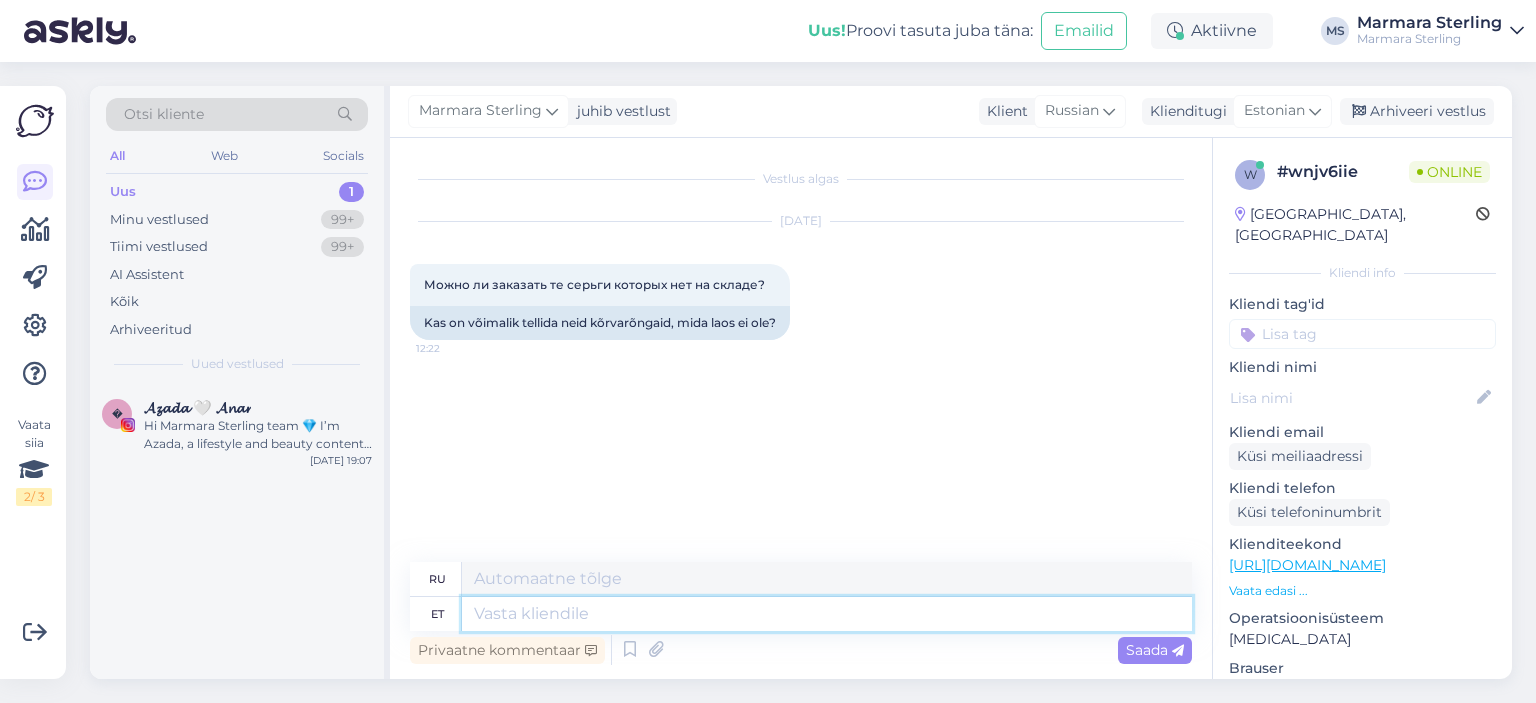 click at bounding box center (827, 614) 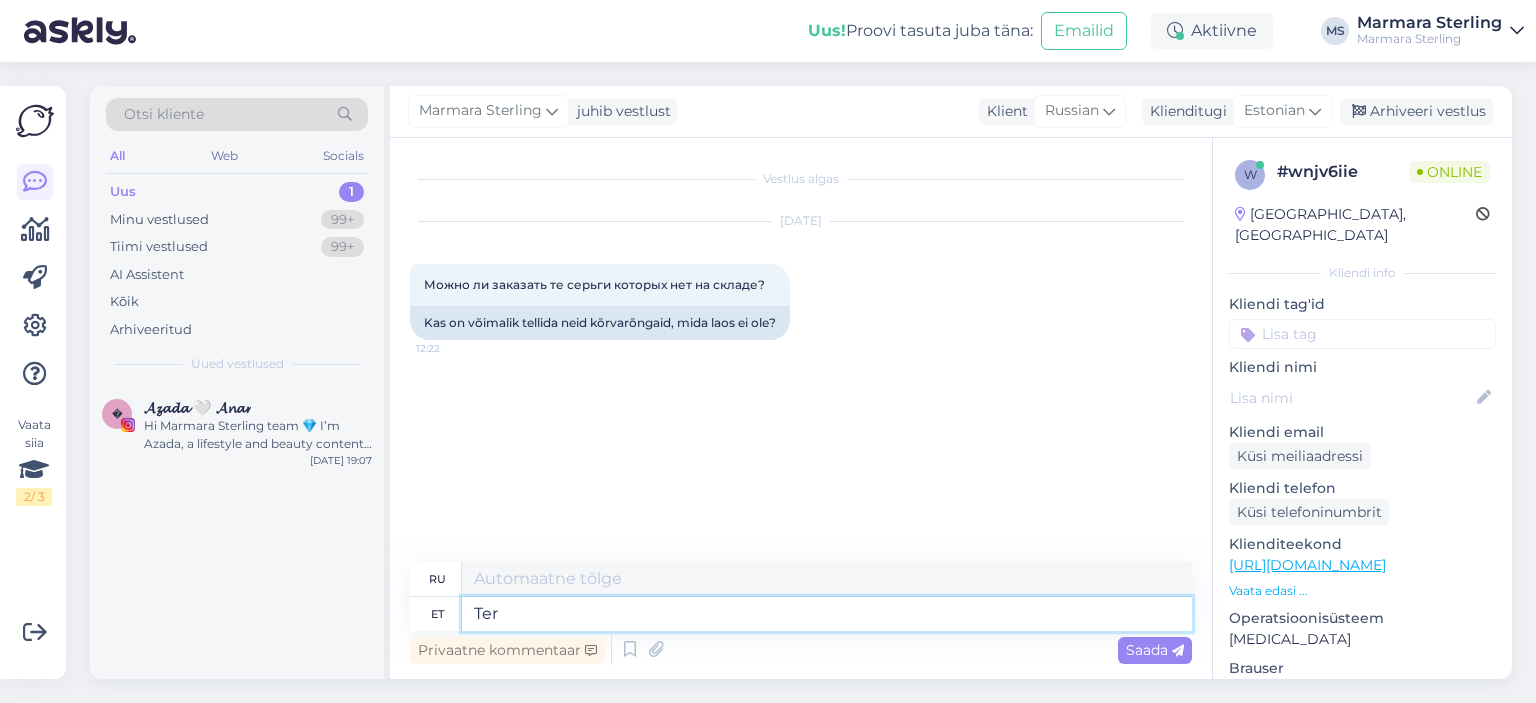 type on "Tere" 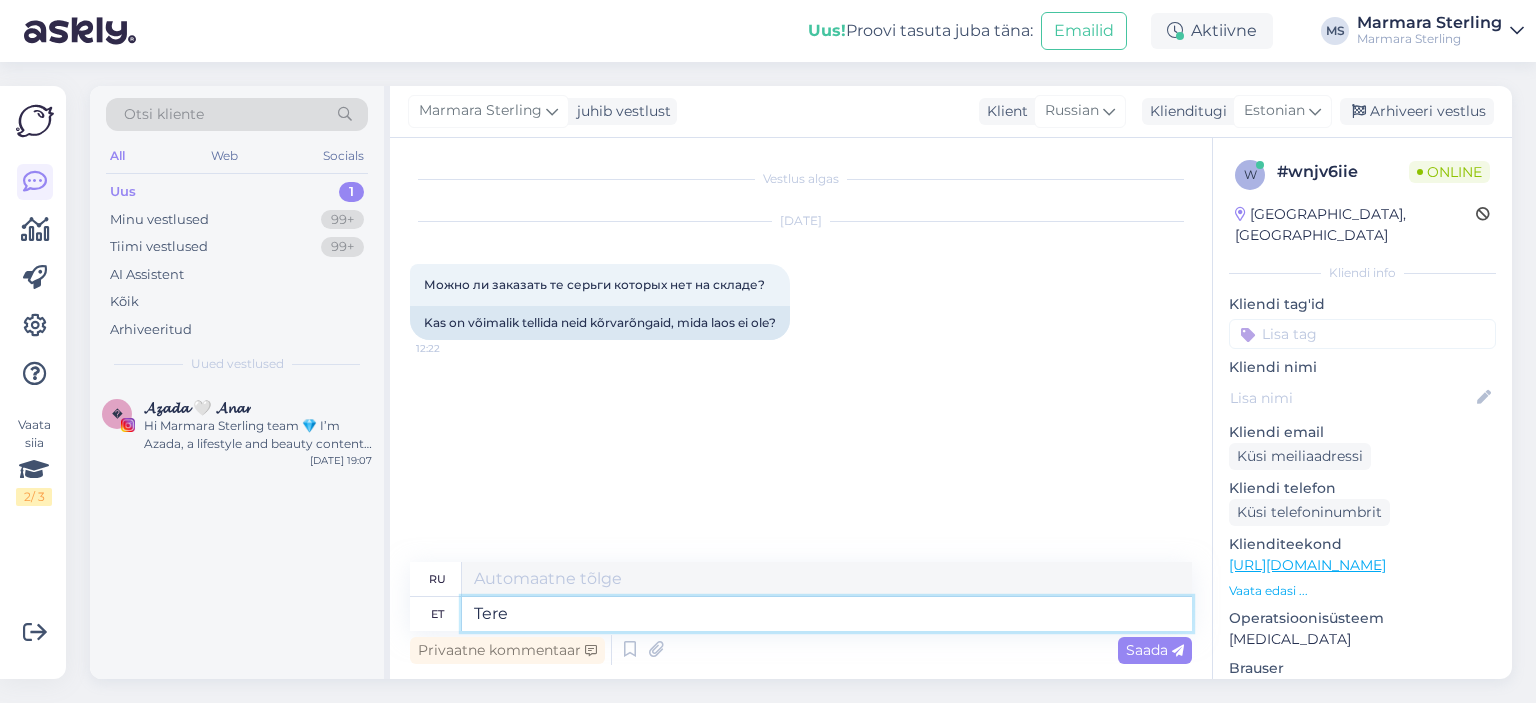 type on "Привет" 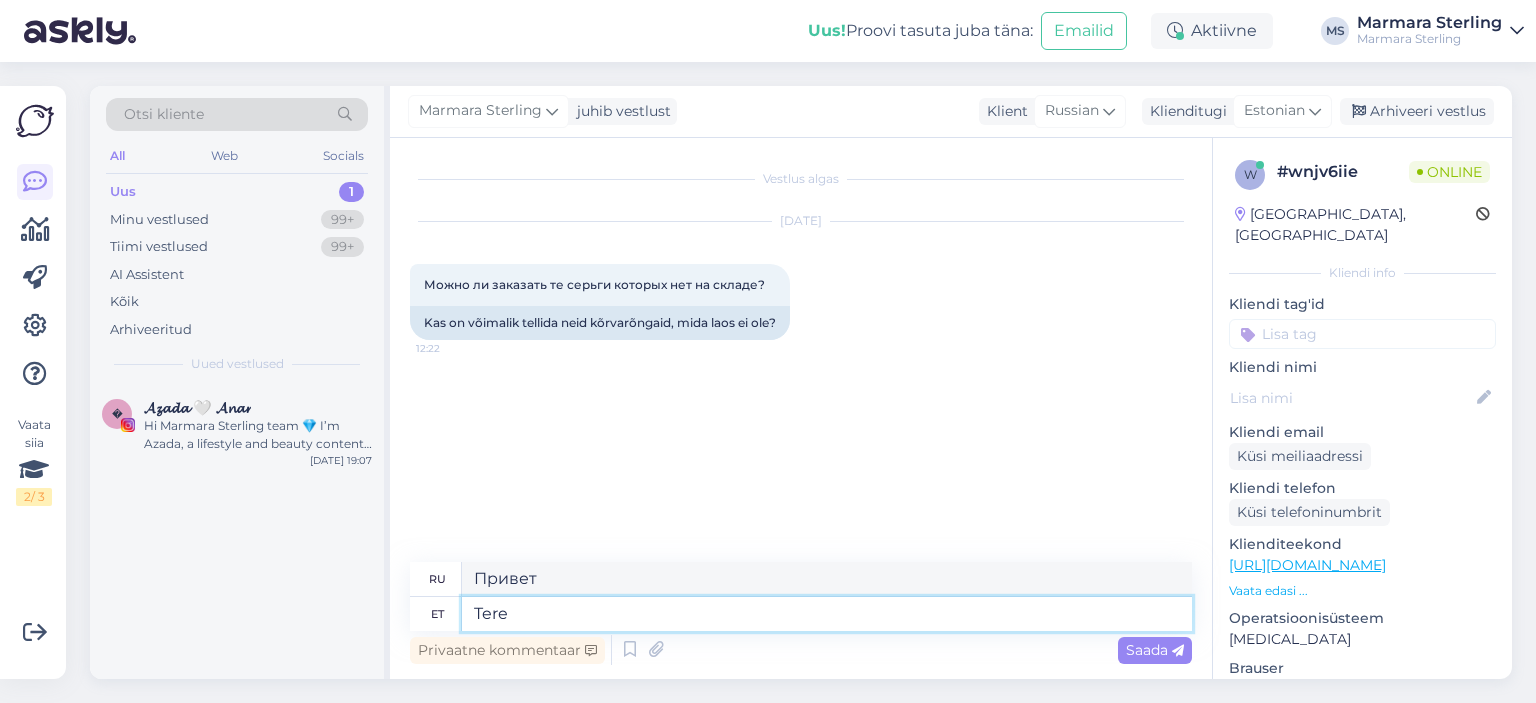 type 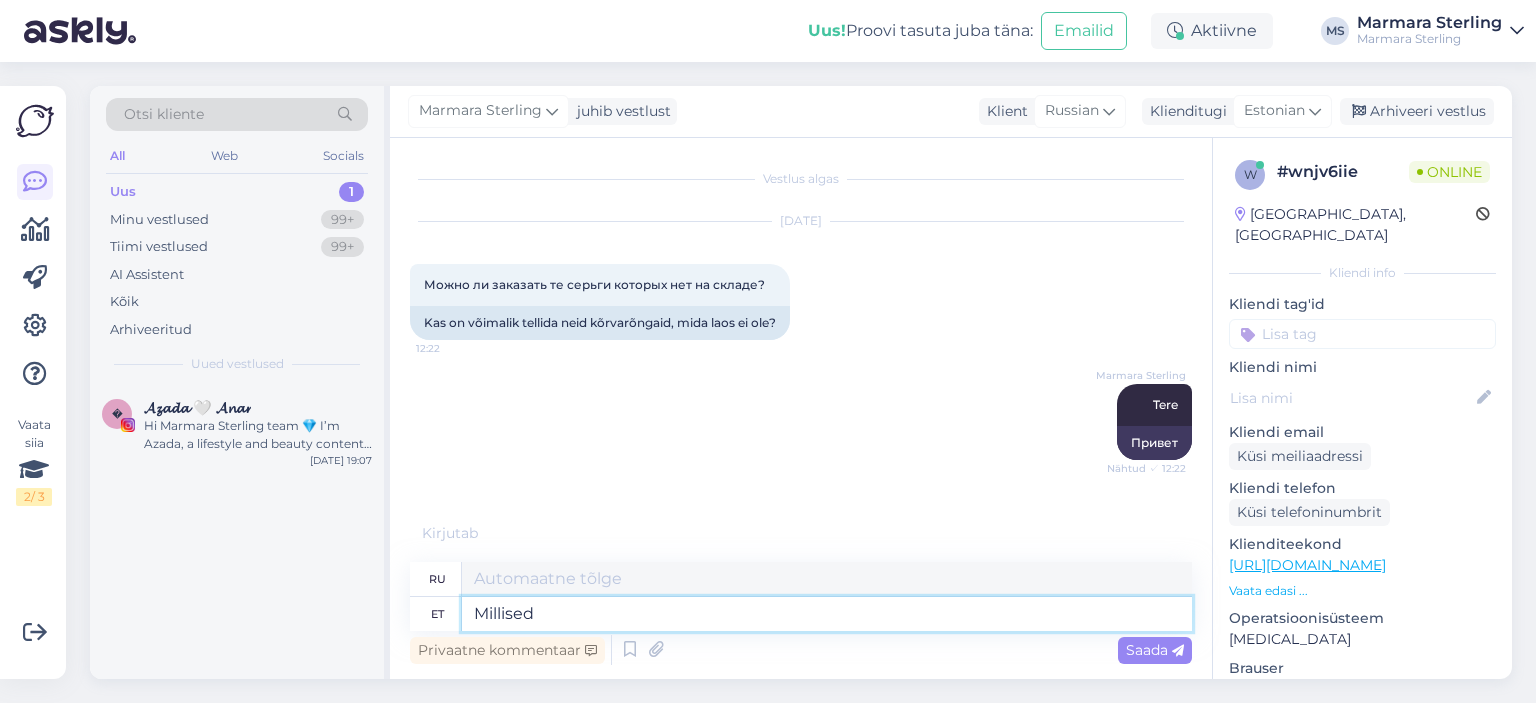 type on "Millised k" 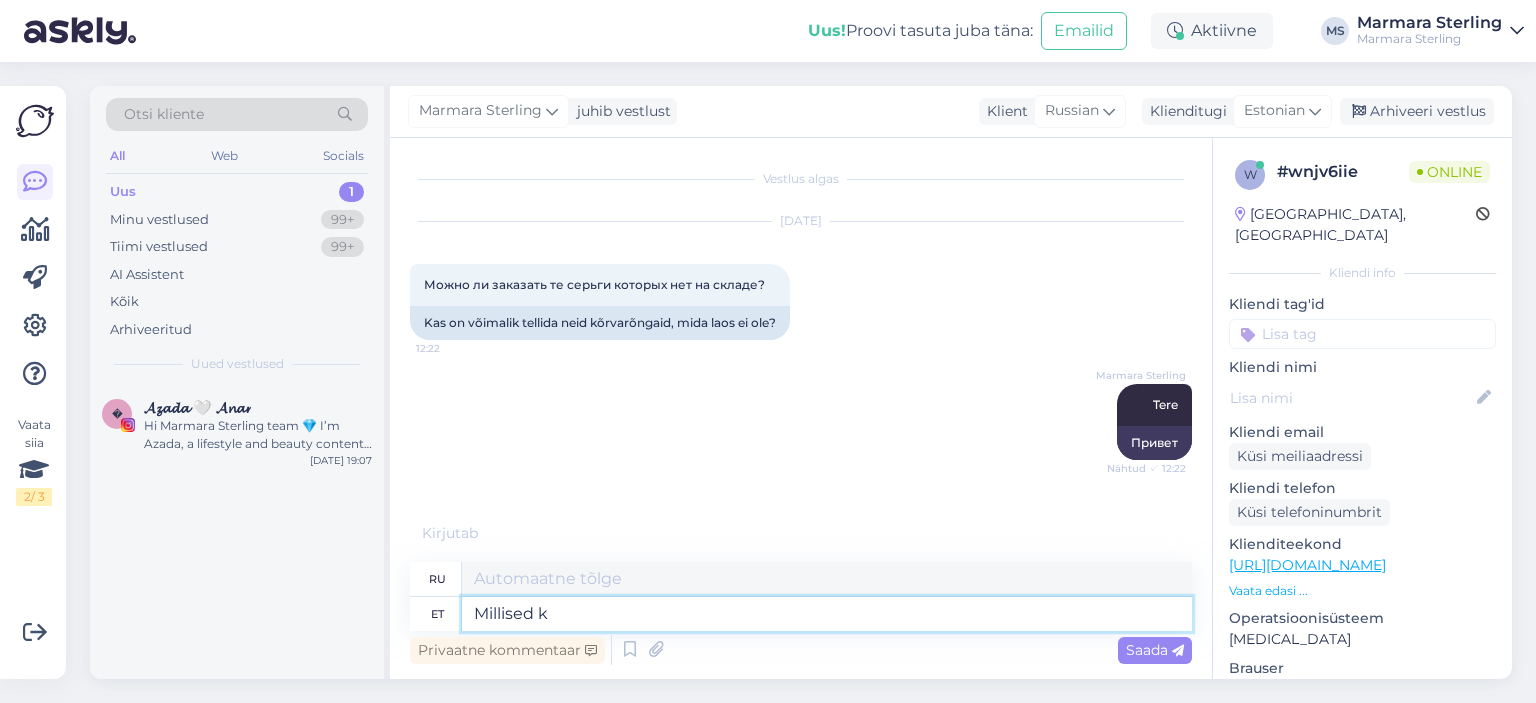 type on "Какие" 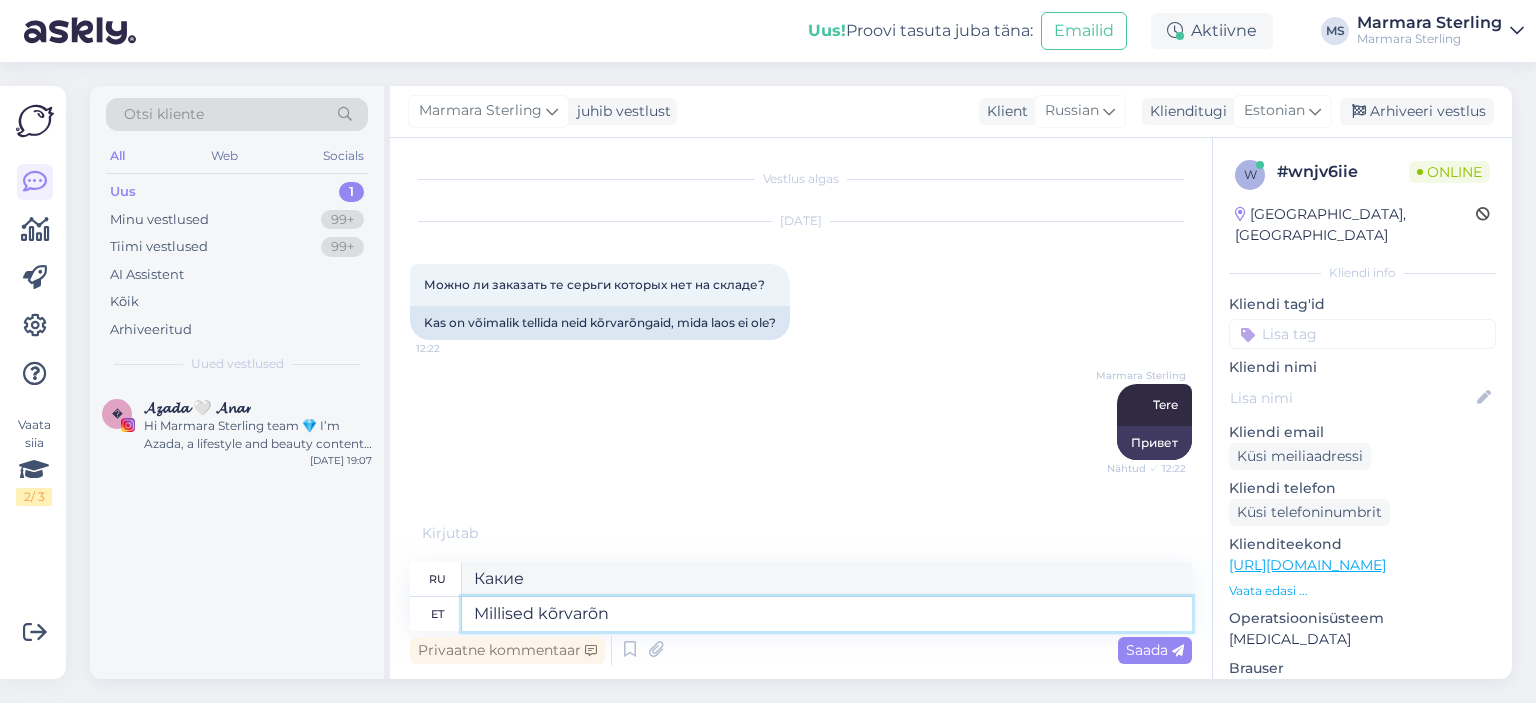 scroll, scrollTop: 57, scrollLeft: 0, axis: vertical 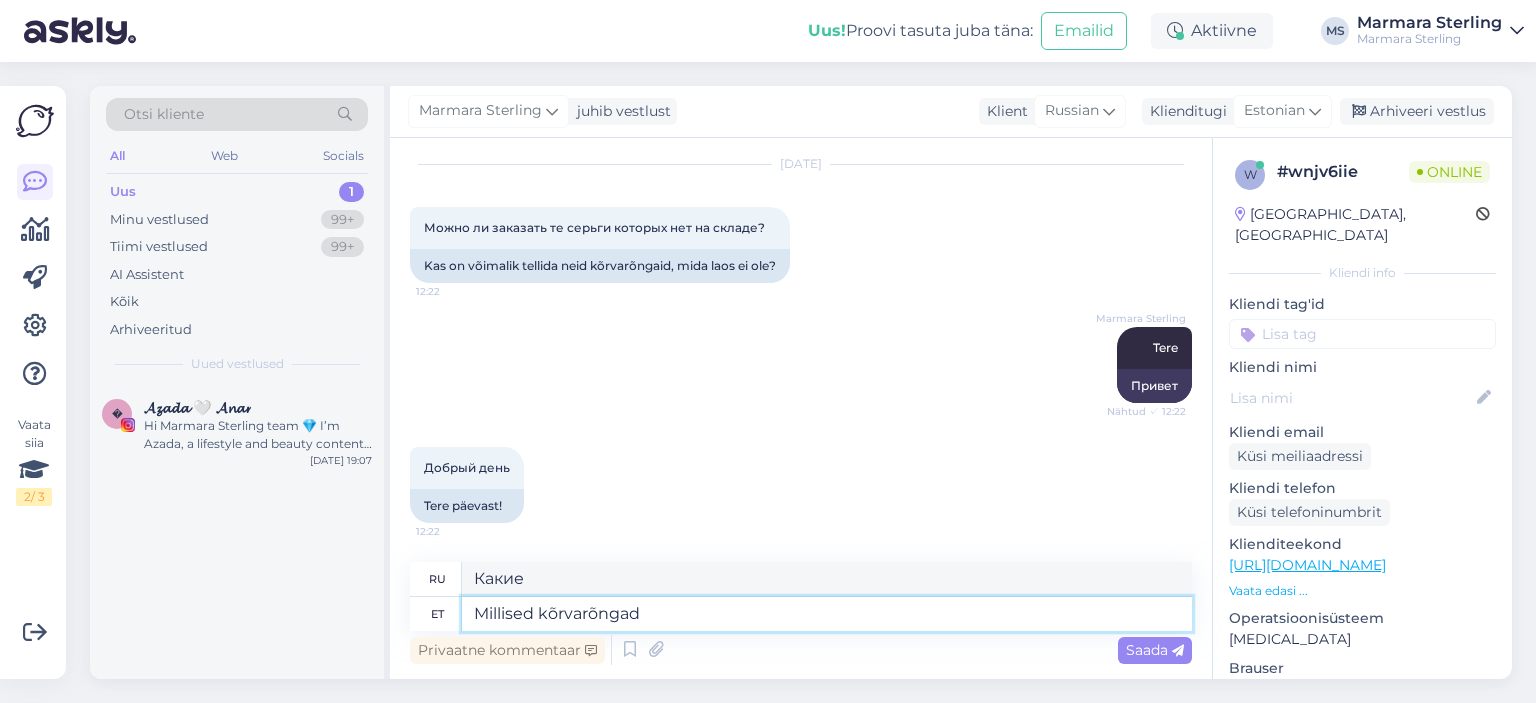 type on "Millised kõrvarõngad" 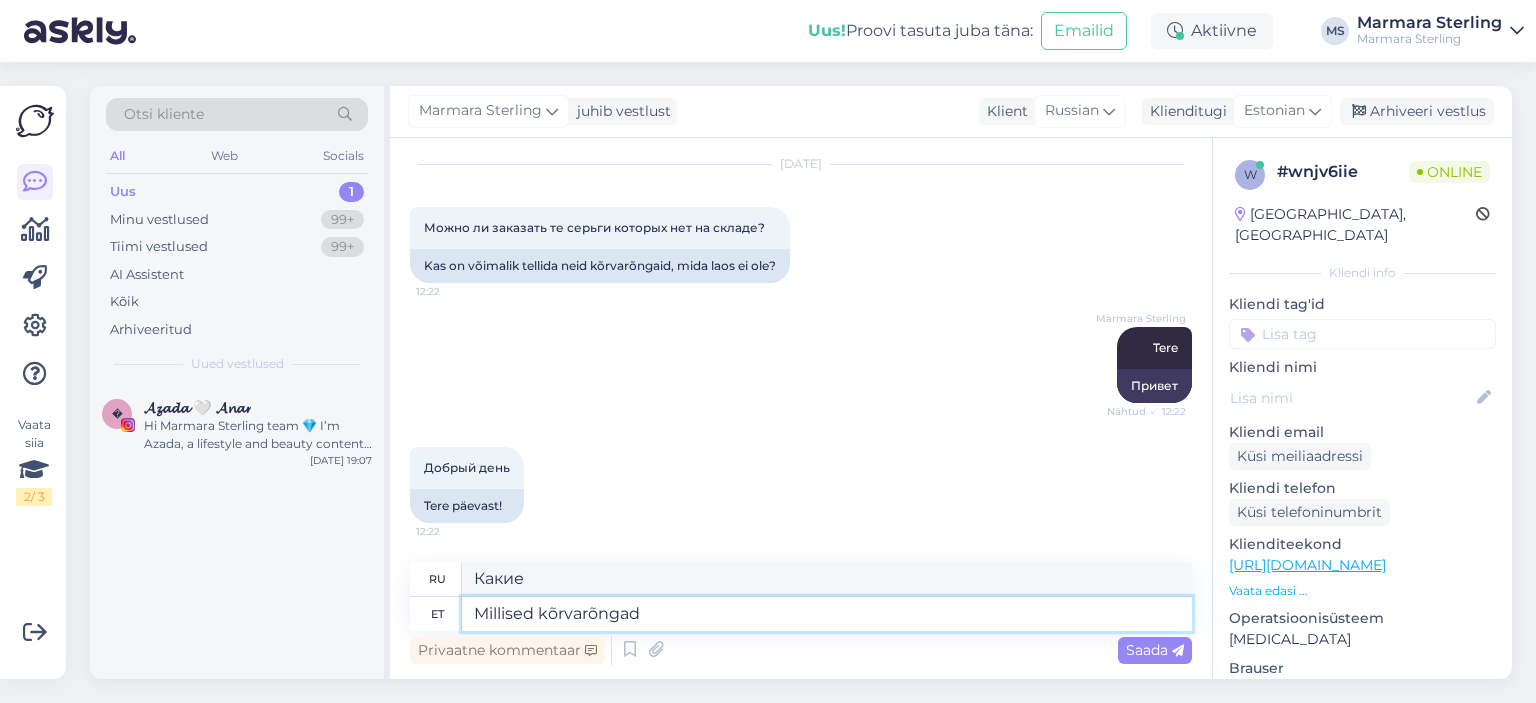 type on "Какие серьги?" 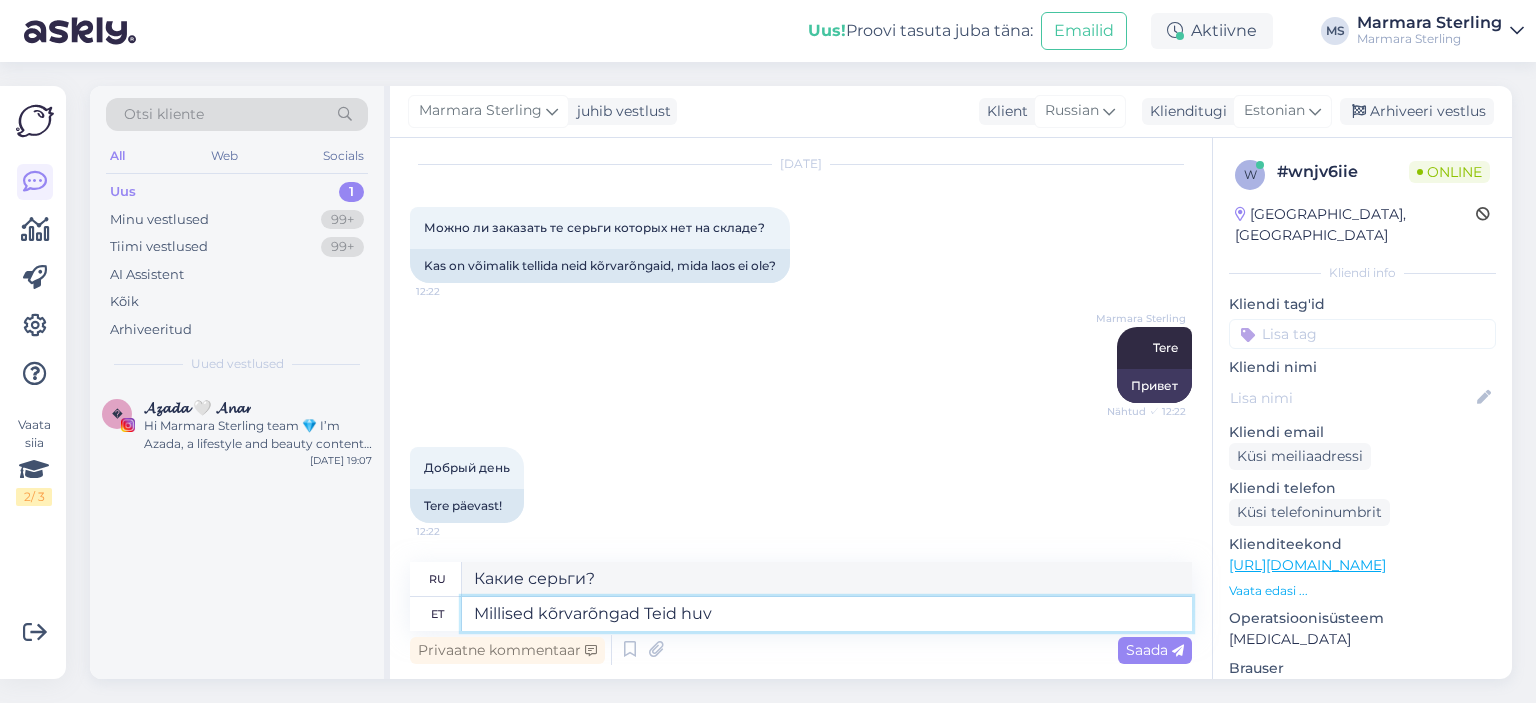 type on "Millised kõrvarõngad Teid huvi" 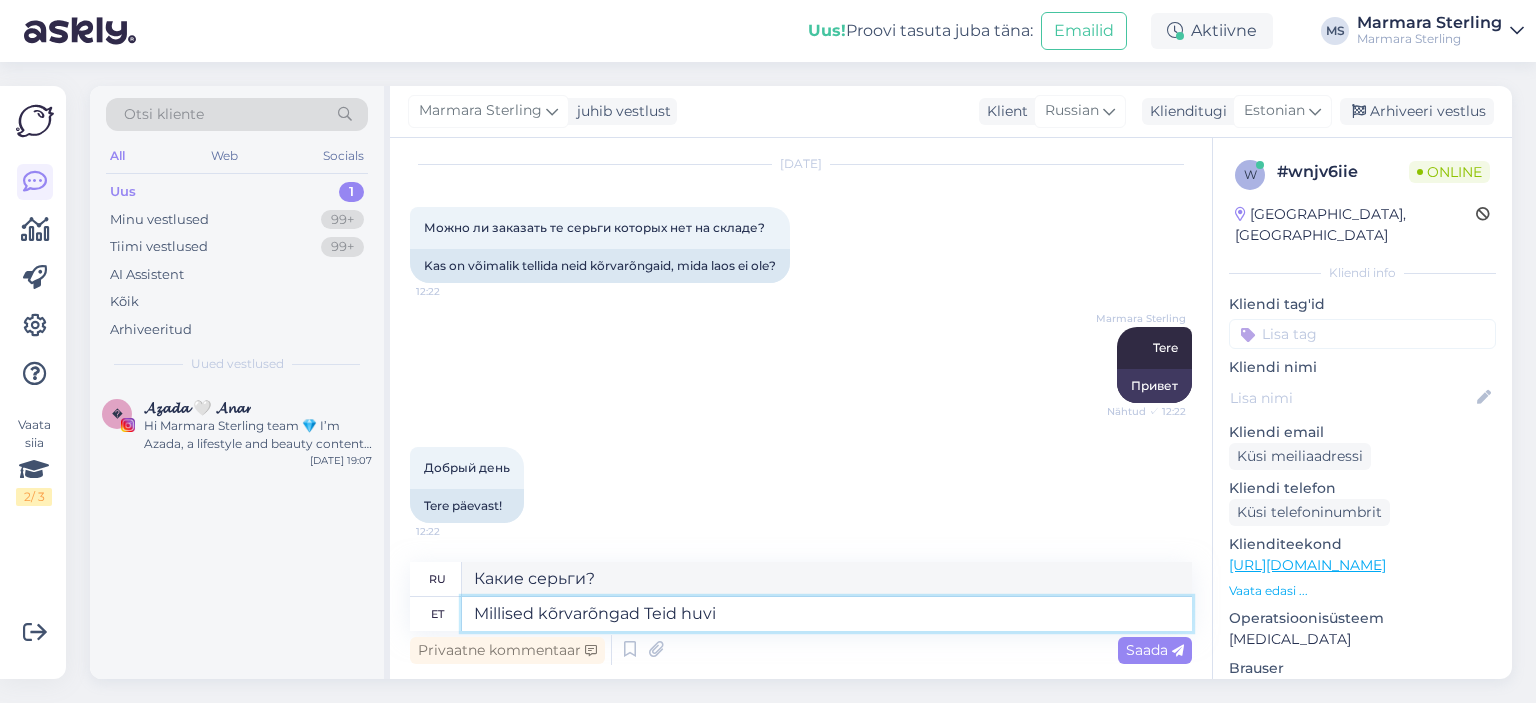 type on "Какие серьги Вам нравятся?" 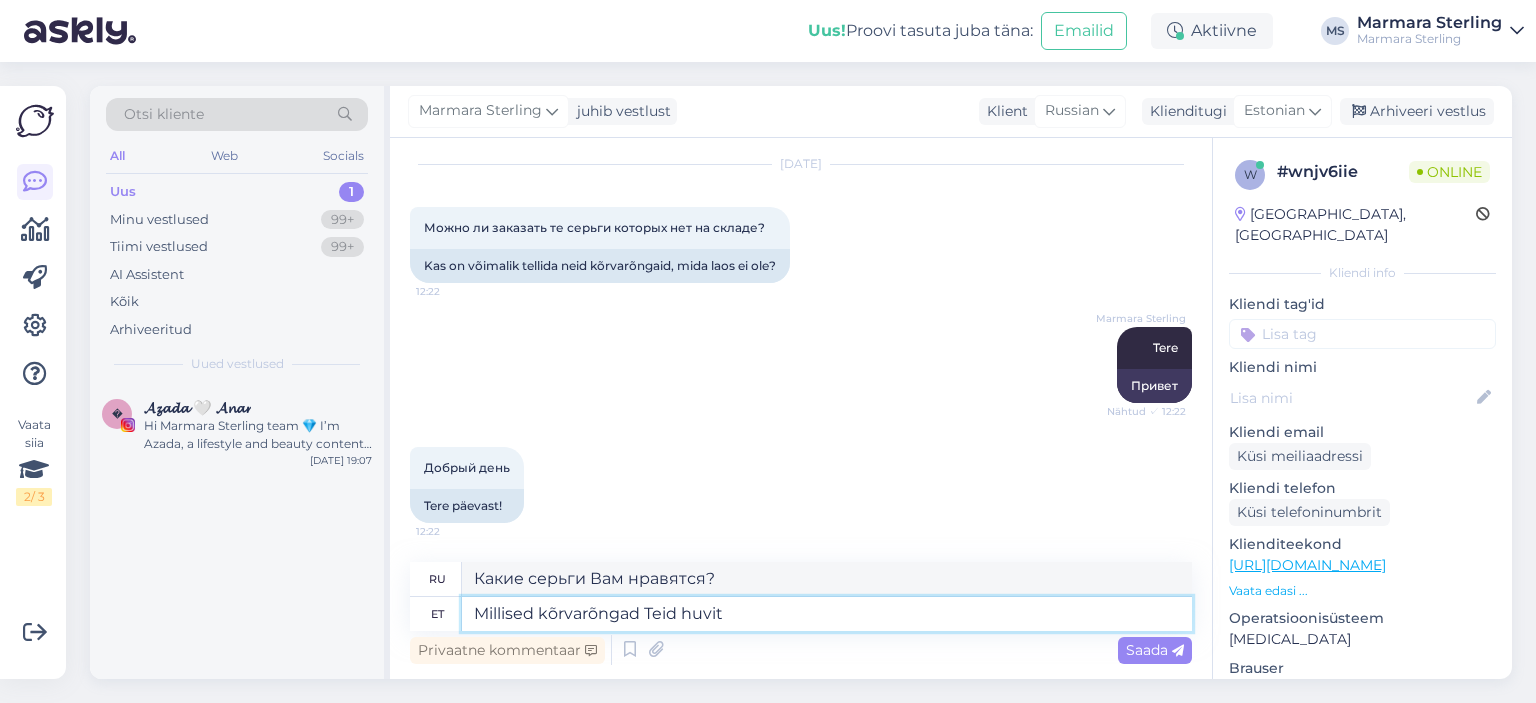 type on "Millised kõrvarõngad Teid huvita" 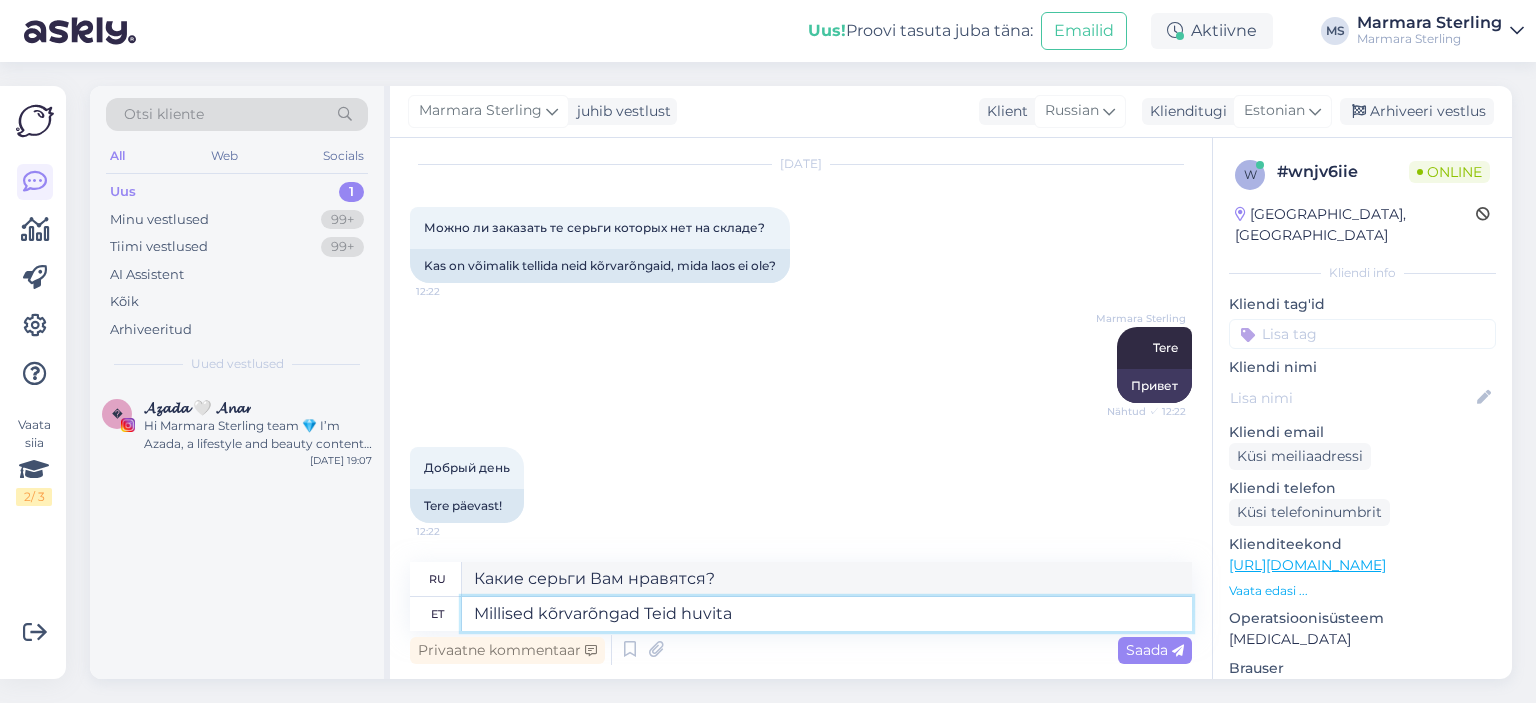 type on "Какие серьги Вас интересуют?" 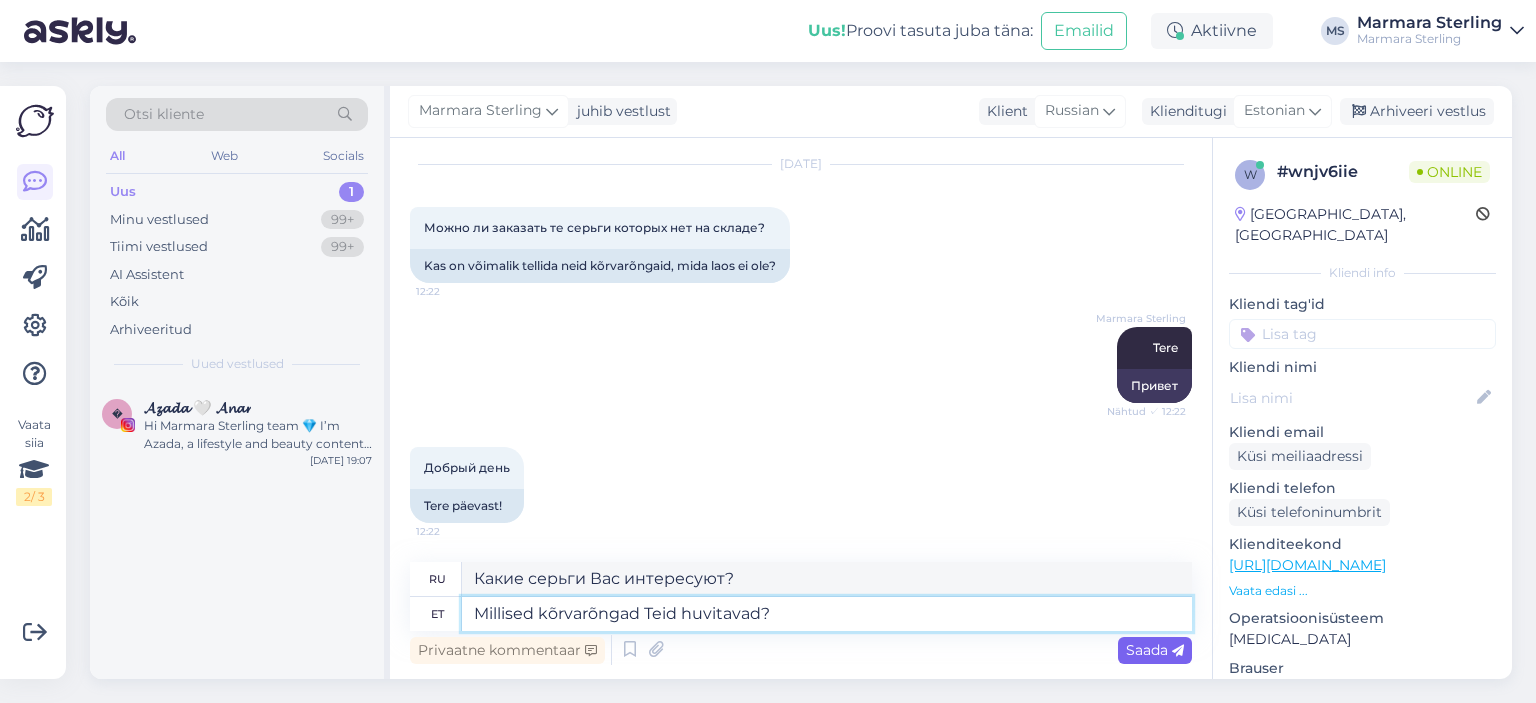 type on "Millised kõrvarõngad Teid huvitavad?" 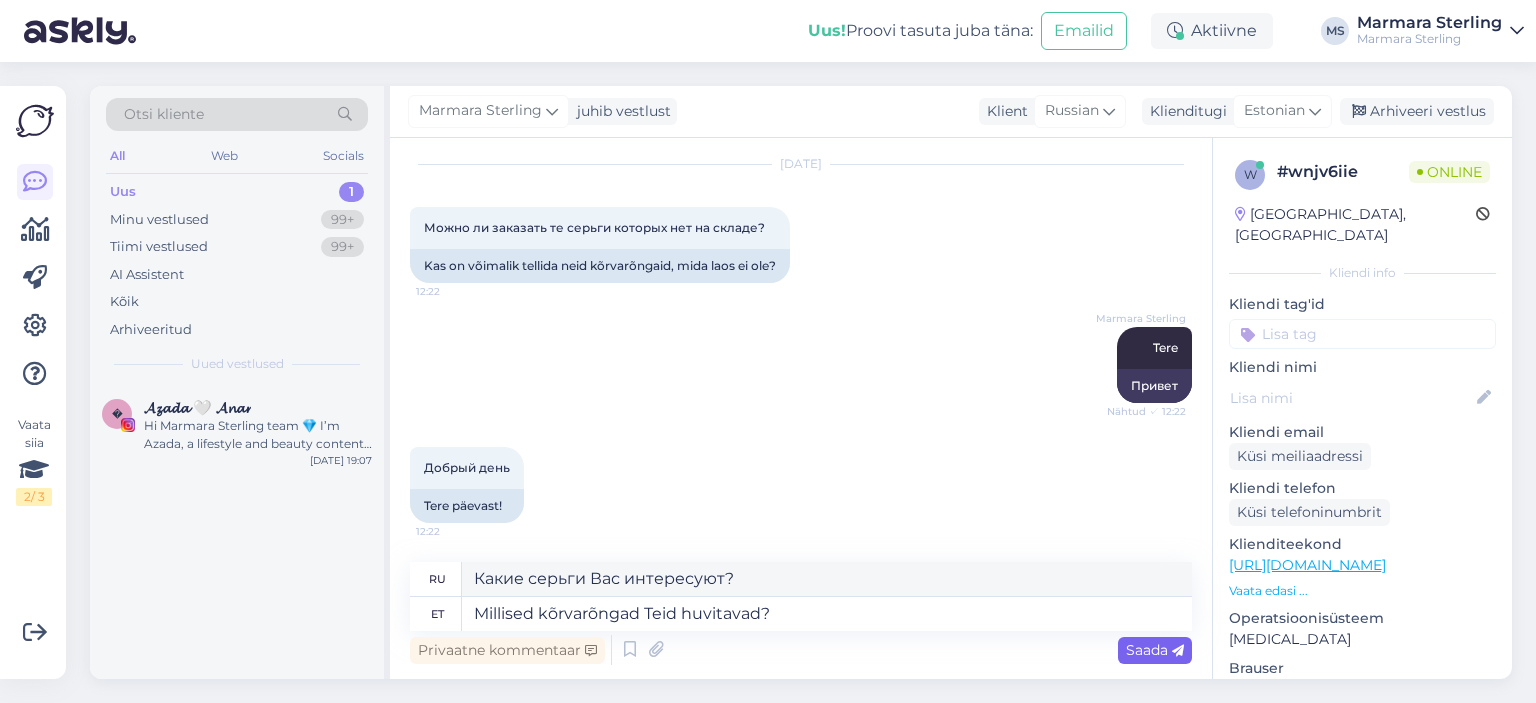 click on "Saada" at bounding box center (1155, 650) 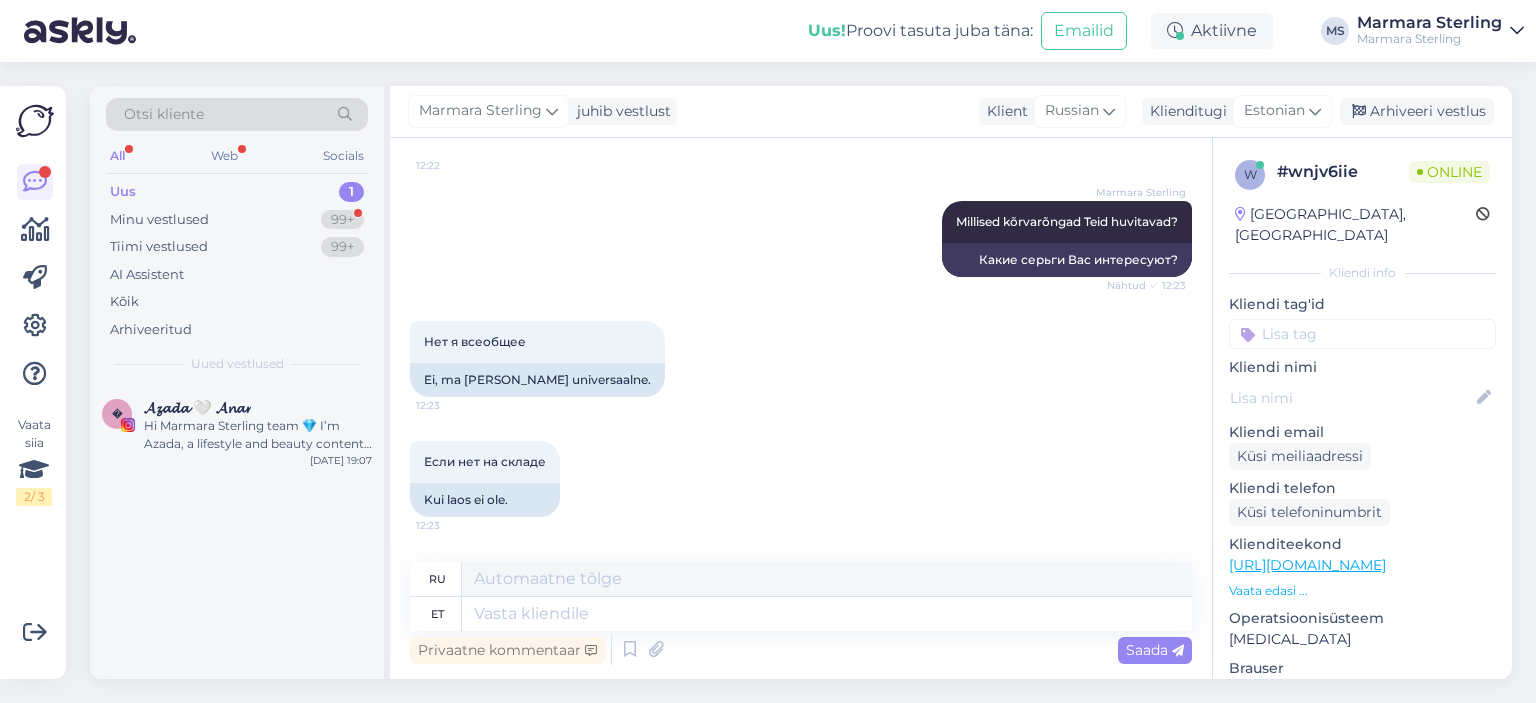 scroll, scrollTop: 537, scrollLeft: 0, axis: vertical 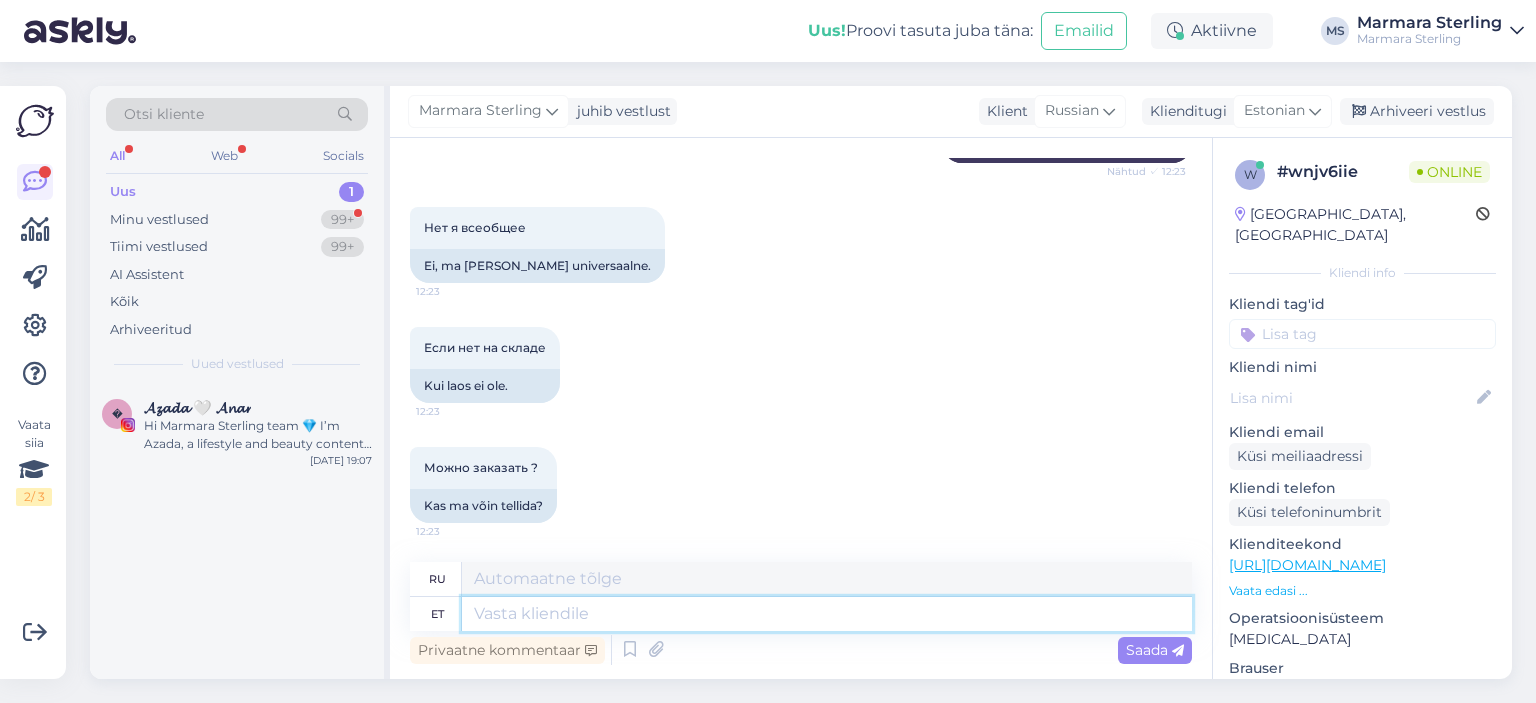 click at bounding box center (827, 614) 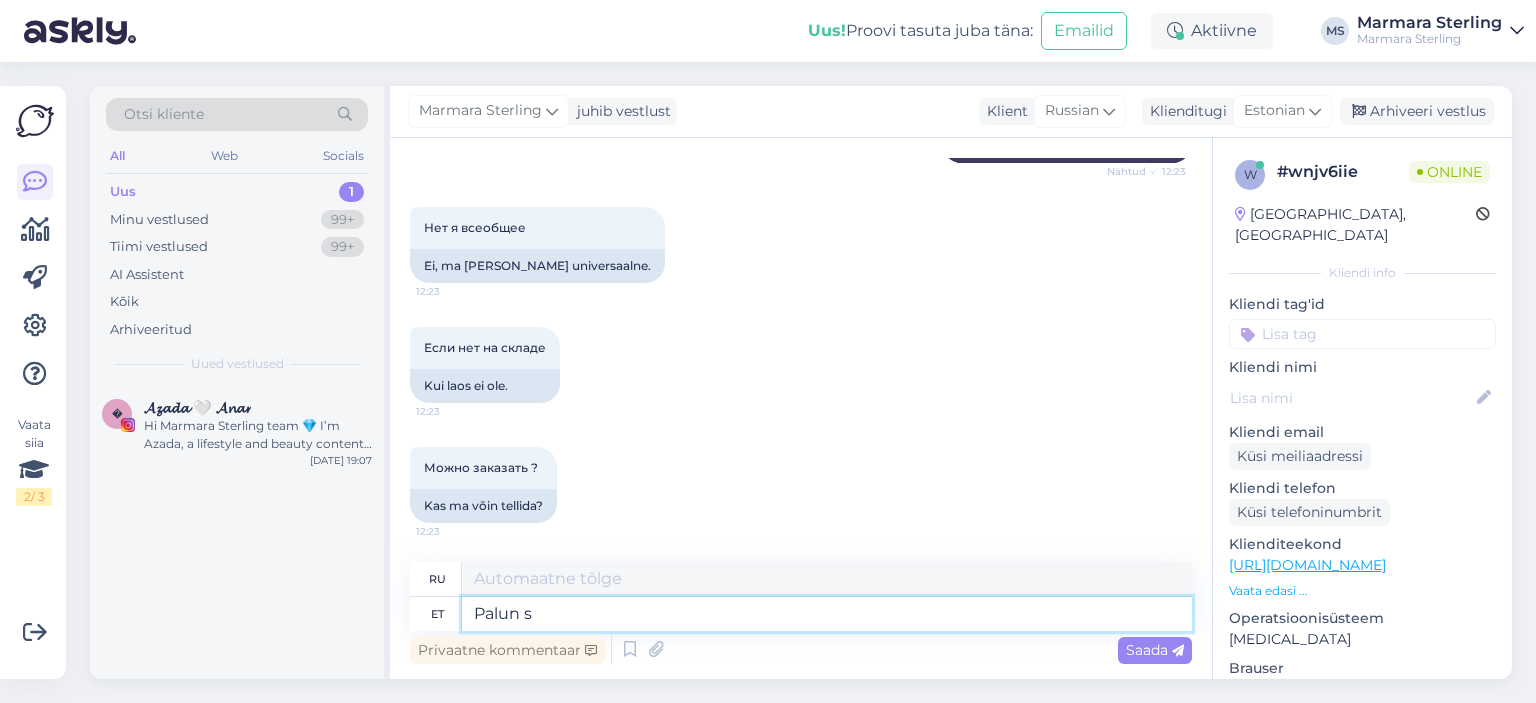 type on "Palun sa" 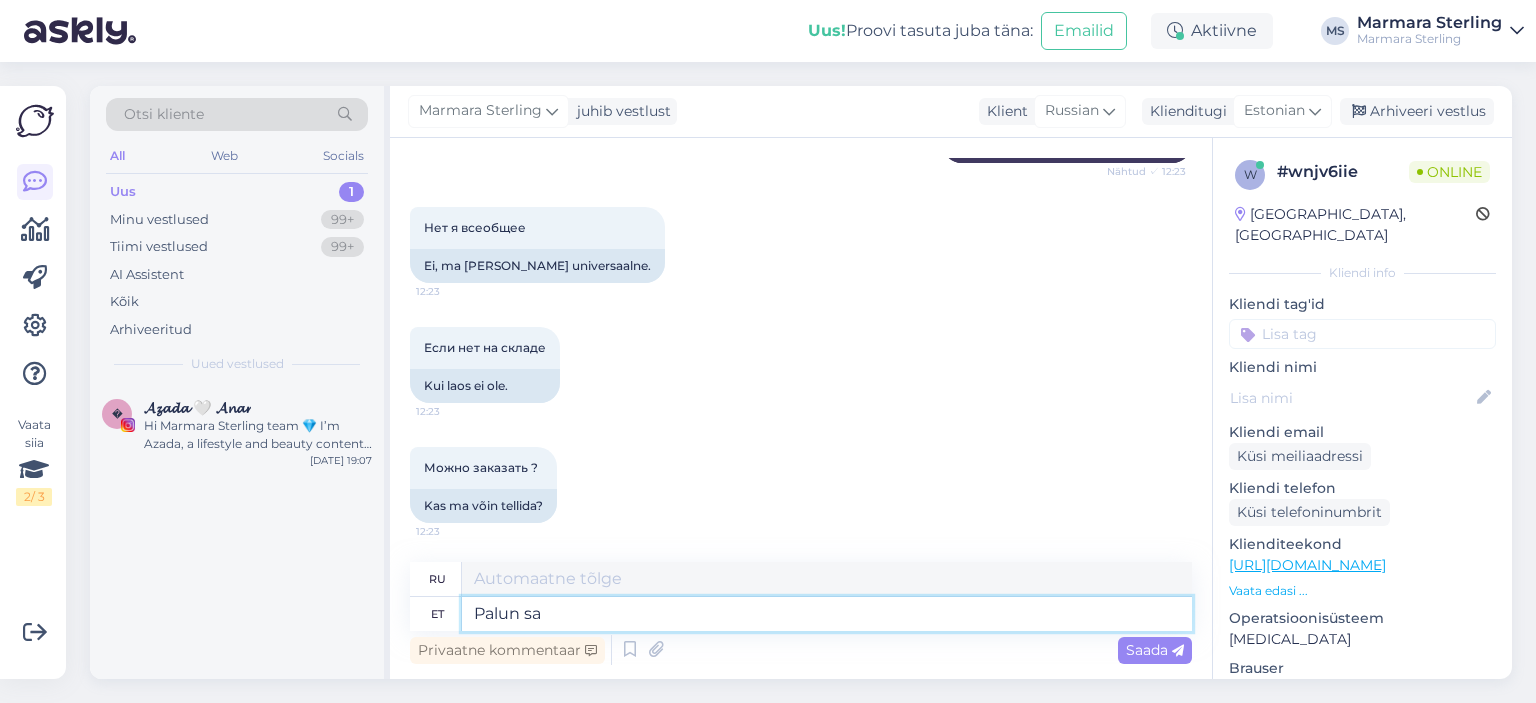 type on "Пожалуйста." 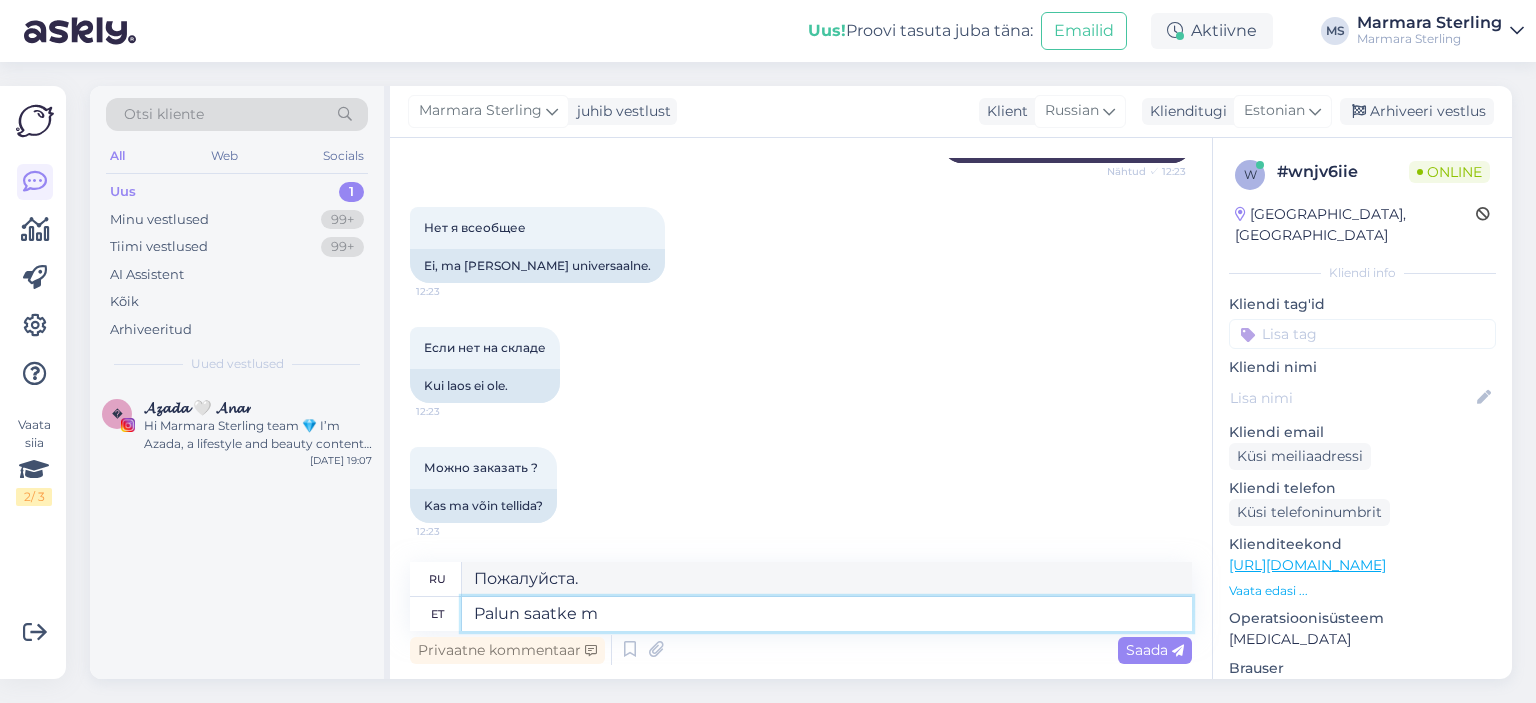 type on "Palun saatke me" 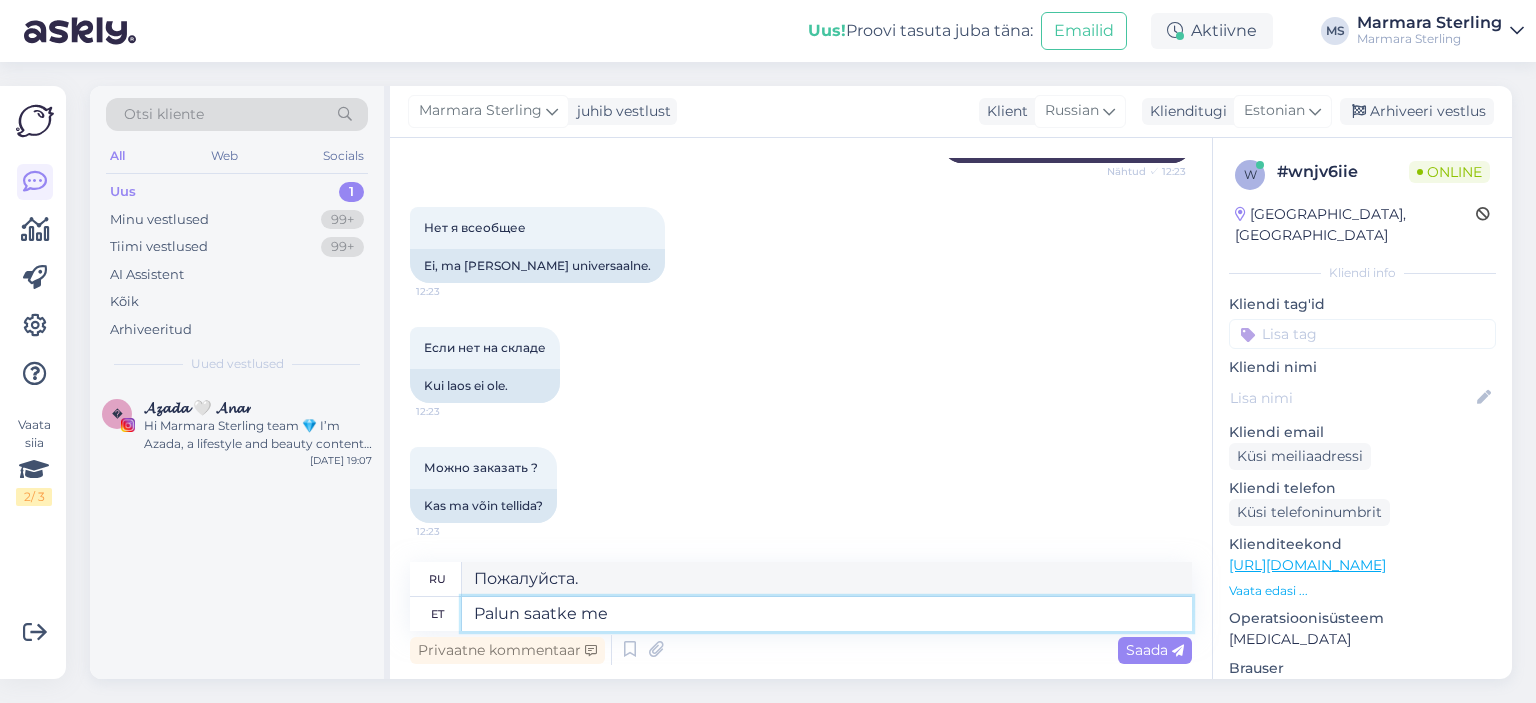 type on "Пожалуйста, отправьте." 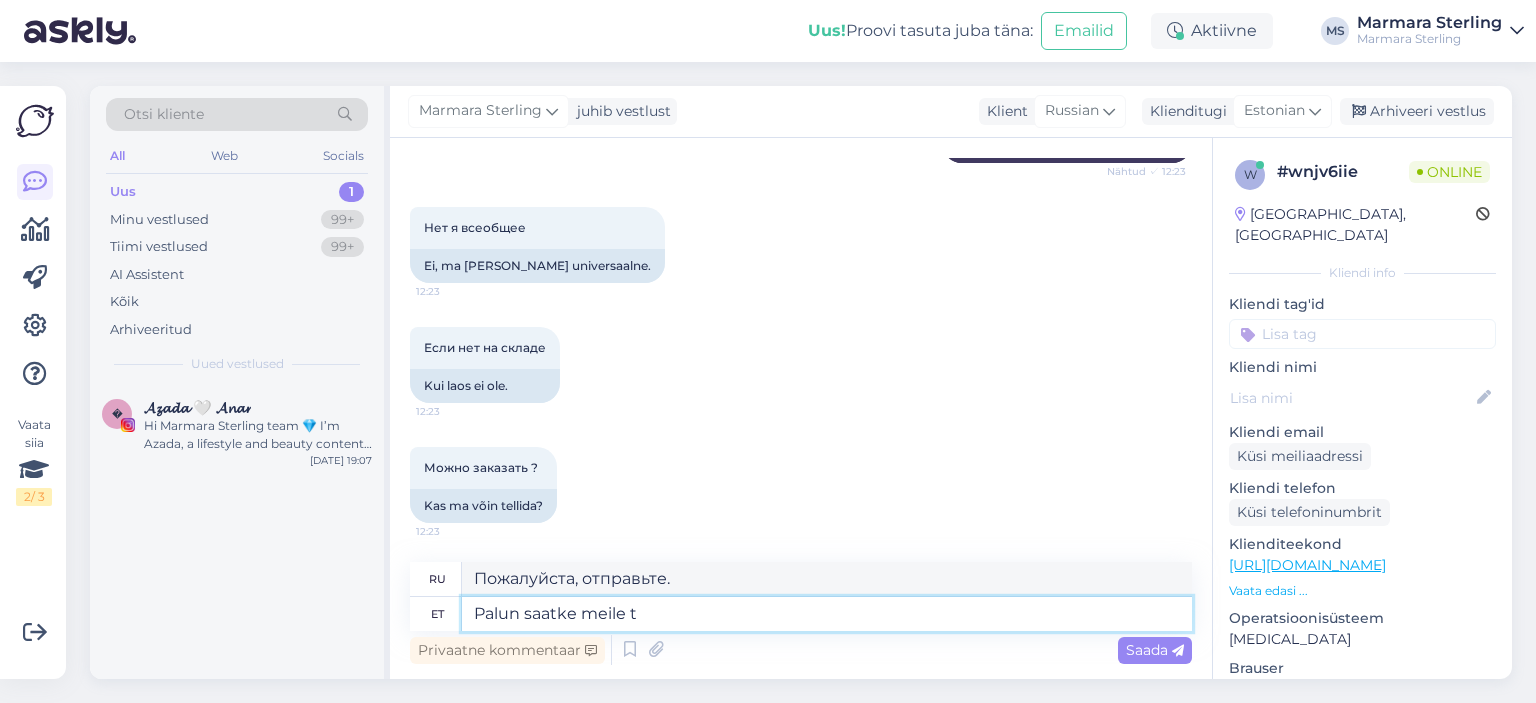 type on "Palun saatke meile to" 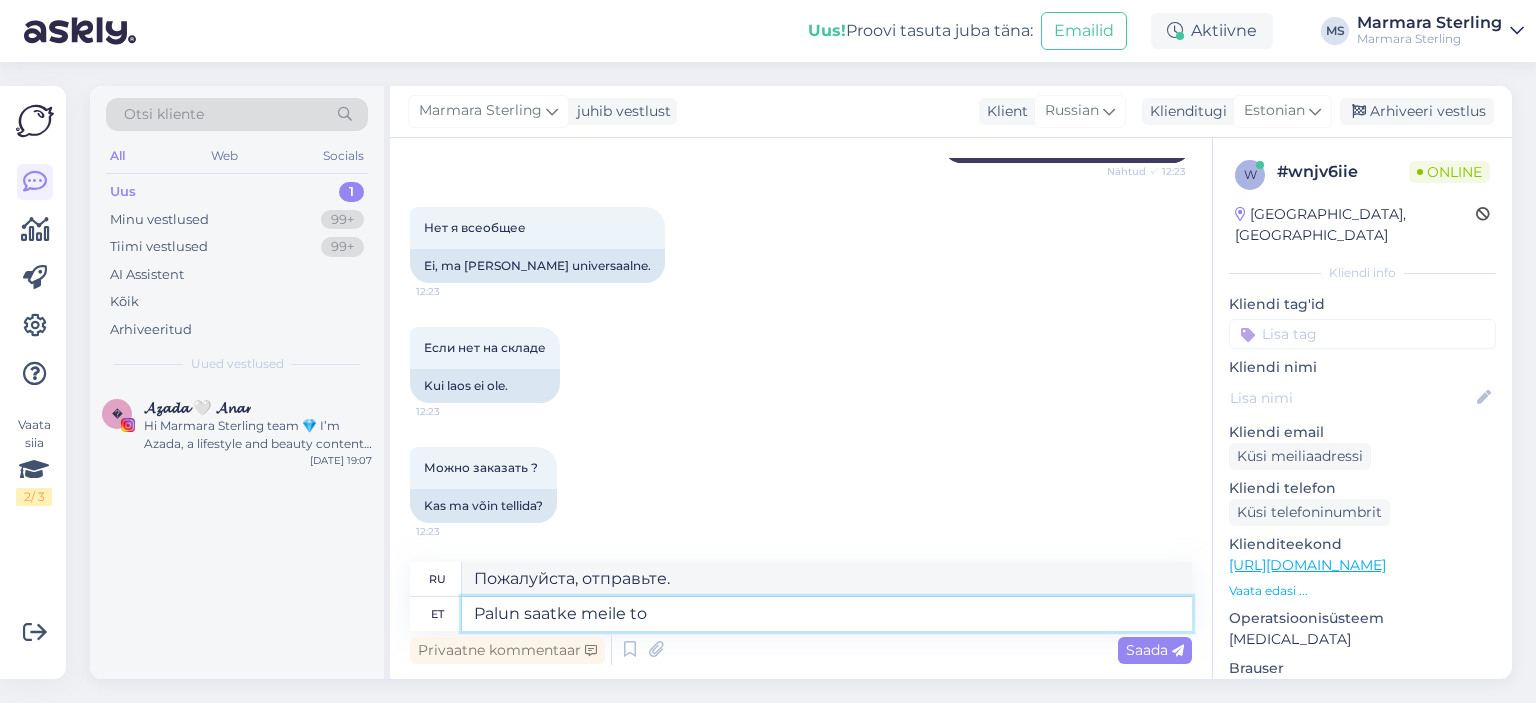 type on "Пожалуйста, отправьте нам." 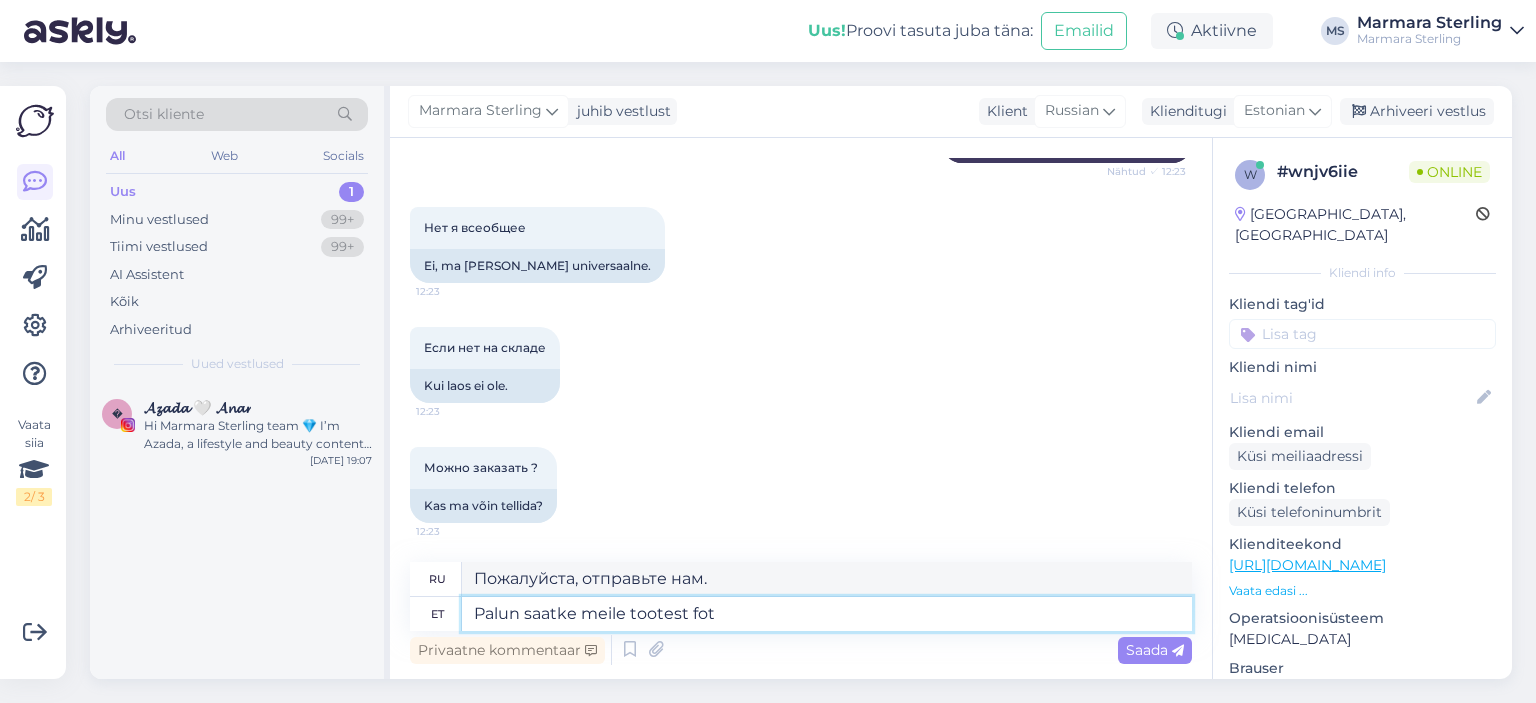 type on "Palun saatke meile tootest foto" 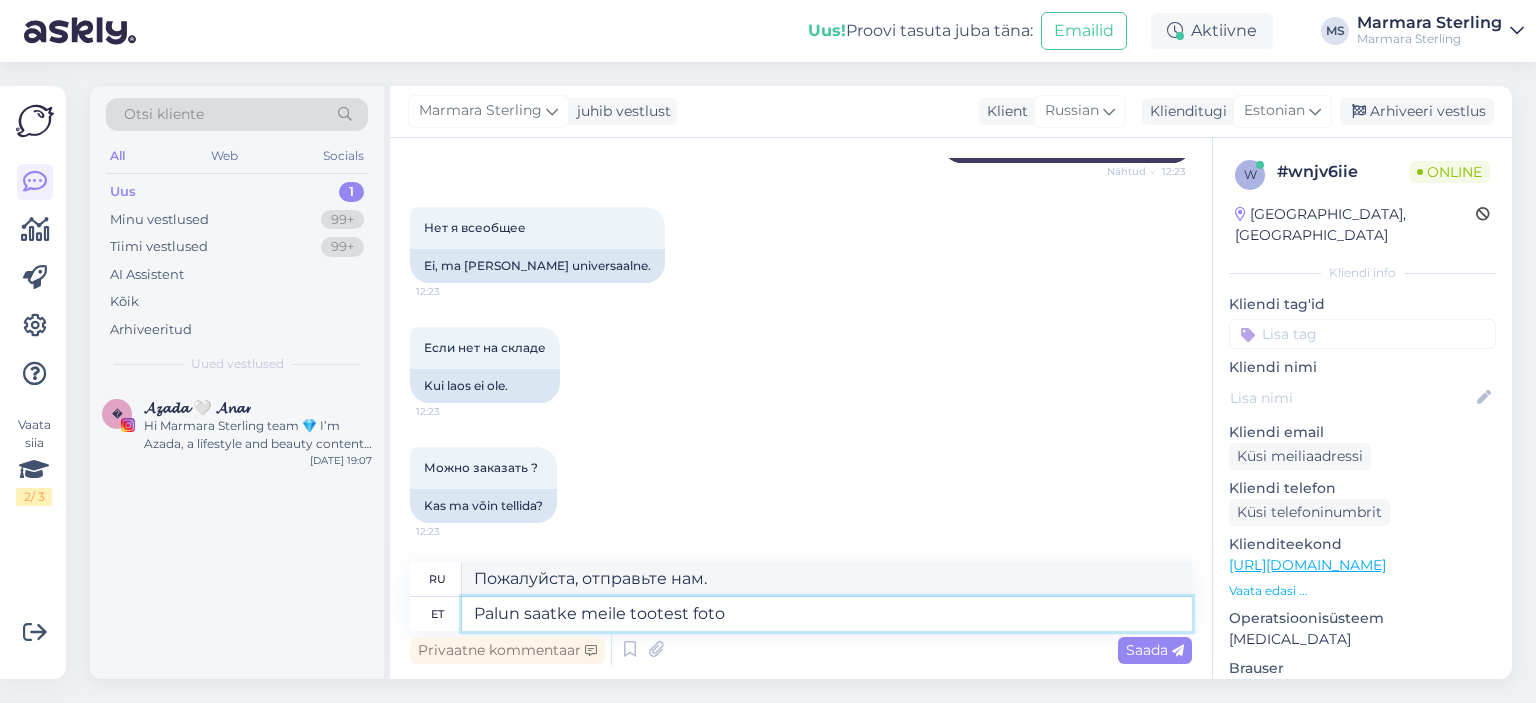 type on "Пожалуйста, пришлите нам информацию о продукте." 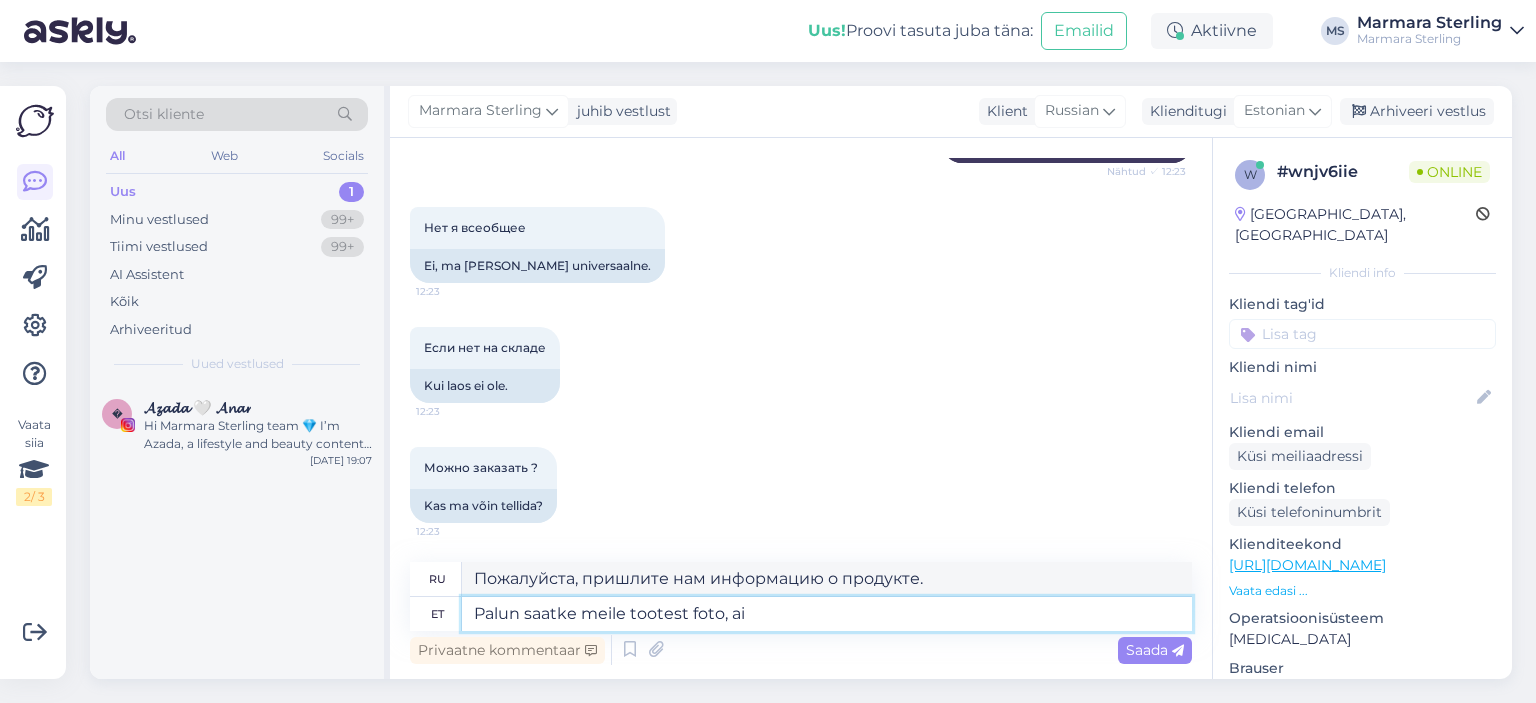 type on "Palun saatke meile tootest foto, ait" 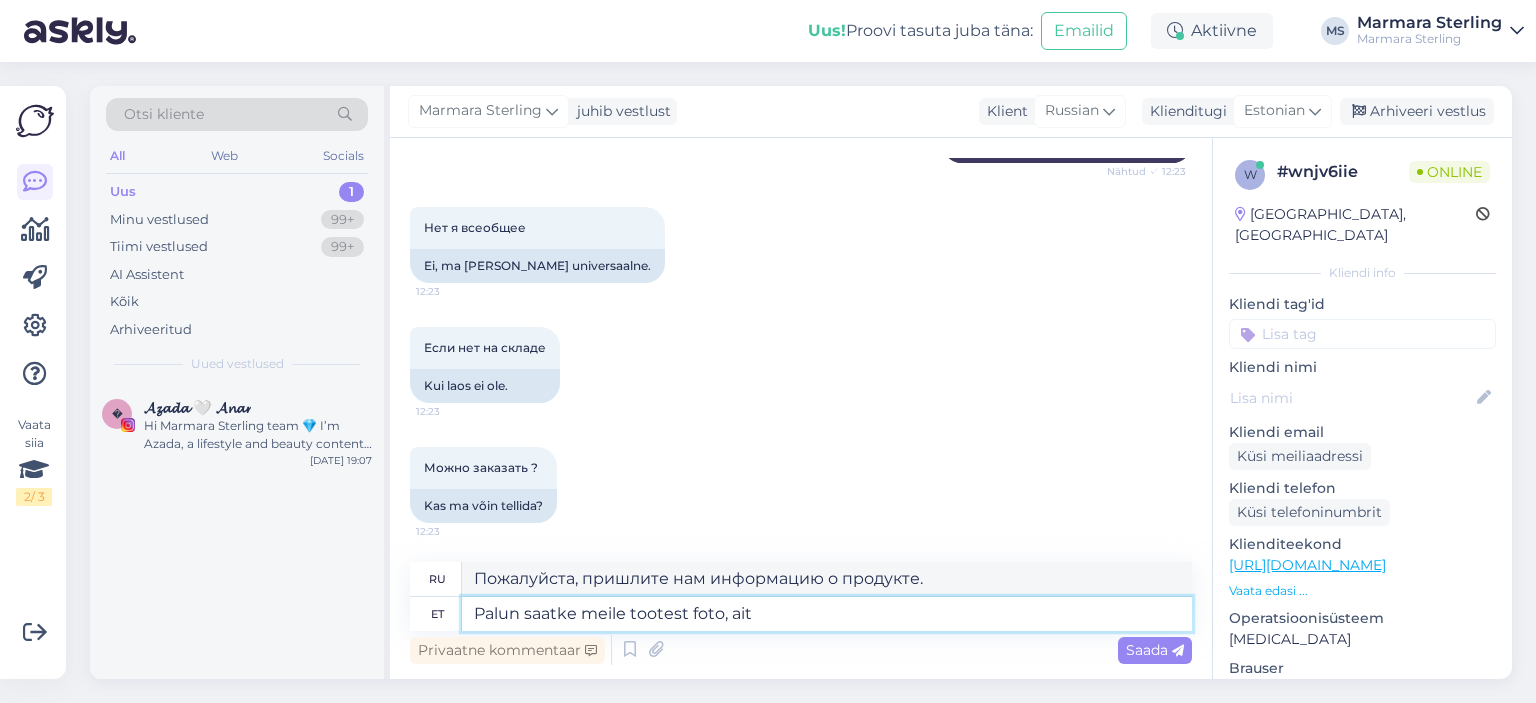 type on "Пожалуйста, пришлите нам фотографию товара." 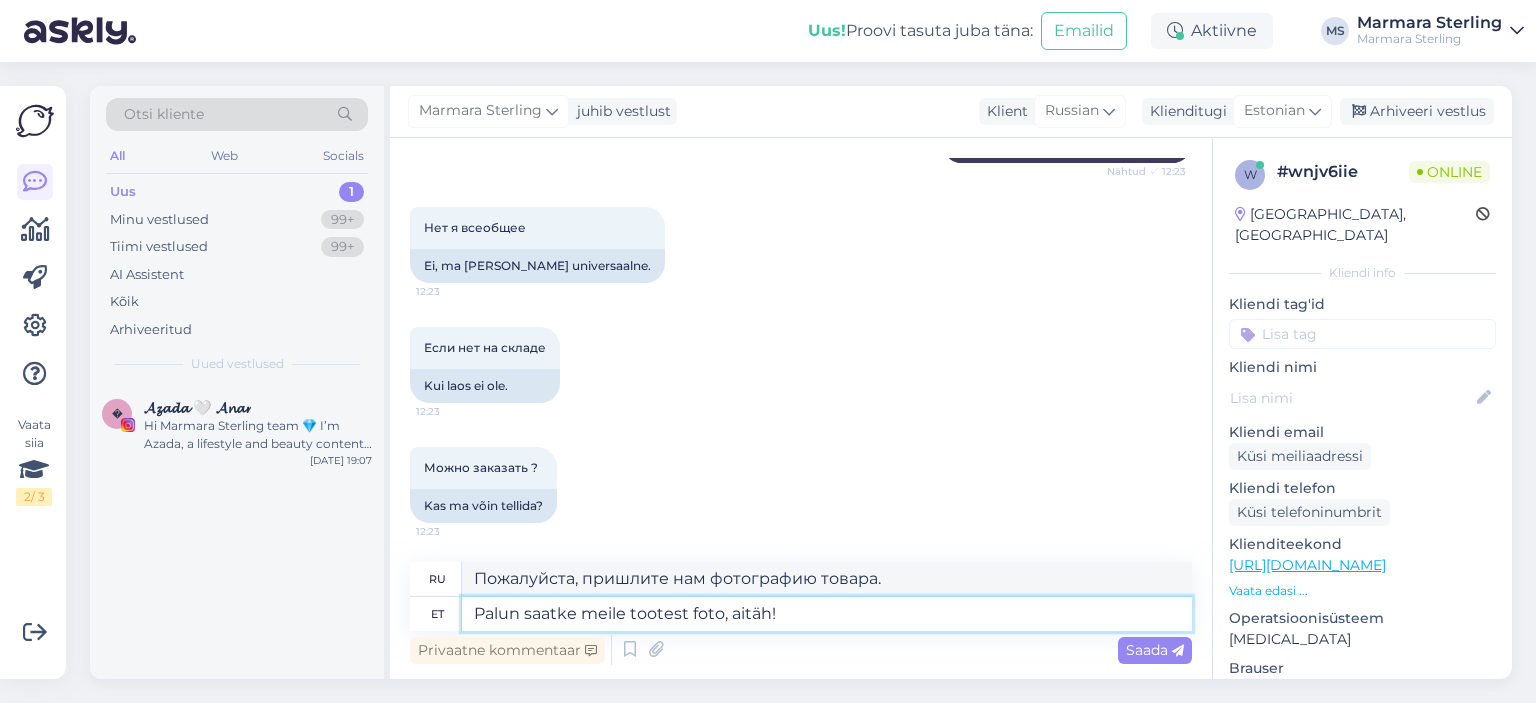 type on "Palun saatke meile tootest foto, aitäh! V" 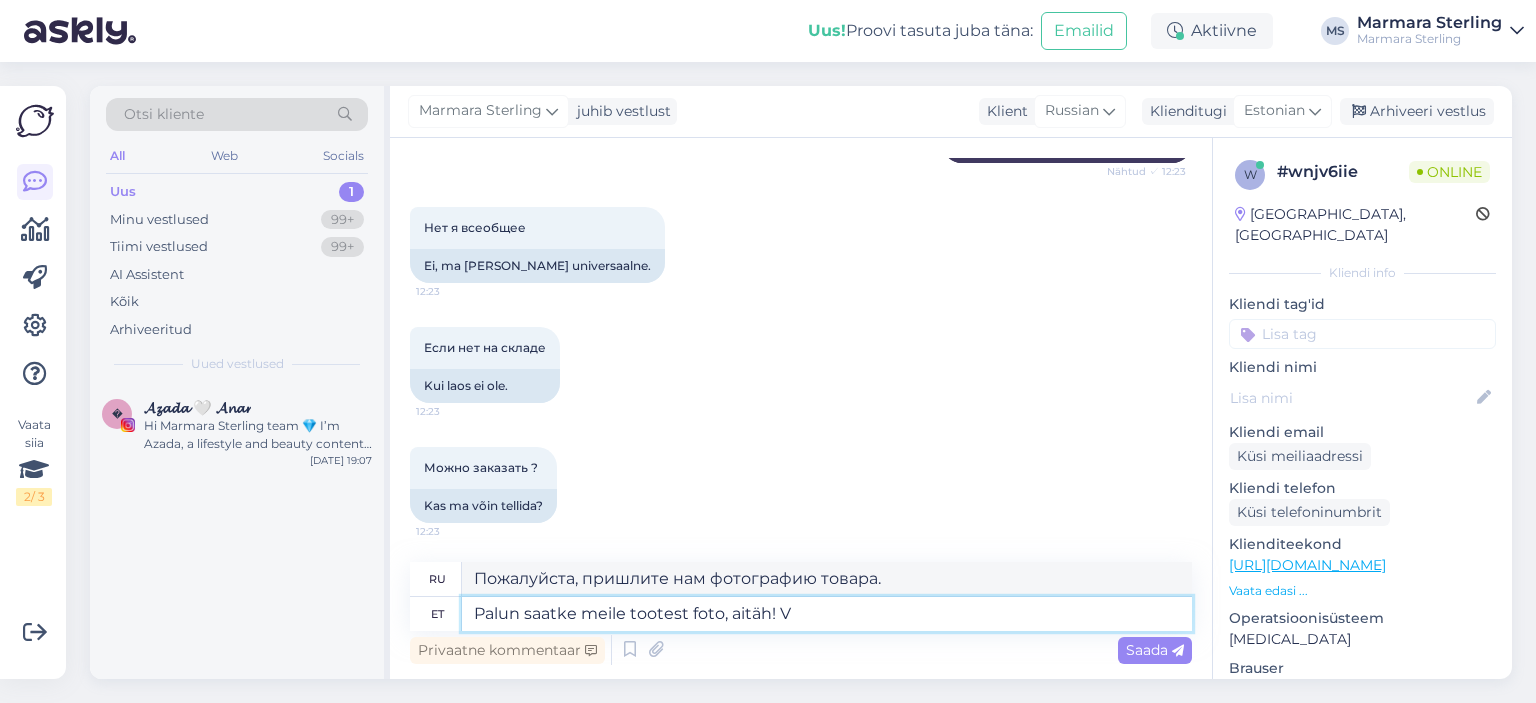 type on "Пожалуйста, пришлите нам фотографию товара, спасибо!" 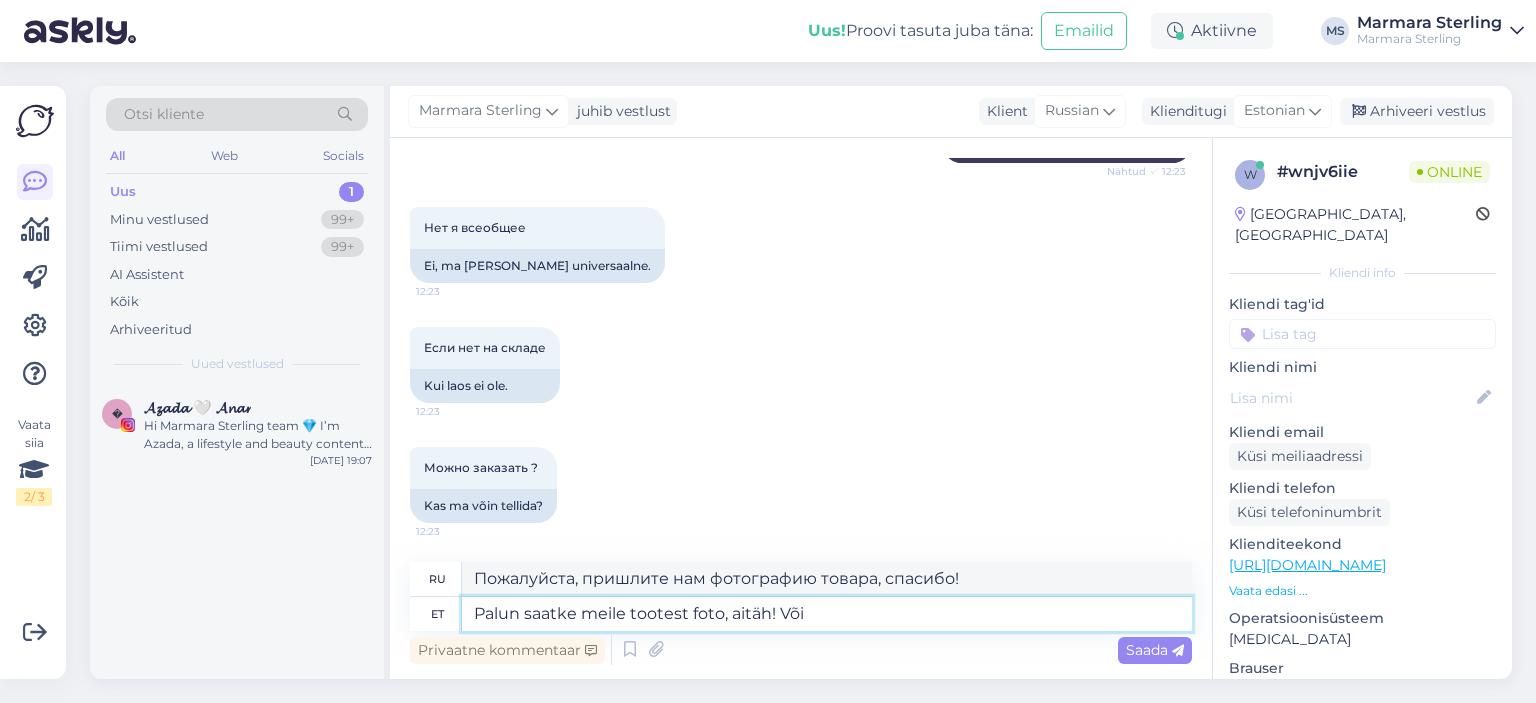type on "Palun saatke meile tootest foto, aitäh! Või e" 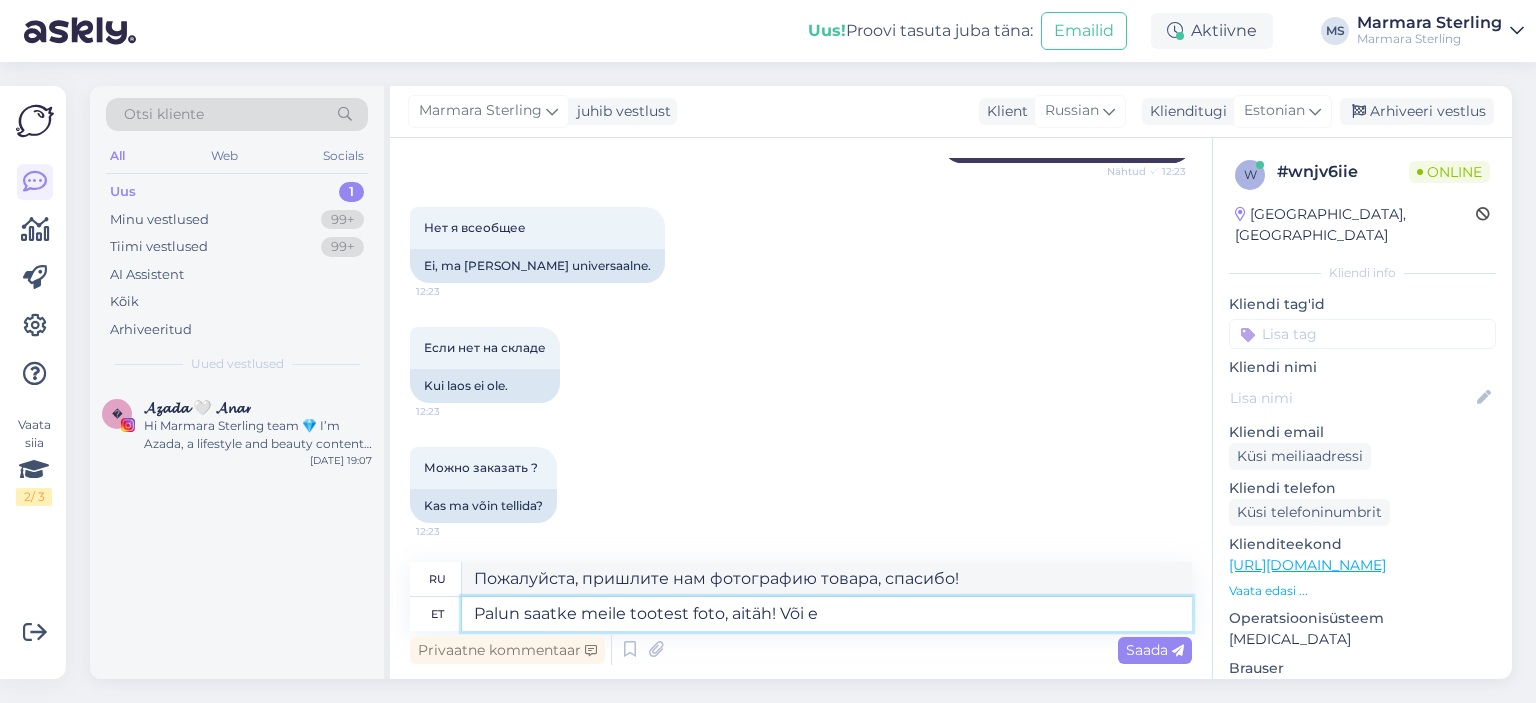 type on "Пожалуйста, пришлите нам фотографию товара, спасибо! Или" 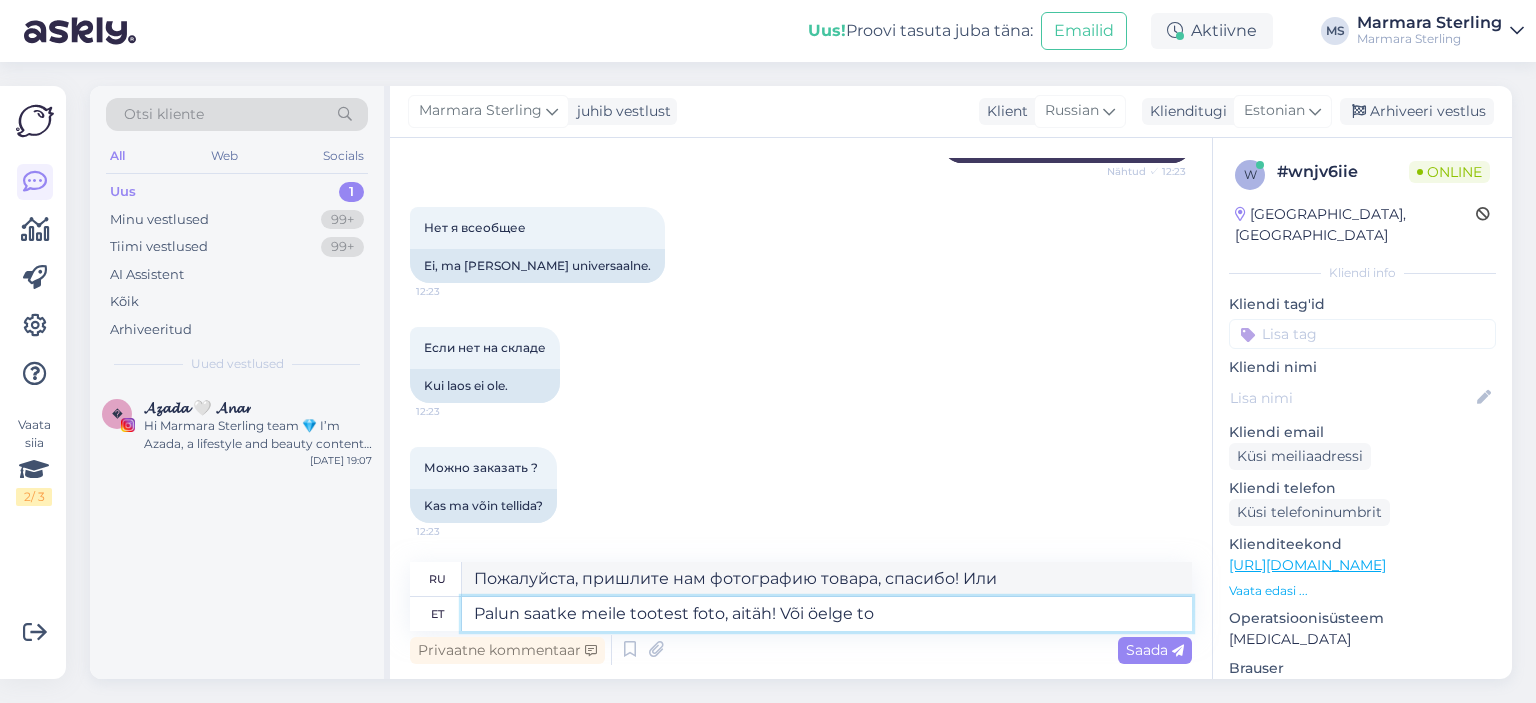 type on "Palun saatke meile tootest foto, aitäh! Või öelge too" 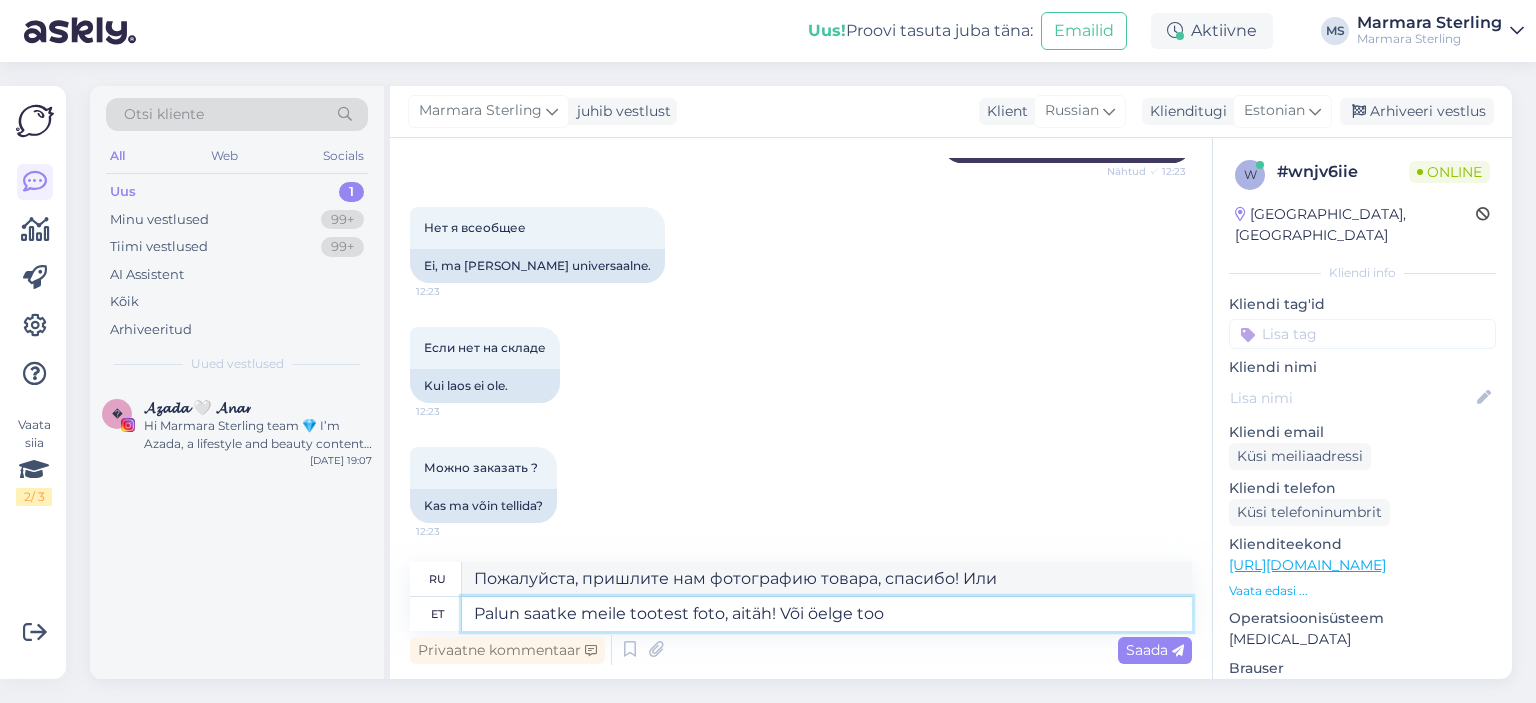 type on "Пожалуйста, пришлите нам фотографию товара, спасибо! Или скажите" 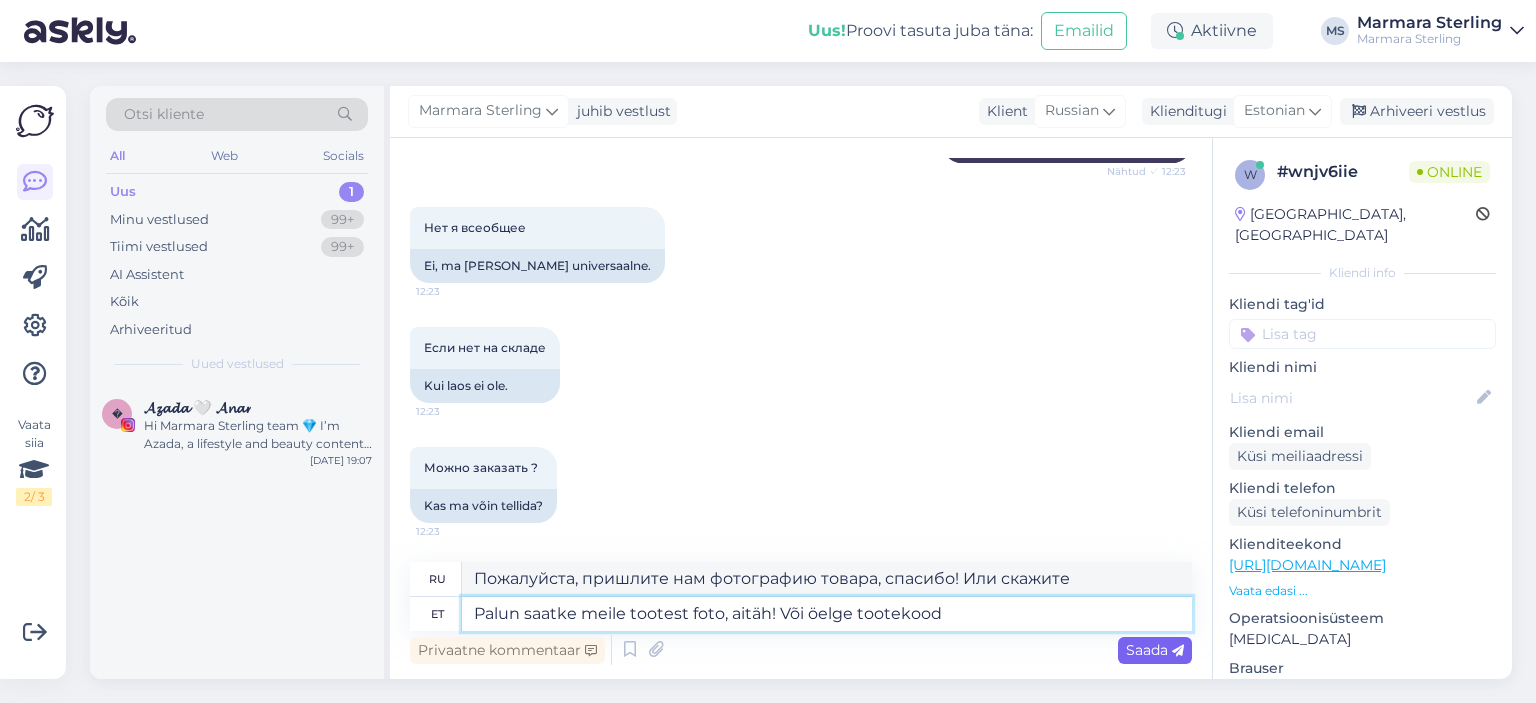 type on "Palun saatke meile tootest foto, aitäh! Või öelge tootekood" 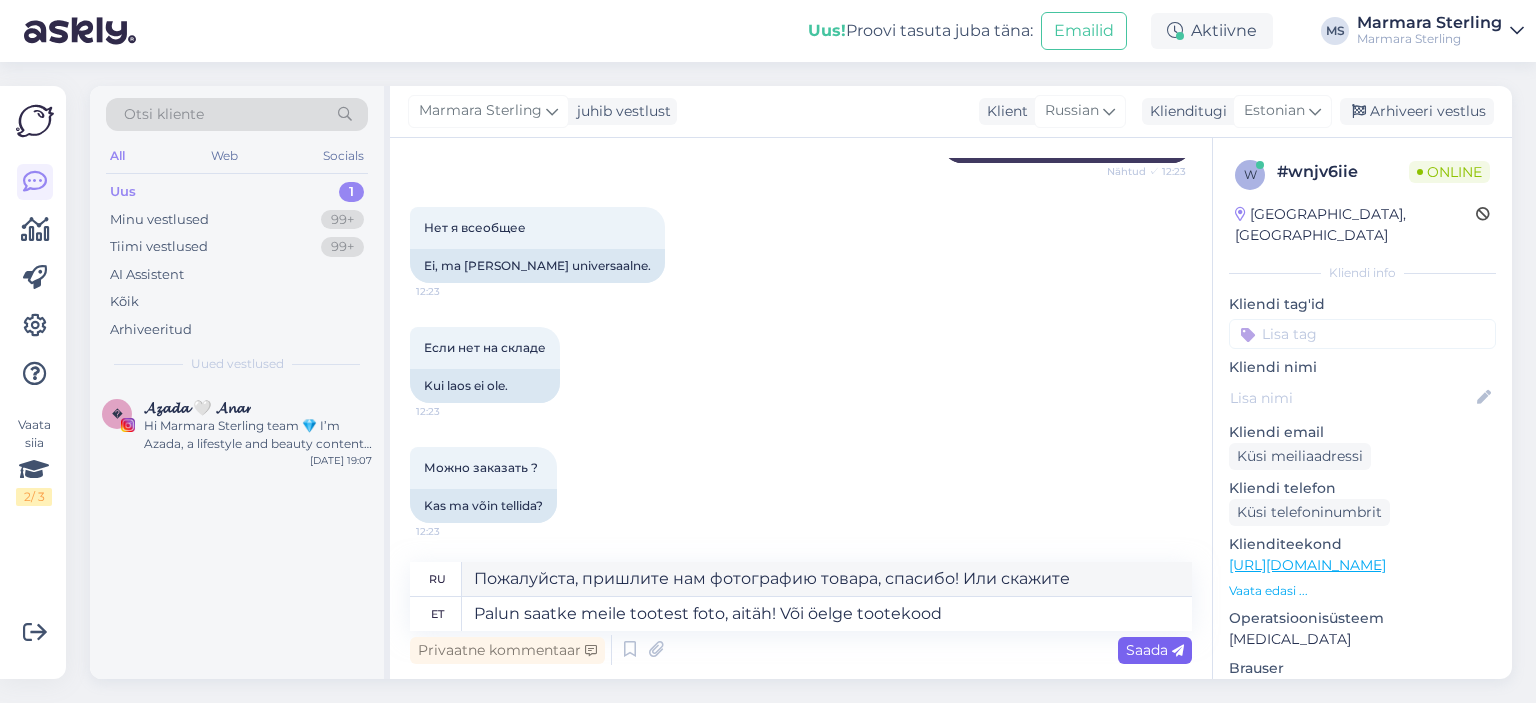 click on "Saada" at bounding box center [1155, 650] 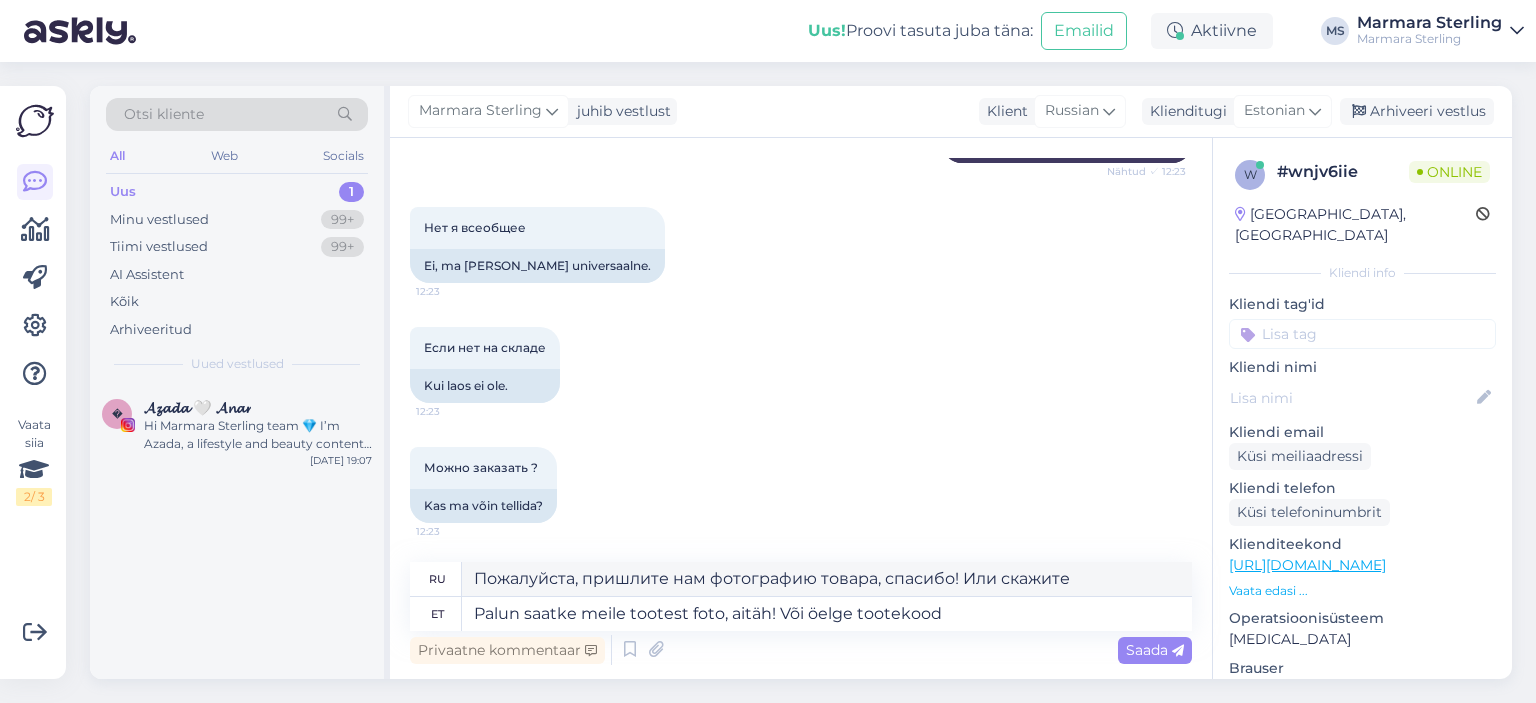 type on "Пожалуйста, пришлите нам фотографию товара, спасибо! Или укажите артикул." 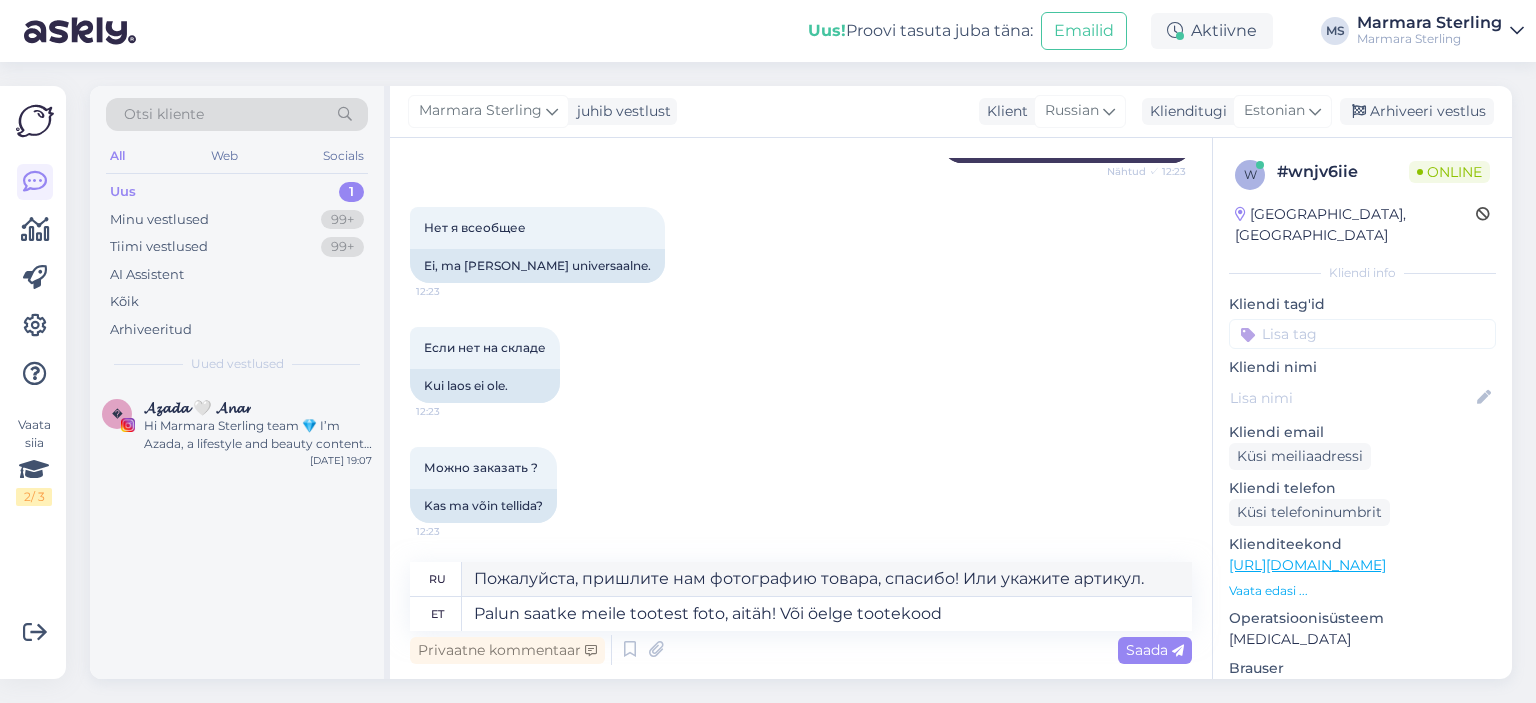 click on "Privaatne kommentaar Saada" at bounding box center (801, 650) 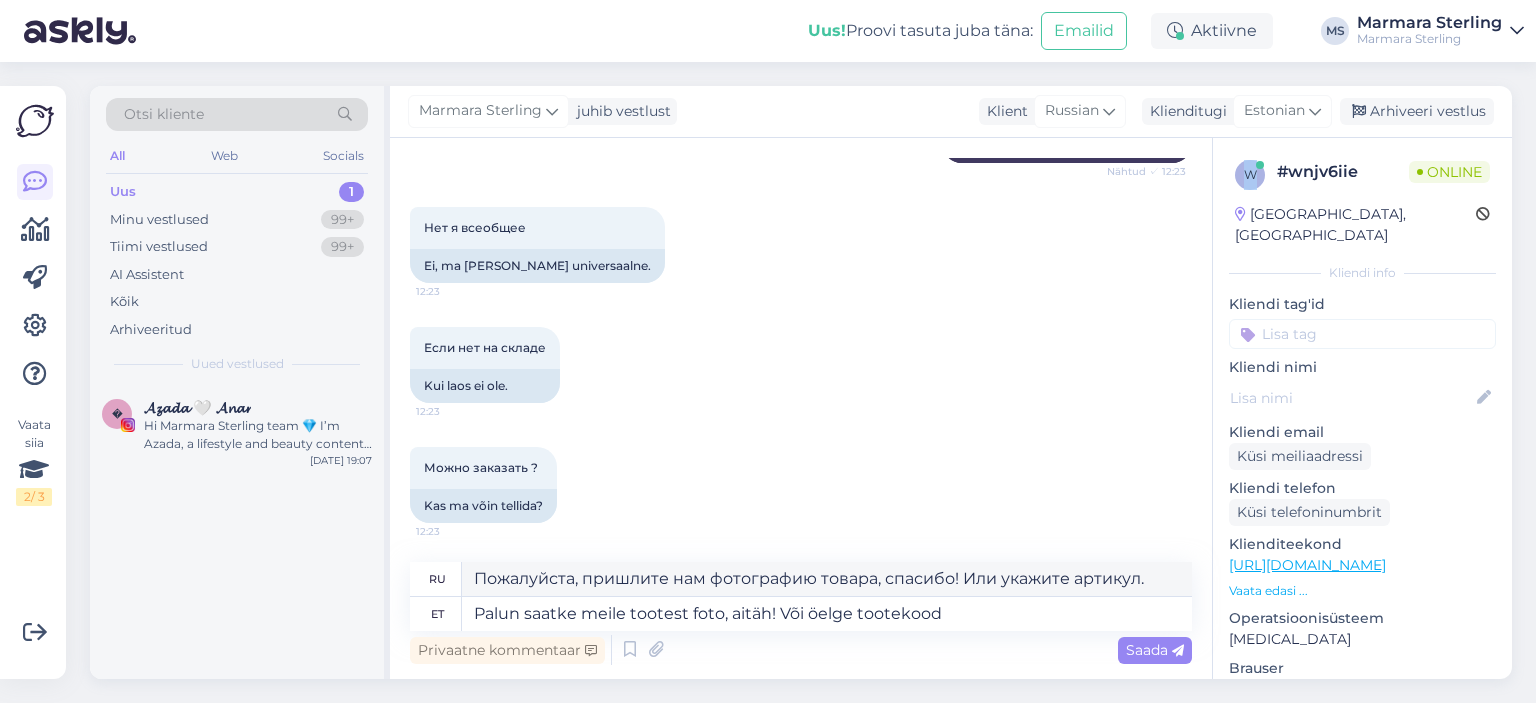 click on "Privaatne kommentaar Saada" at bounding box center (801, 650) 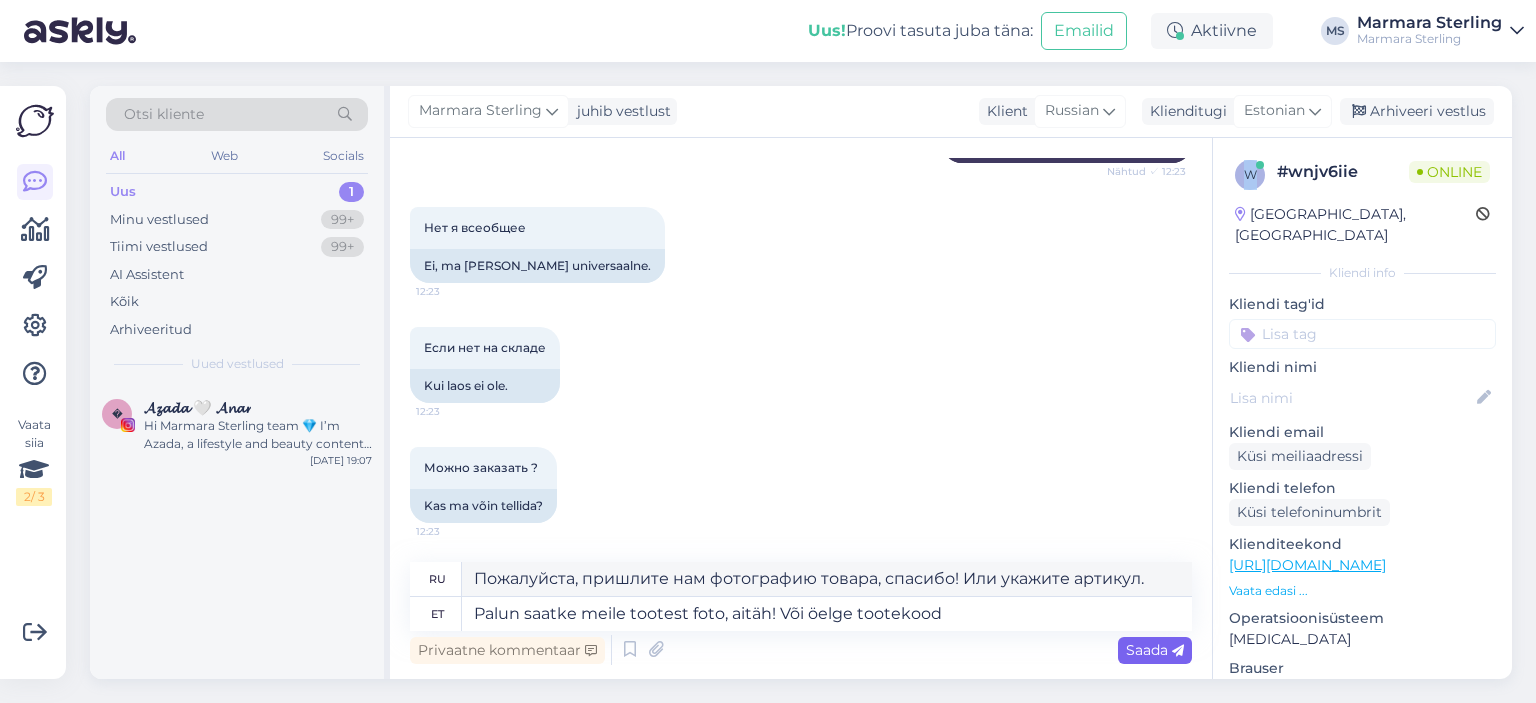 click on "Saada" at bounding box center (1155, 650) 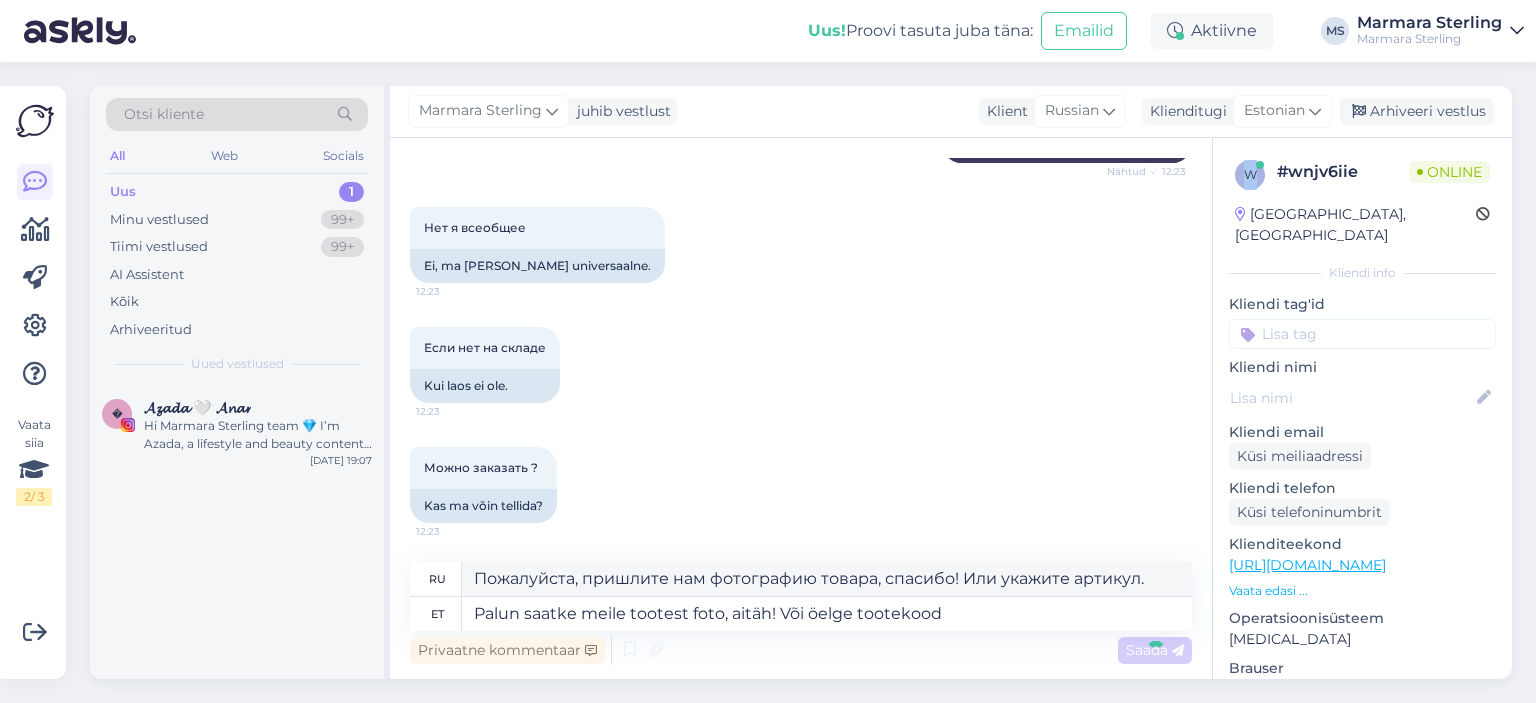 type 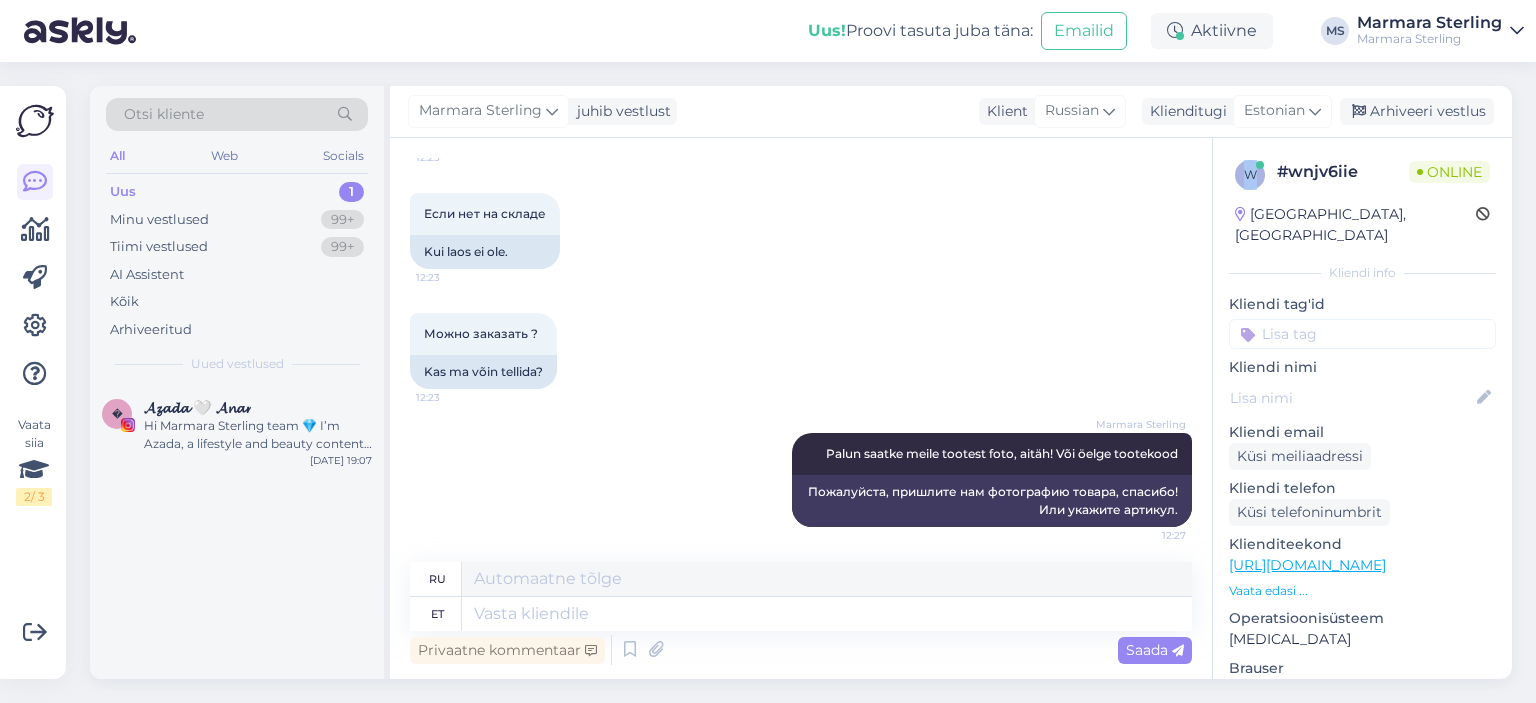 scroll, scrollTop: 675, scrollLeft: 0, axis: vertical 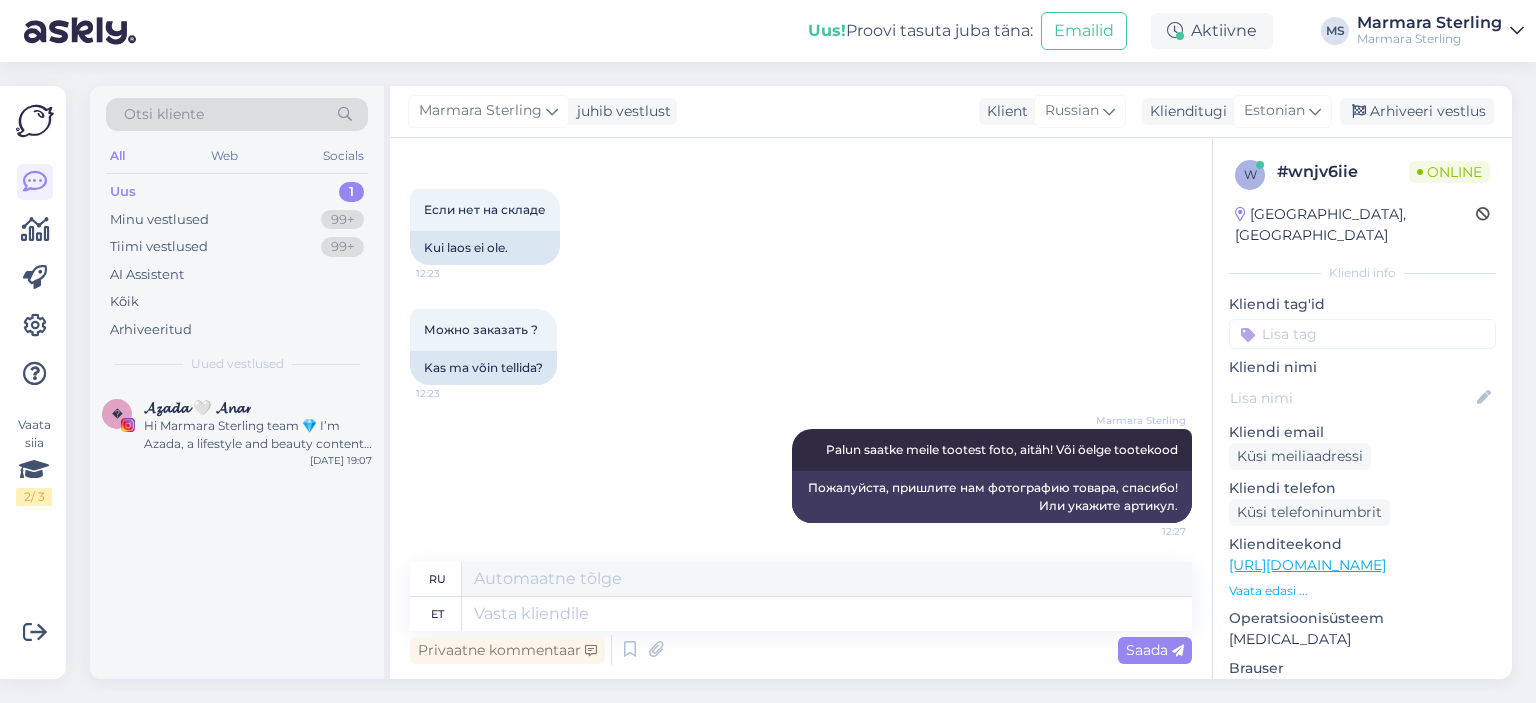 click on "Можно заказать ? 12:23  Kas ma võin tellida?" at bounding box center (801, 347) 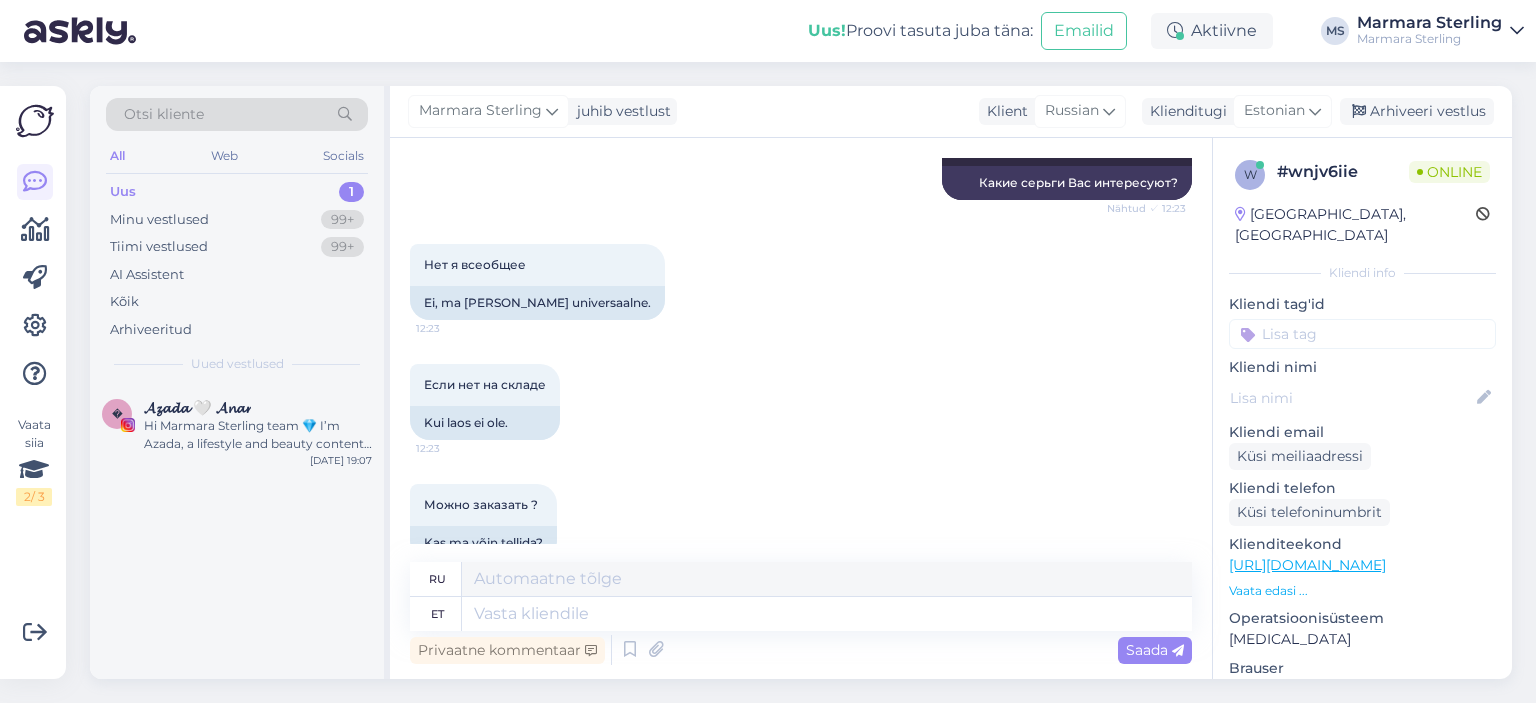 scroll, scrollTop: 675, scrollLeft: 0, axis: vertical 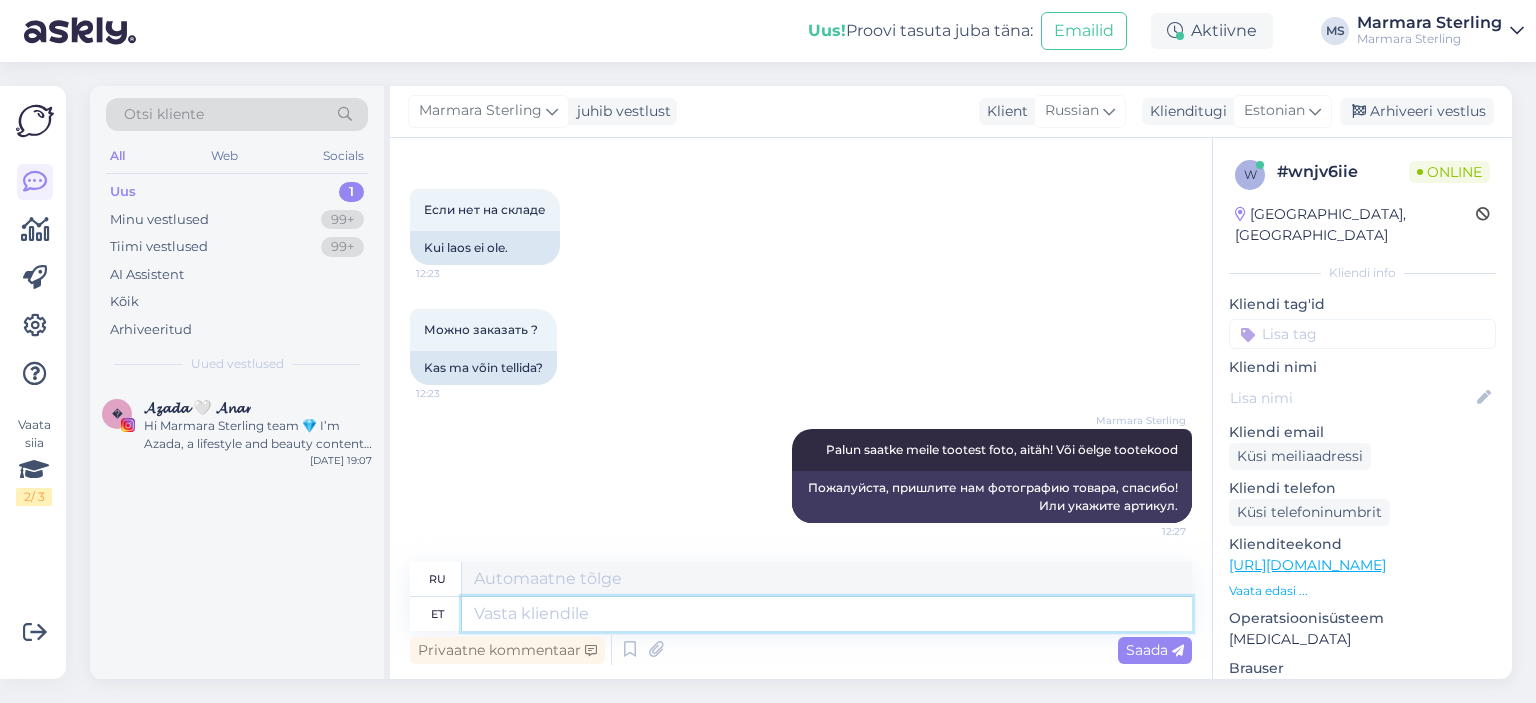 click at bounding box center (827, 614) 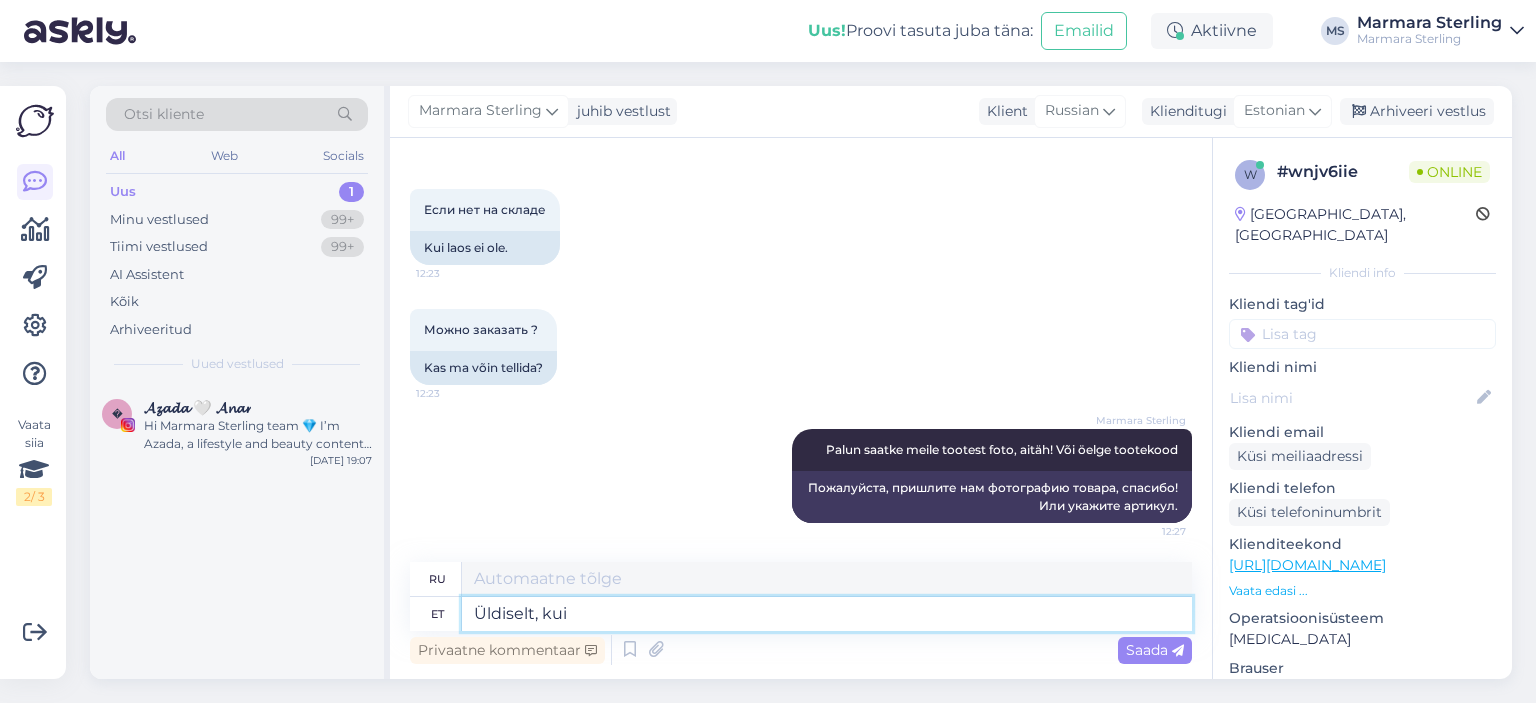 type on "Üldiselt, kui" 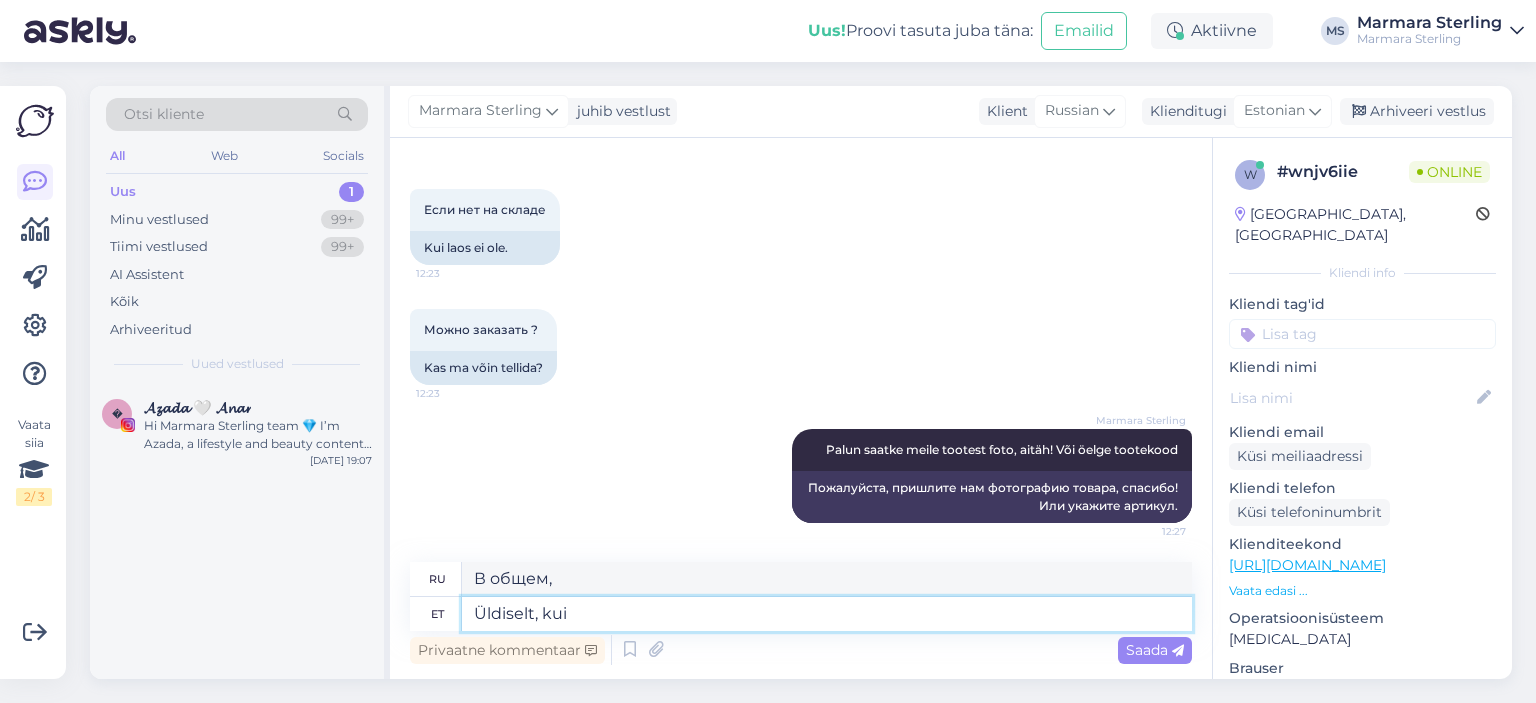 type on "В общем, если" 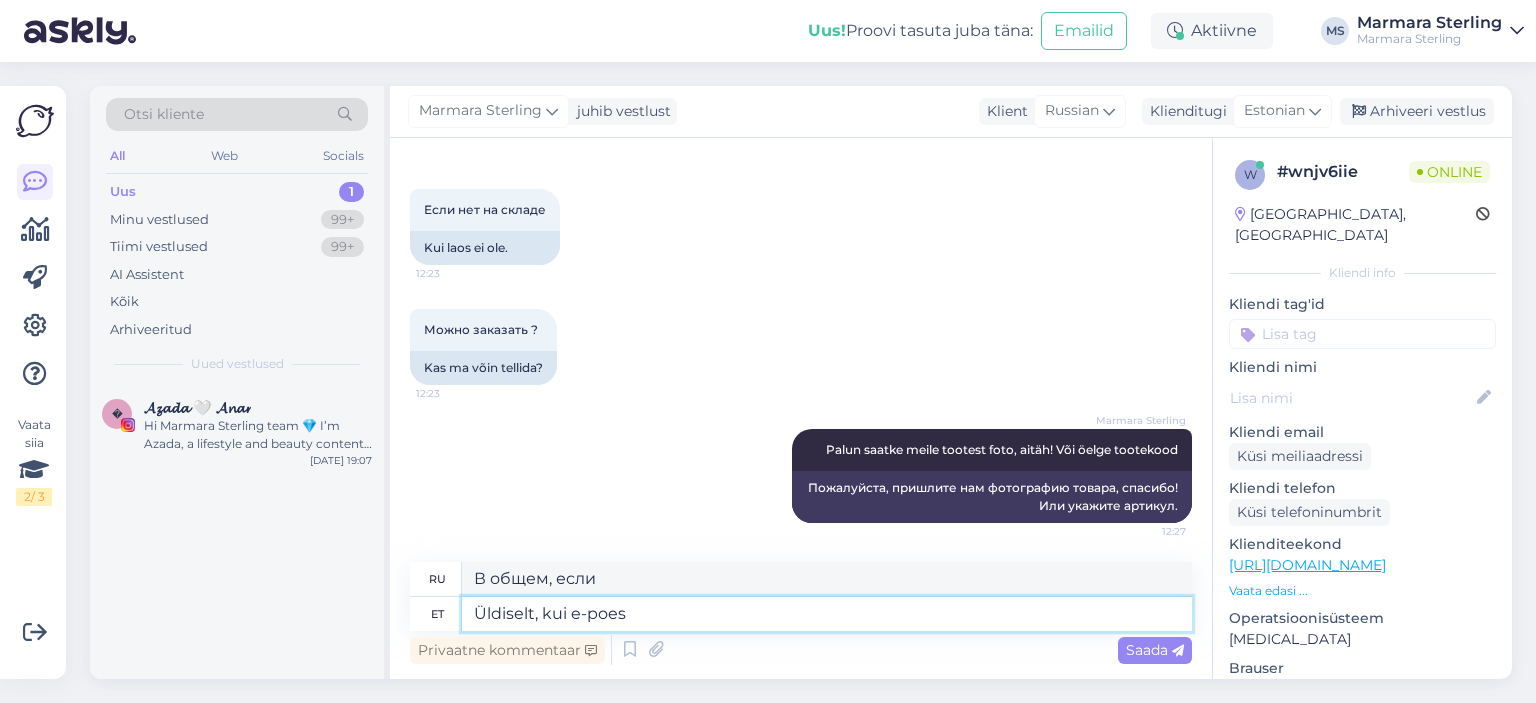 type on "Üldiselt, kui e-poes" 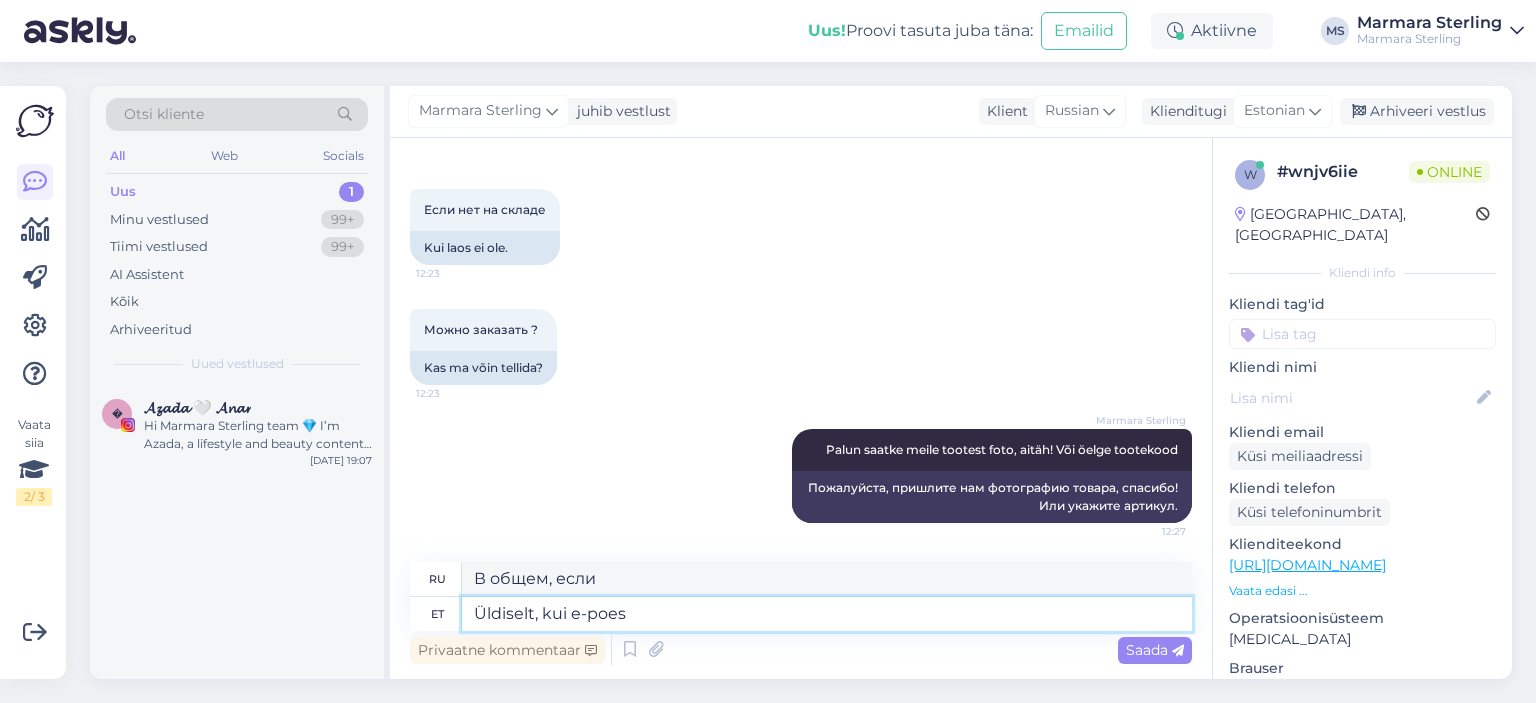 type on "В общем, если в интернет-магазине" 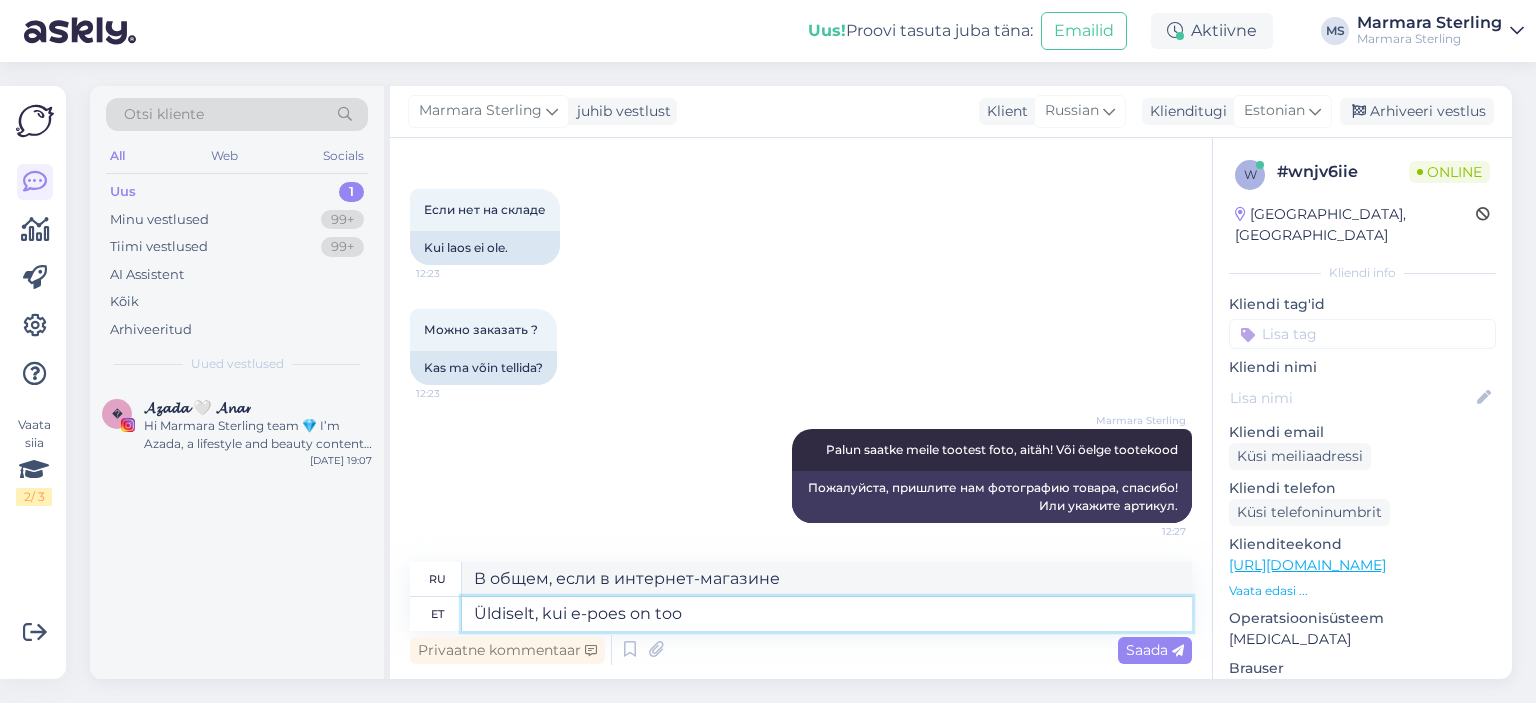 type on "Üldiselt, kui e-poes on toot" 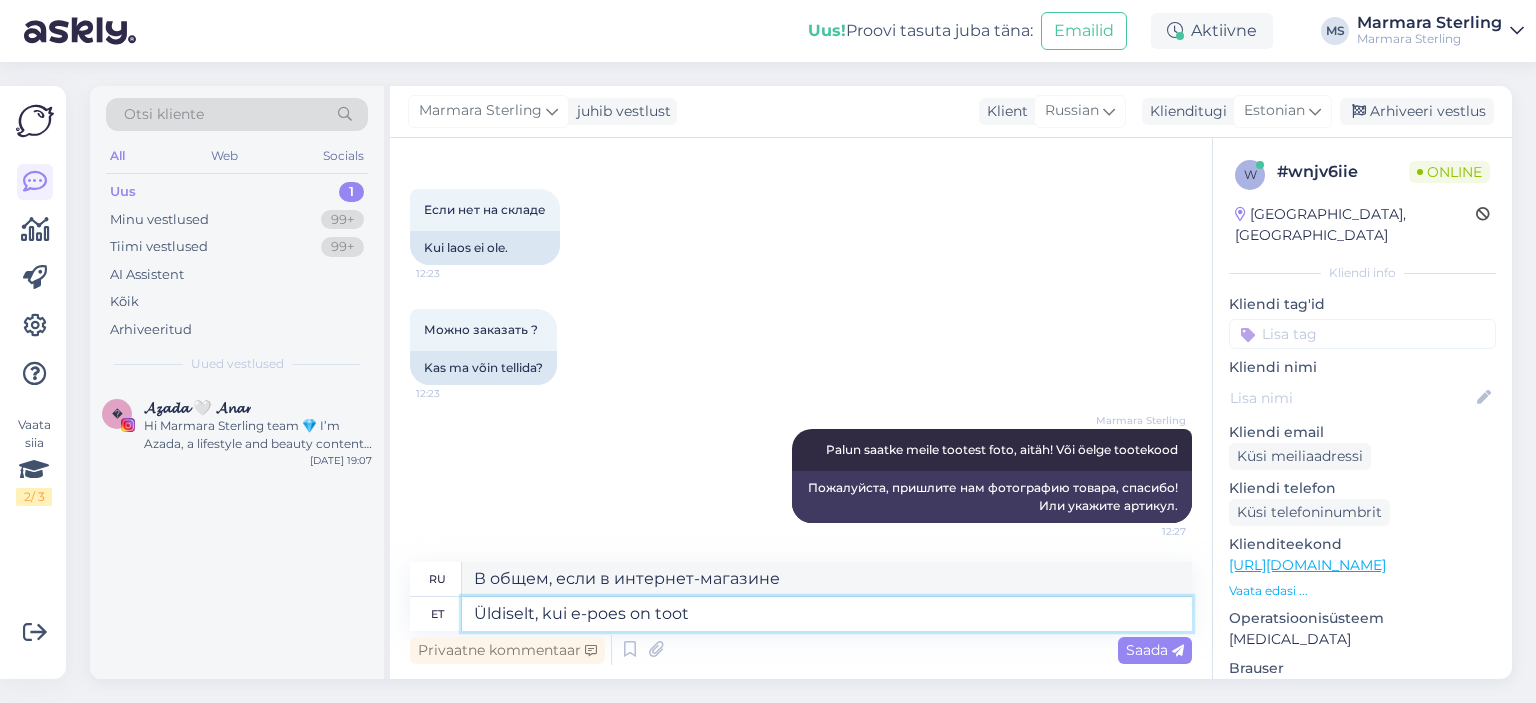 type on "В целом, если в интернет-магазине есть" 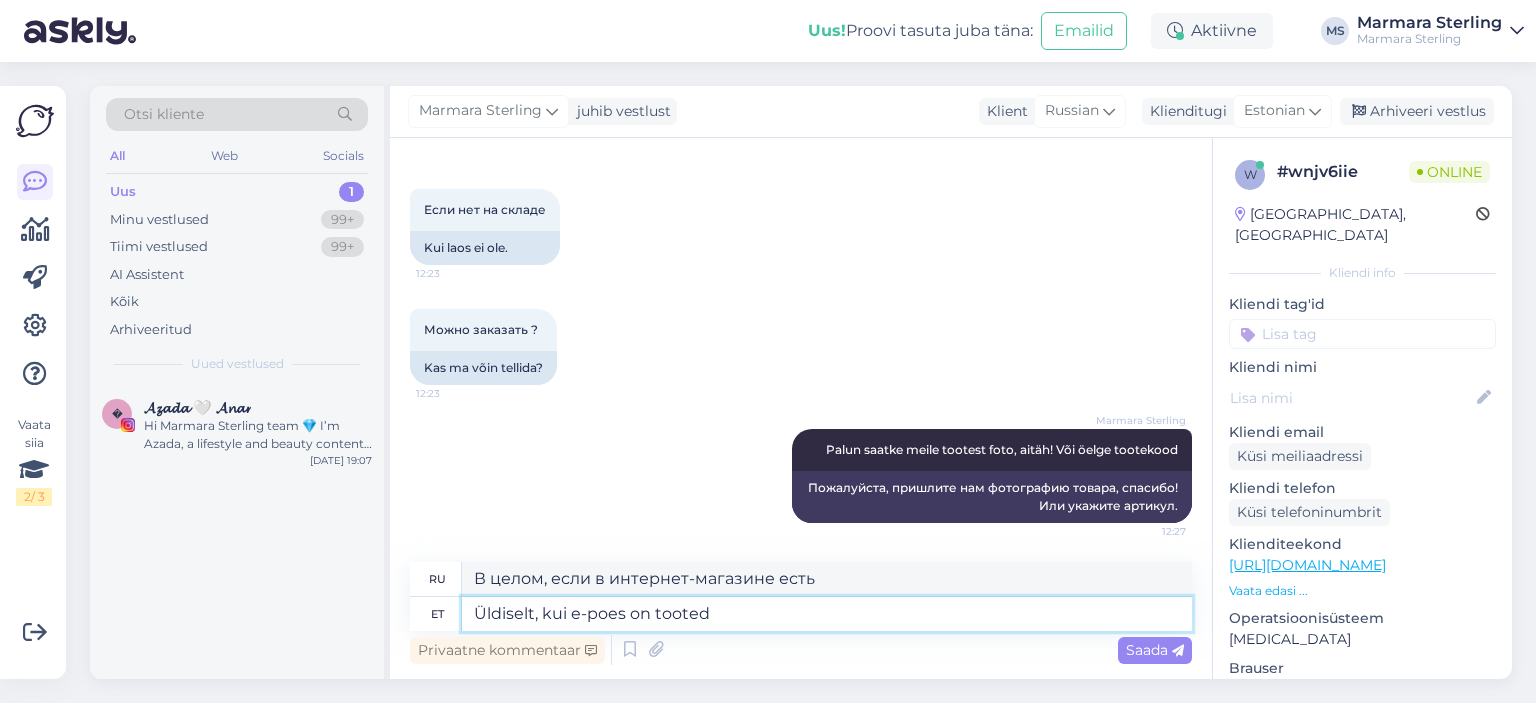 type on "Üldiselt, kui e-poes on tooted o" 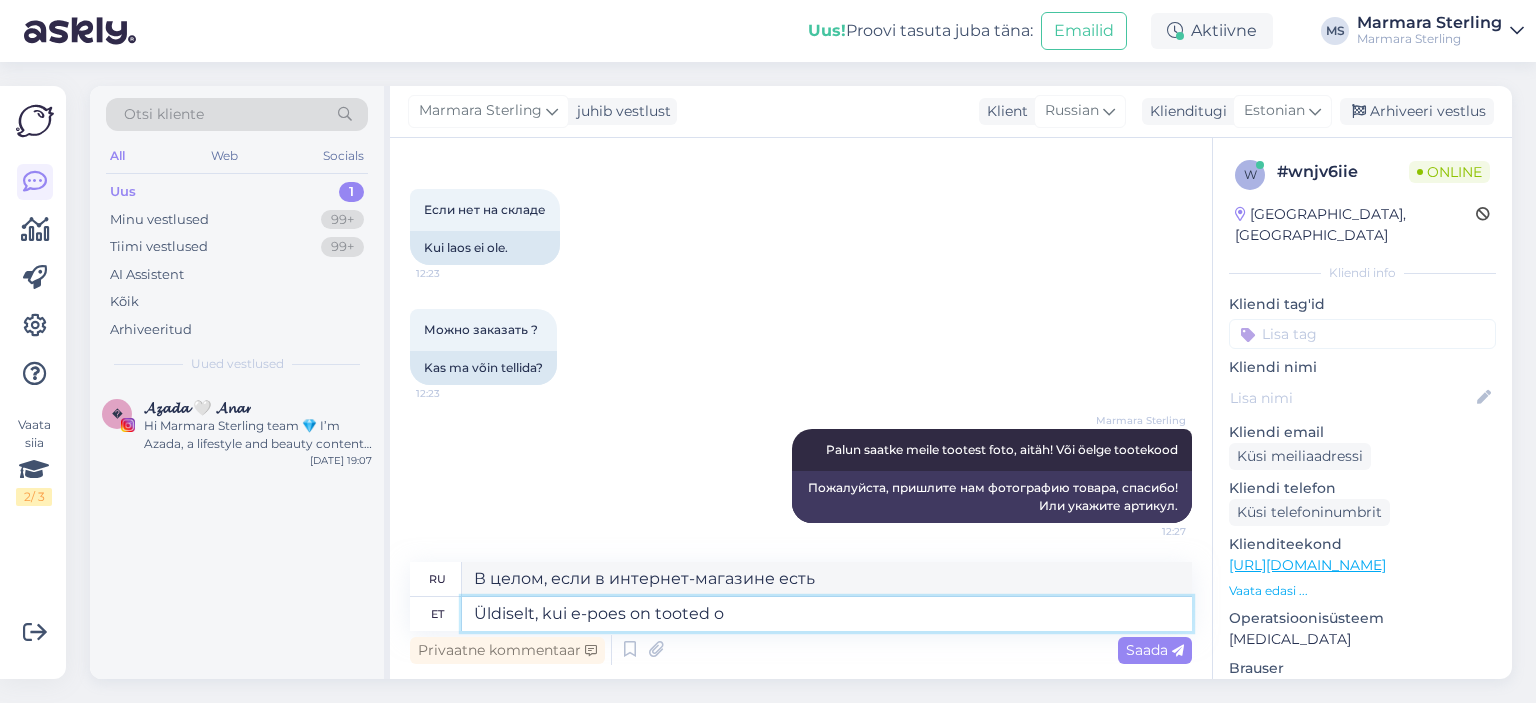 type on "В целом, если в интернет-магазине есть товары" 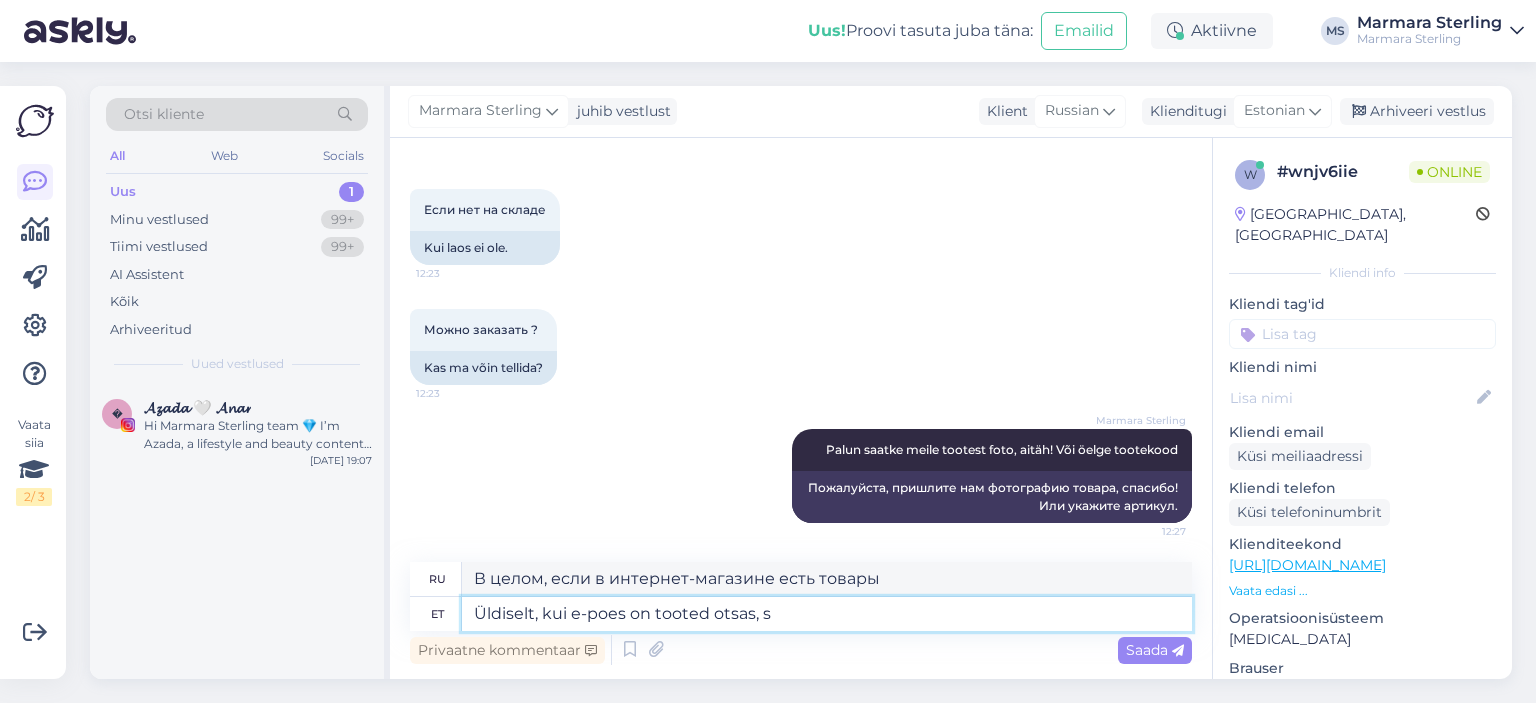 type on "Üldiselt, kui e-poes on tooted otsas, si" 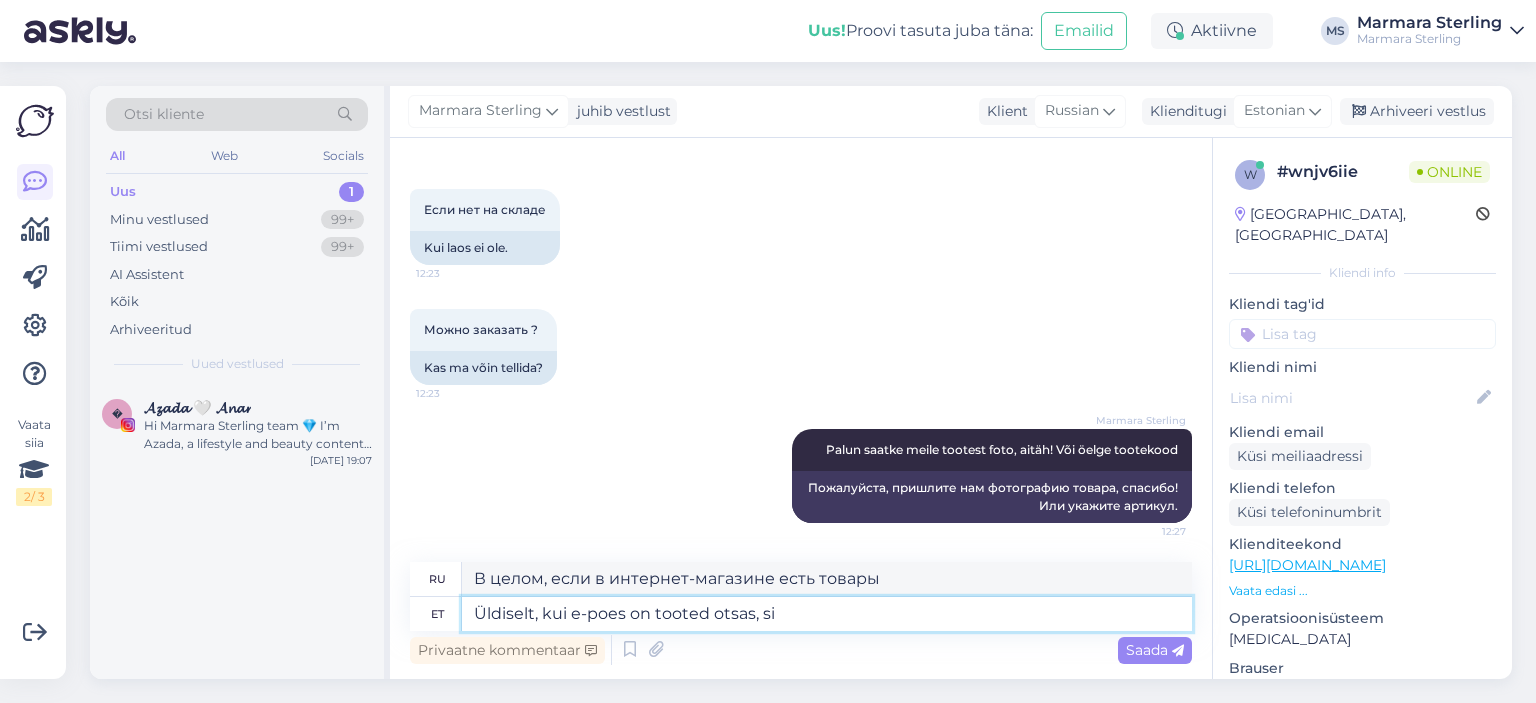 type on "Как правило, если в интернет-магазине товары закончились," 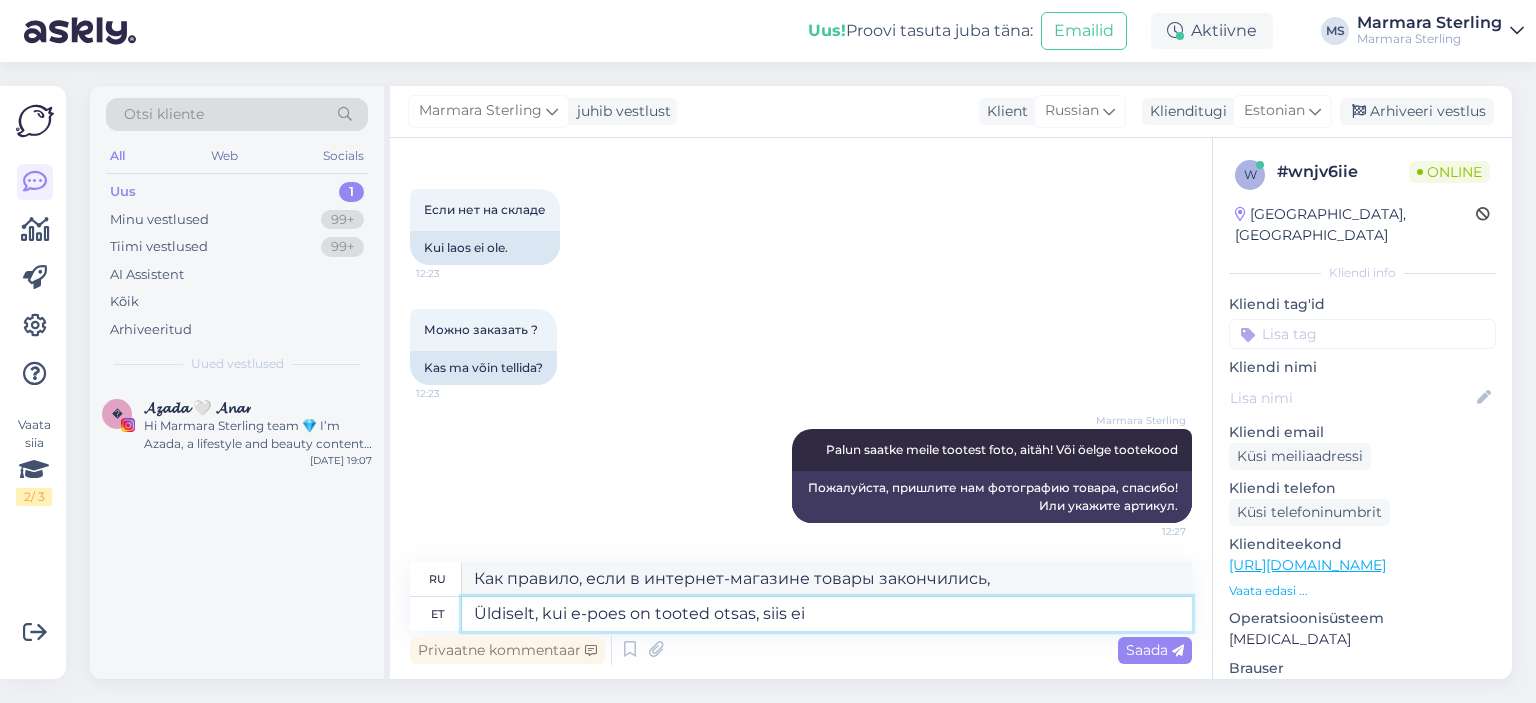 type on "Üldiselt, kui e-poes on tooted otsas, siis ei" 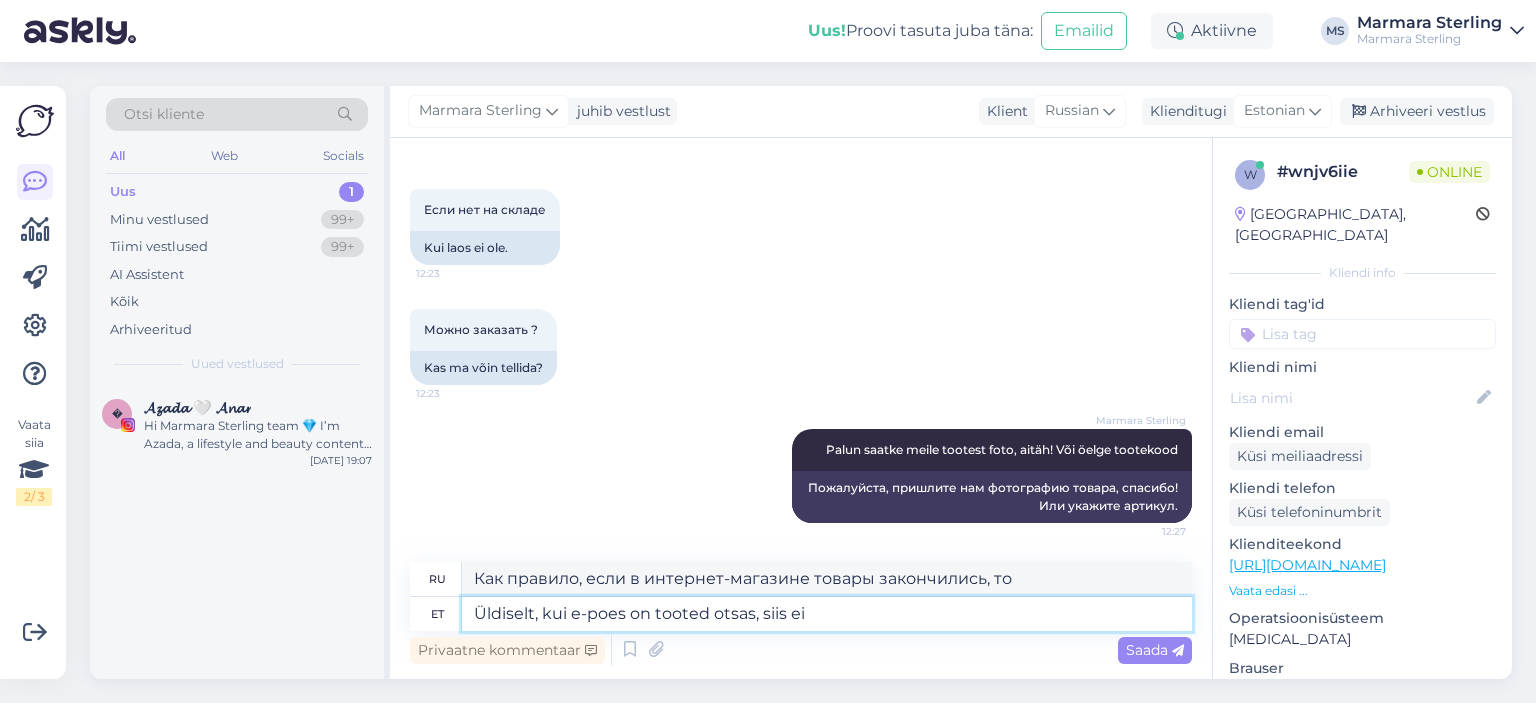 type on "Как правило, если в интернет-магазине товары закончились, то нет." 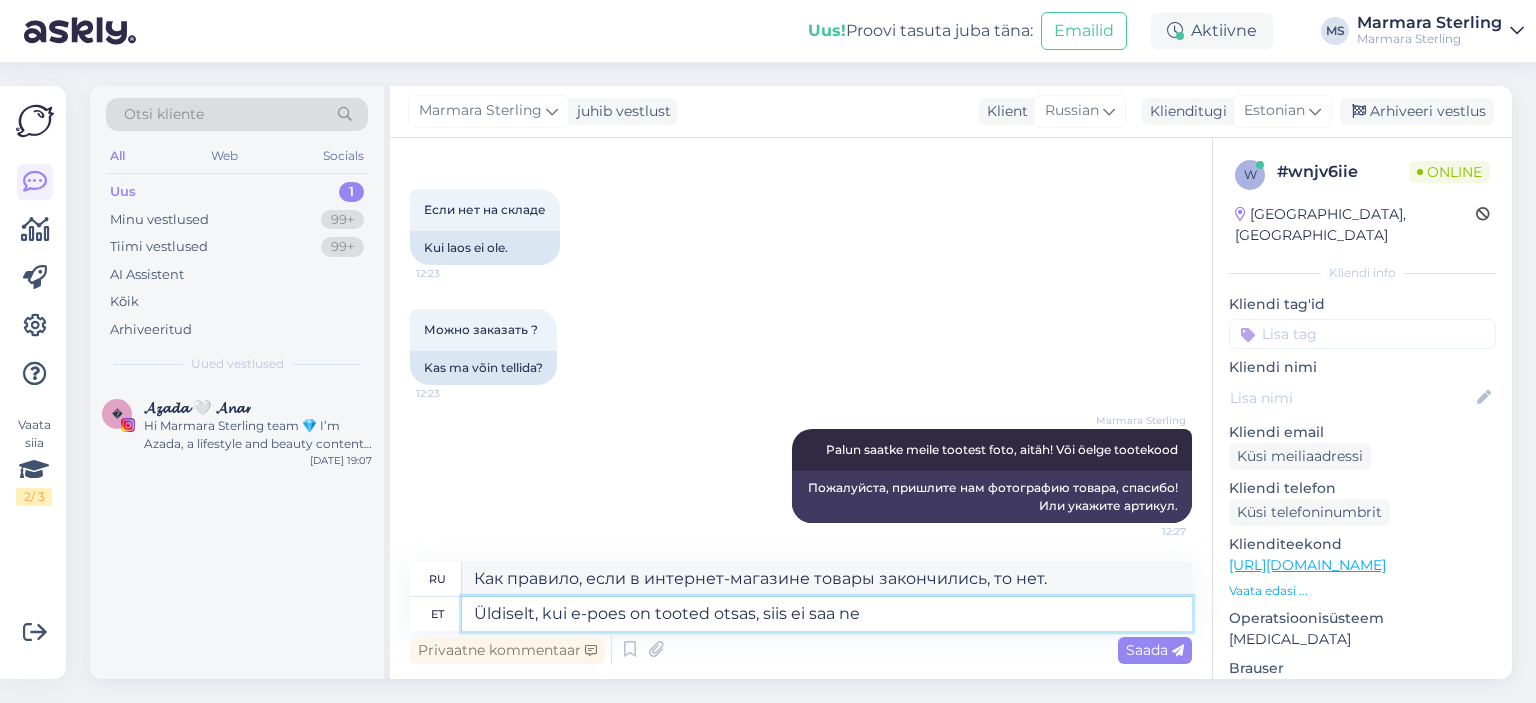 type on "Üldiselt, kui e-poes on tooted otsas, siis ei saa [PERSON_NAME]" 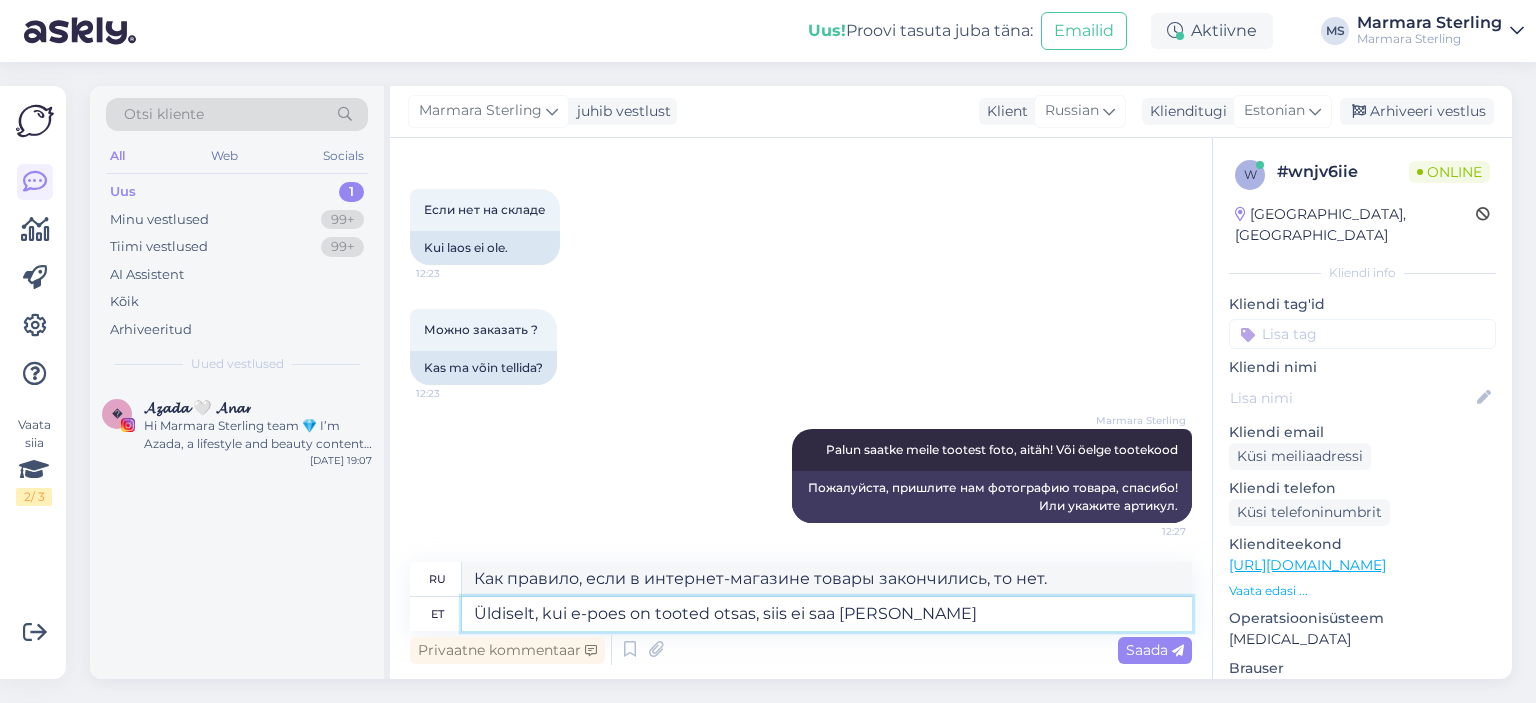 type on "Как правило, если в интернет-магазине товары закончились, то их нельзя" 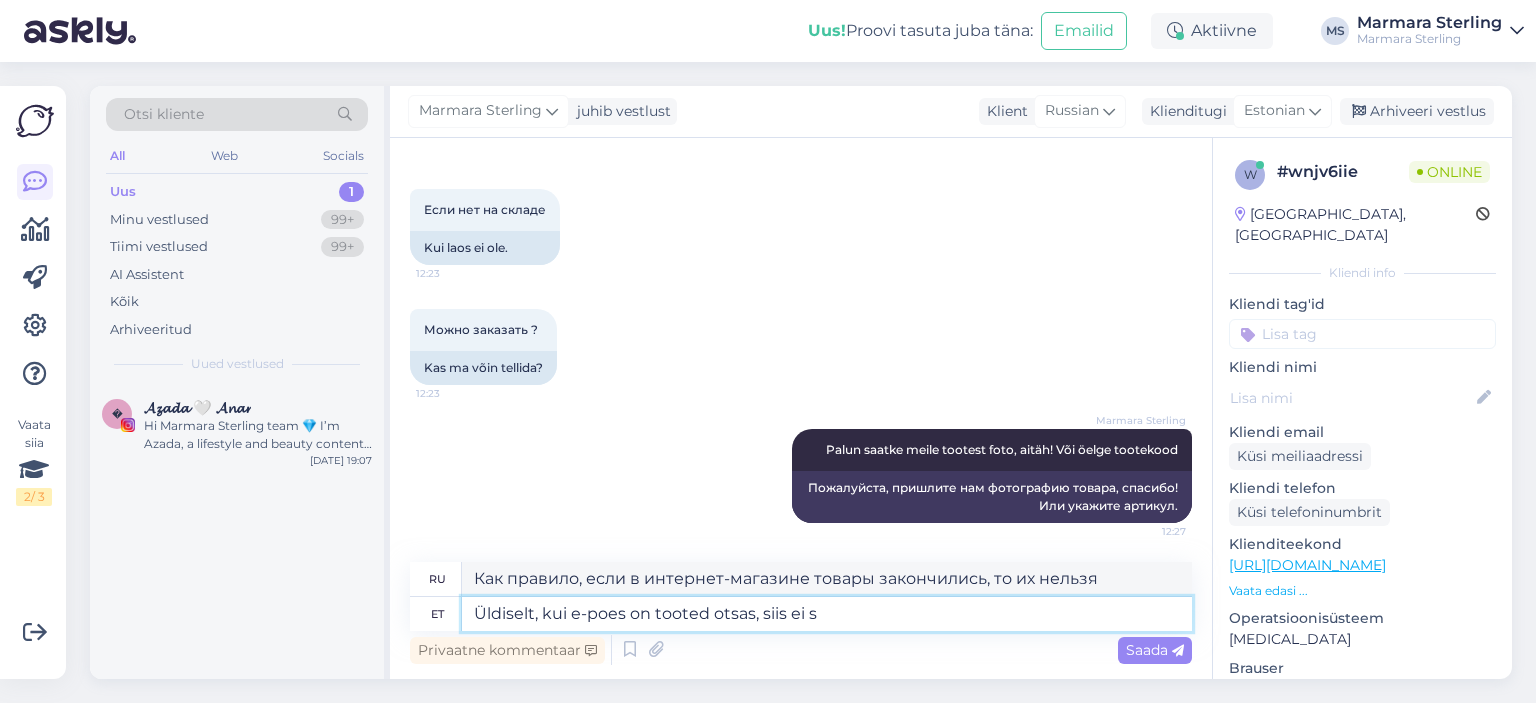 type on "Üldiselt, kui e-poes on tooted otsas, siis ei" 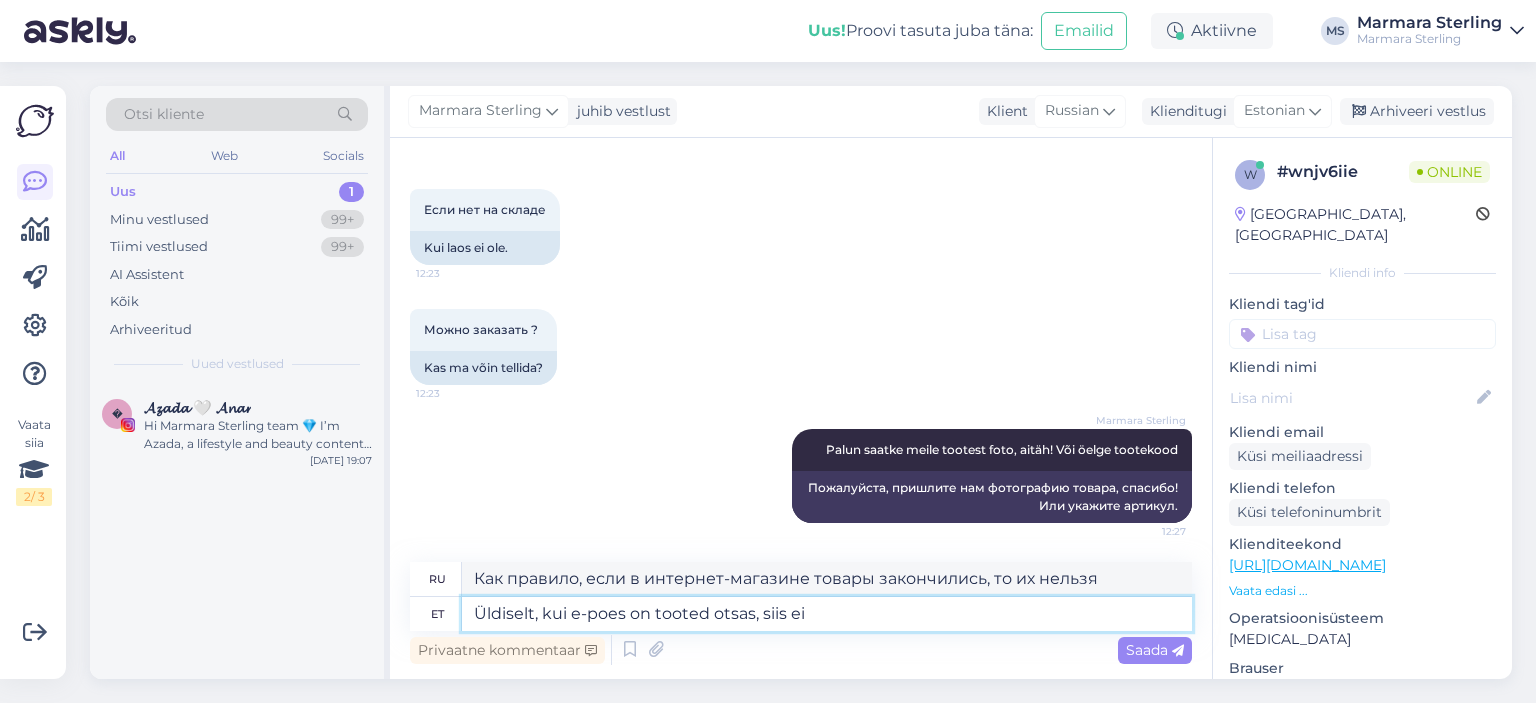 type on "Как правило, если в интернет-магазине товары закончились, то нет." 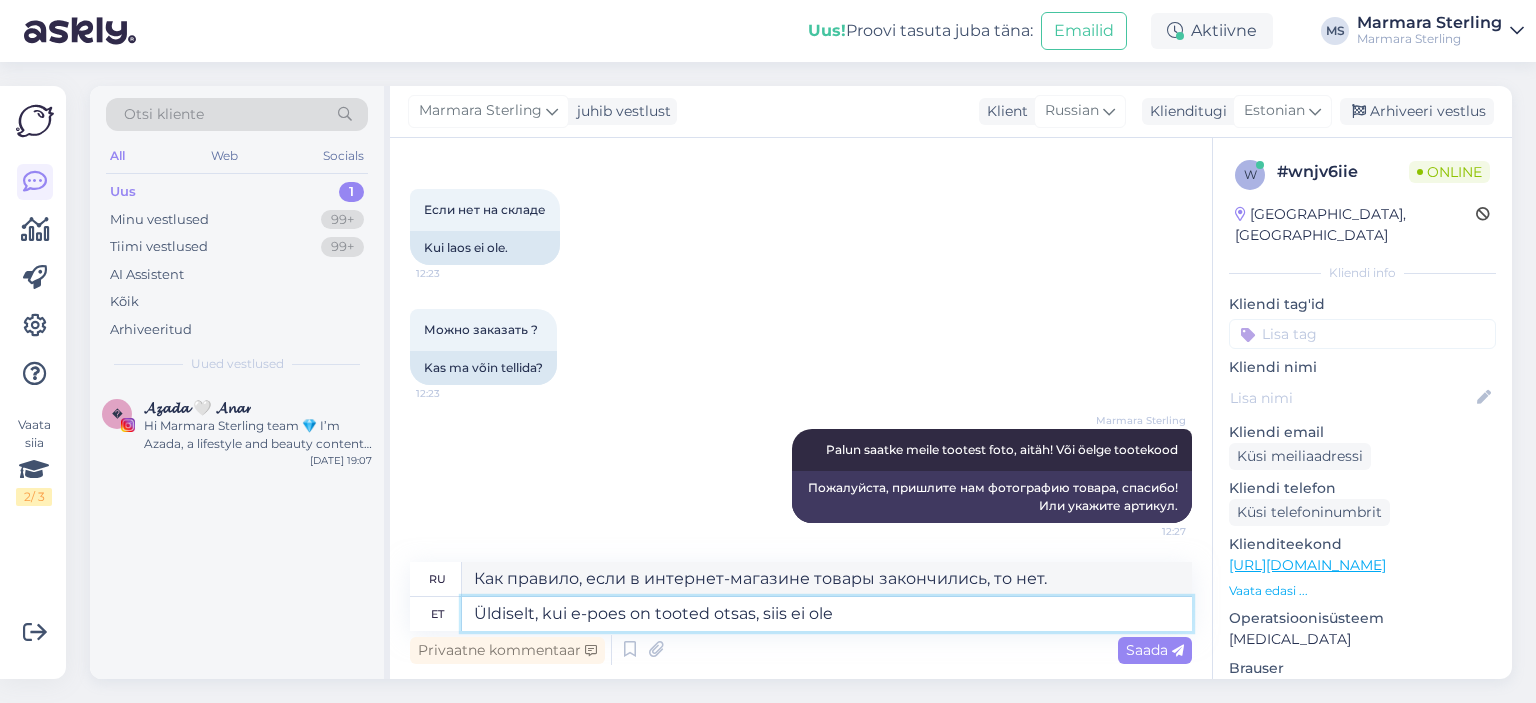 type on "Üldiselt, kui e-poes on tooted otsas, siis ei ole v" 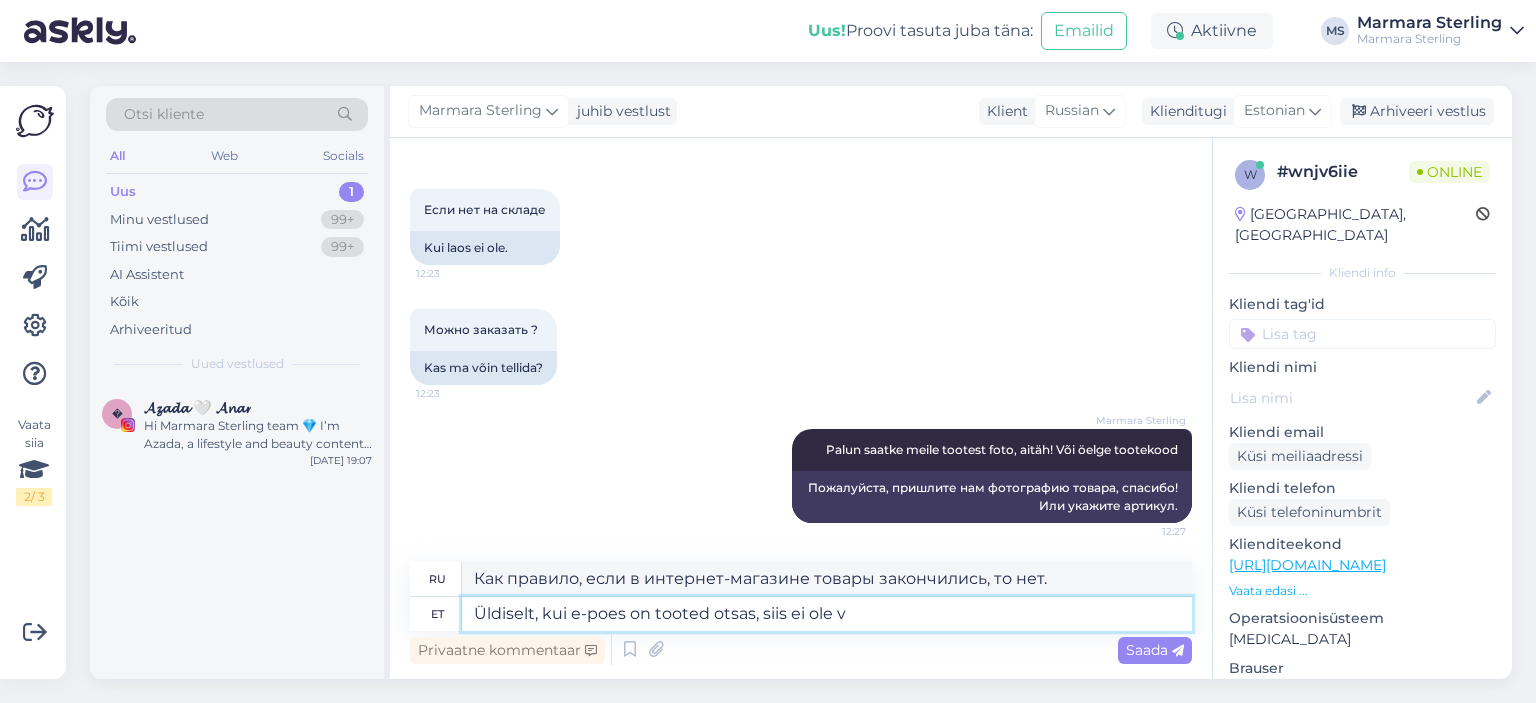 type on "Как правило, если в интернет-магазине товары закончились, то их нет." 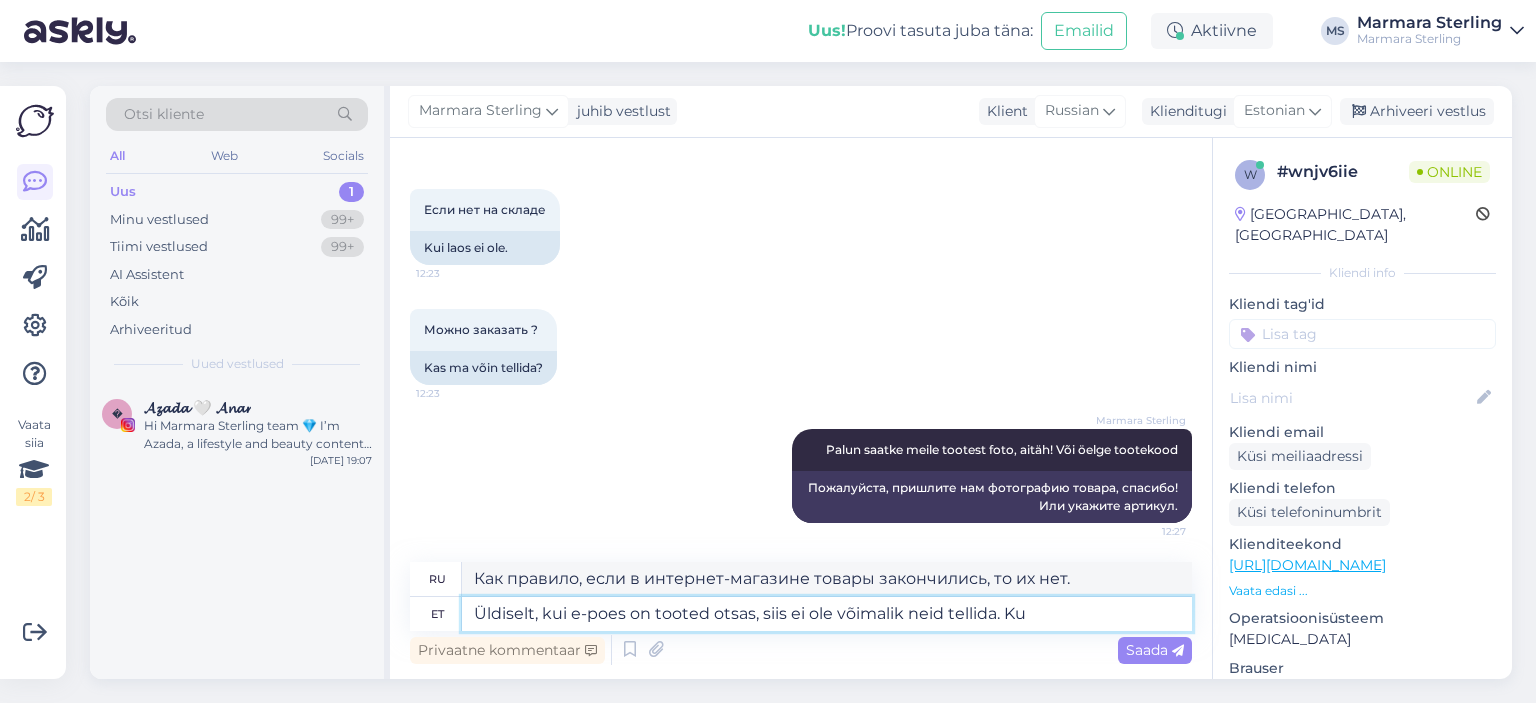 type on "Üldiselt, kui e-poes on tooted otsas, siis ei ole võimalik neid tellida. [PERSON_NAME]" 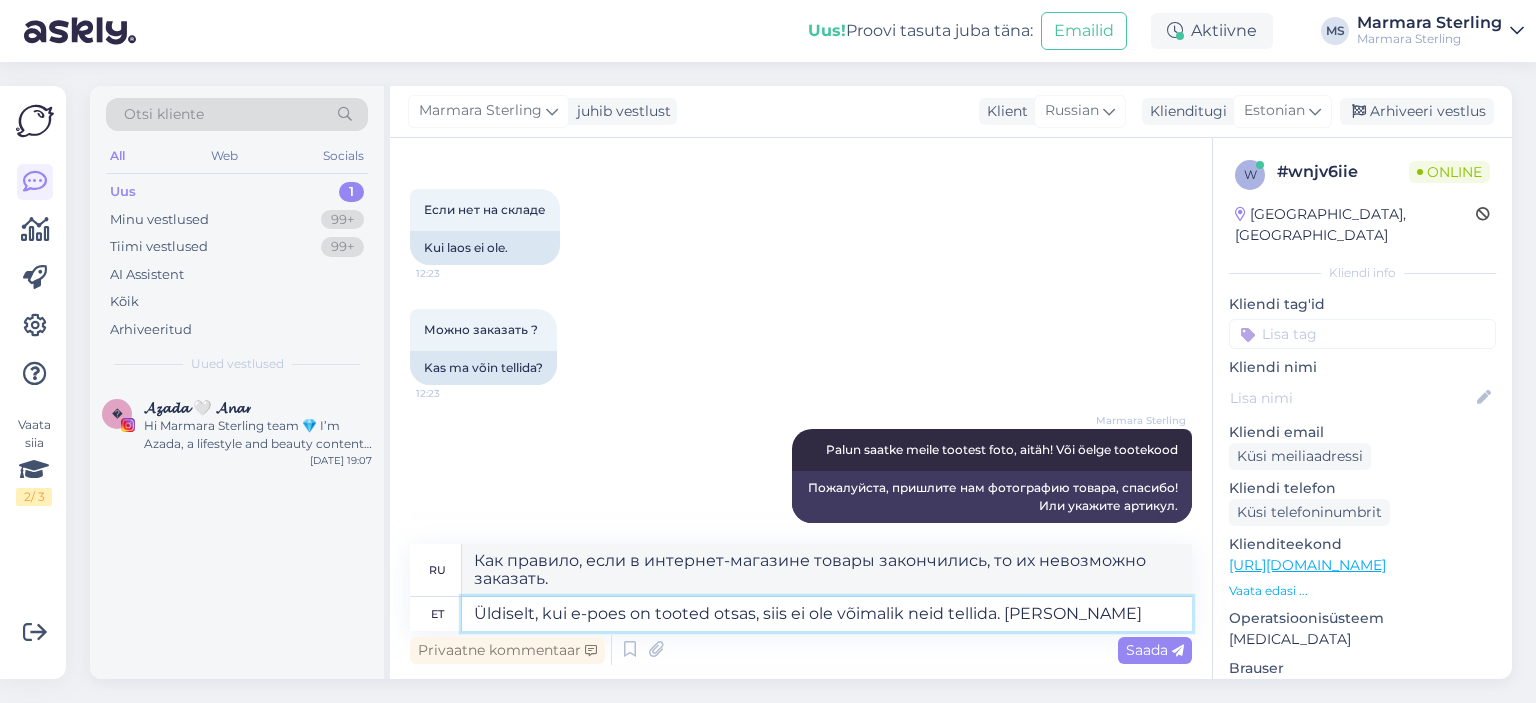 type on "Как правило, если в интернет-магазине товары закончились, то их невозможно..." 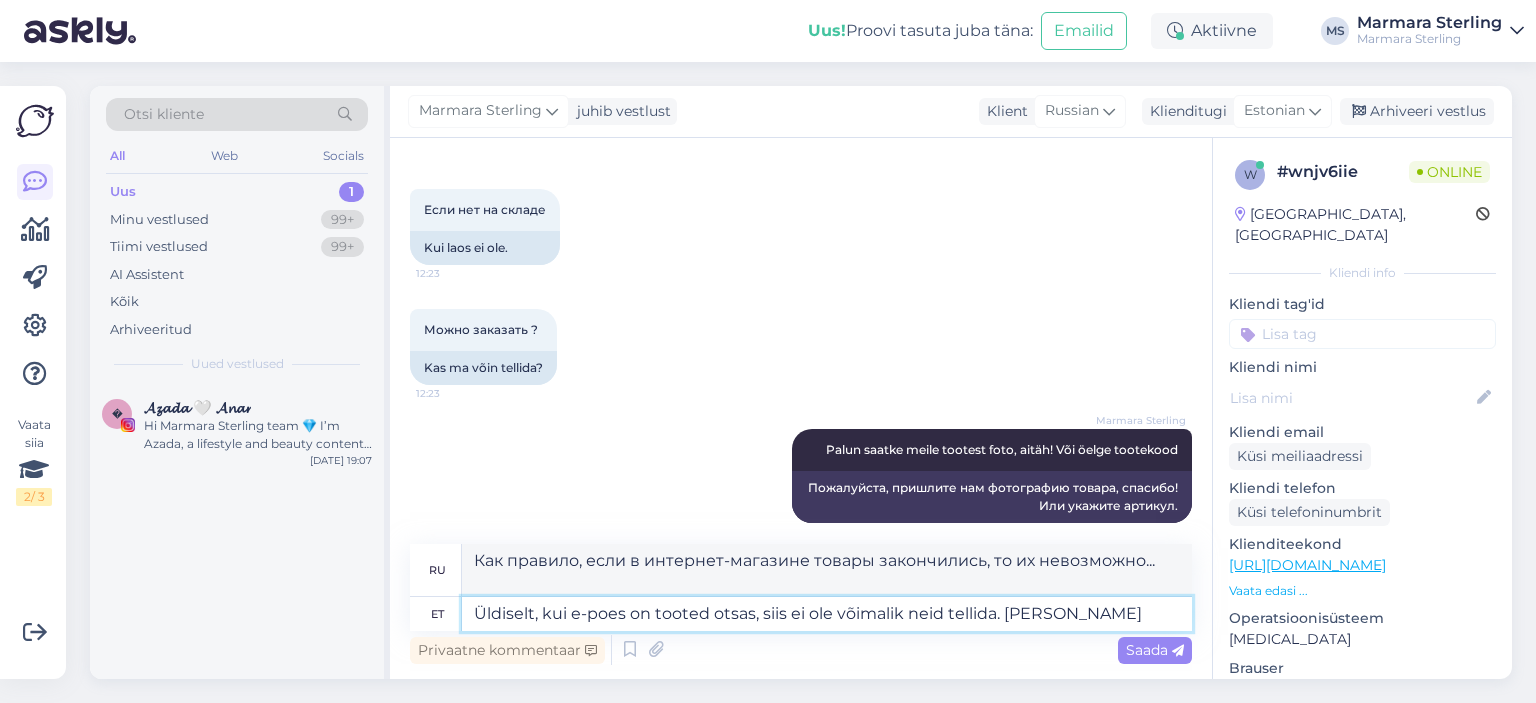 type on "Üldiselt, kui e-poes on tooted otsas, siis ei ole võimalik neid tellida. [PERSON_NAME]" 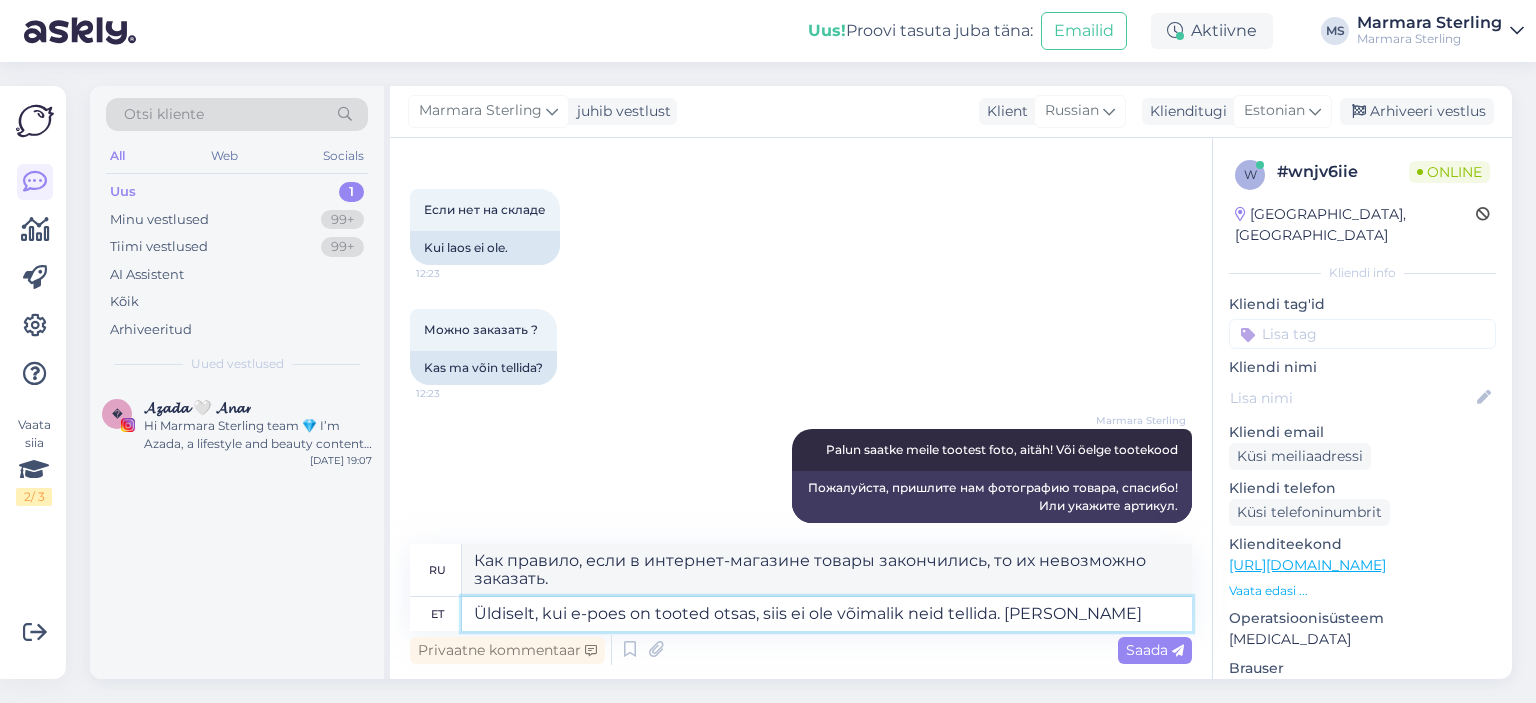 type on "Üldiselt, kui e-poes on tooted otsas, siis ei ole võimalik neid tellida. Kui o" 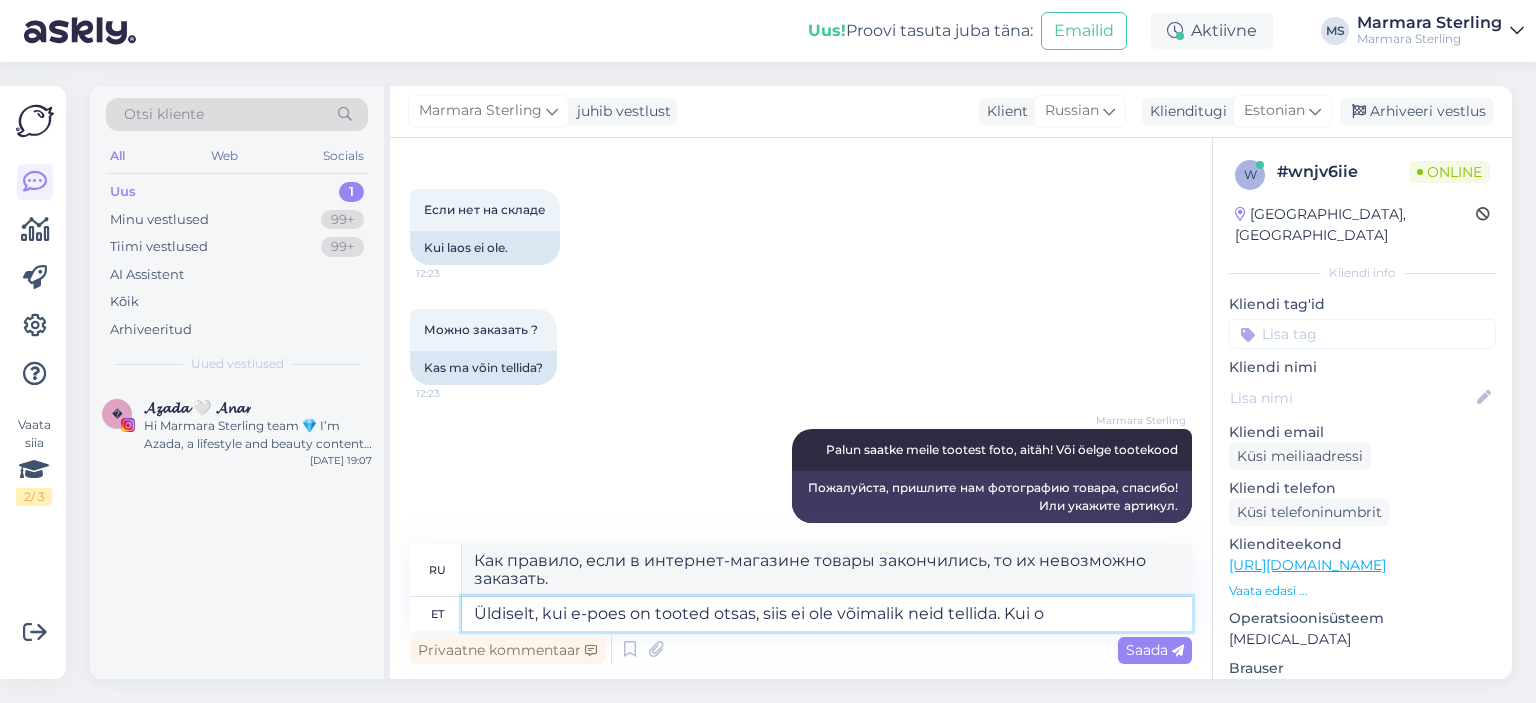 type on "Как правило, если в интернет-магазине товары закончились, то заказать их невозможно. Если" 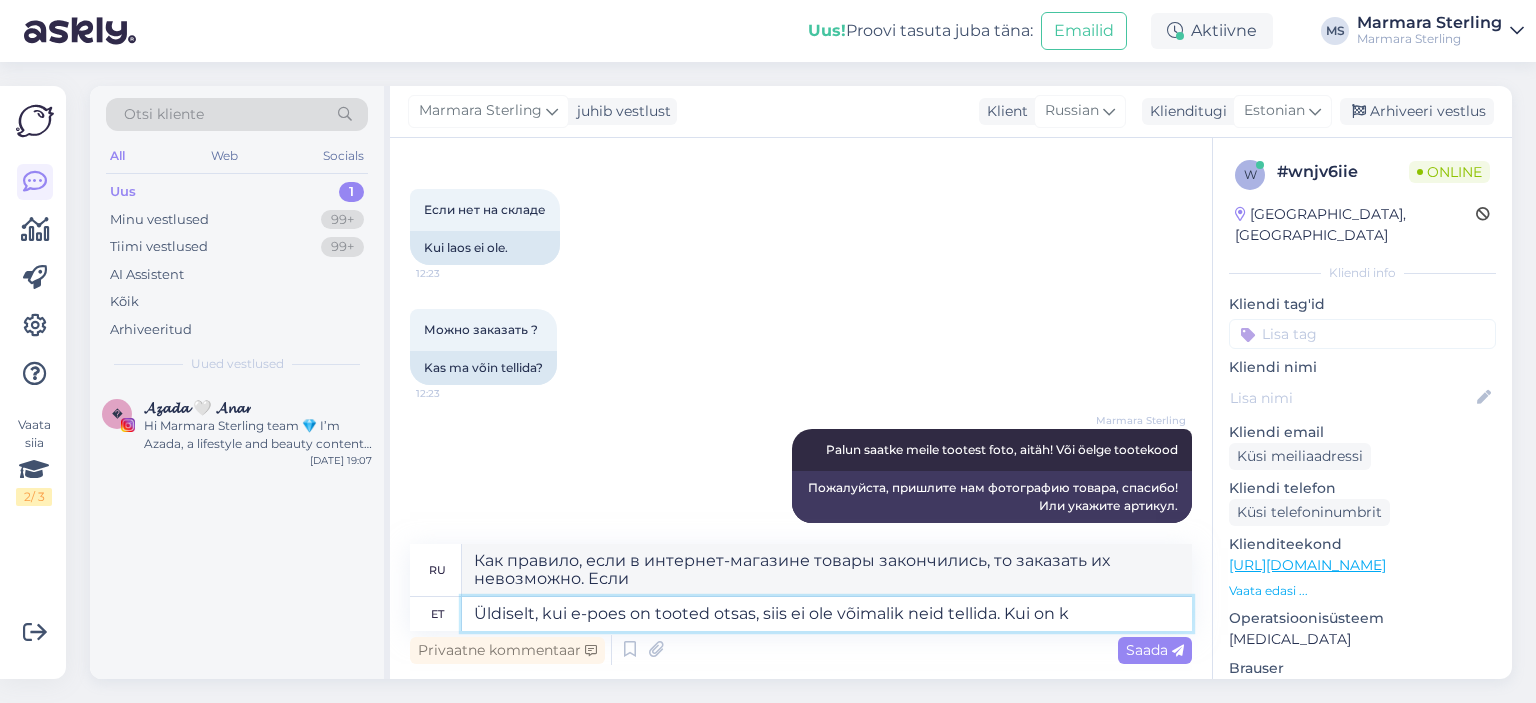 type on "Üldiselt, kui e-poes on tooted otsas, siis ei ole võimalik neid tellida. Kui on ko" 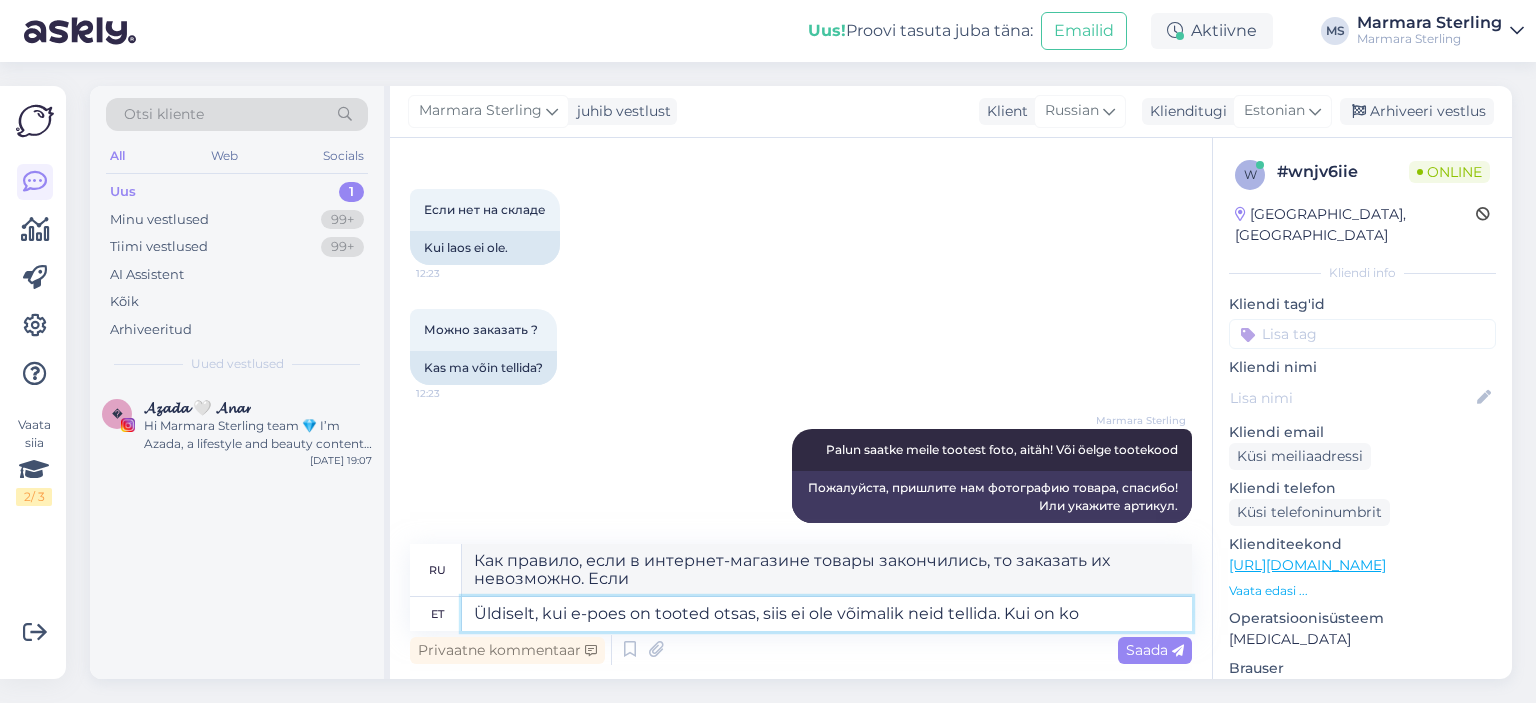 type on "Как правило, если товар в интернет-магазине отсутствует на складе, его нельзя заказать. Если же..." 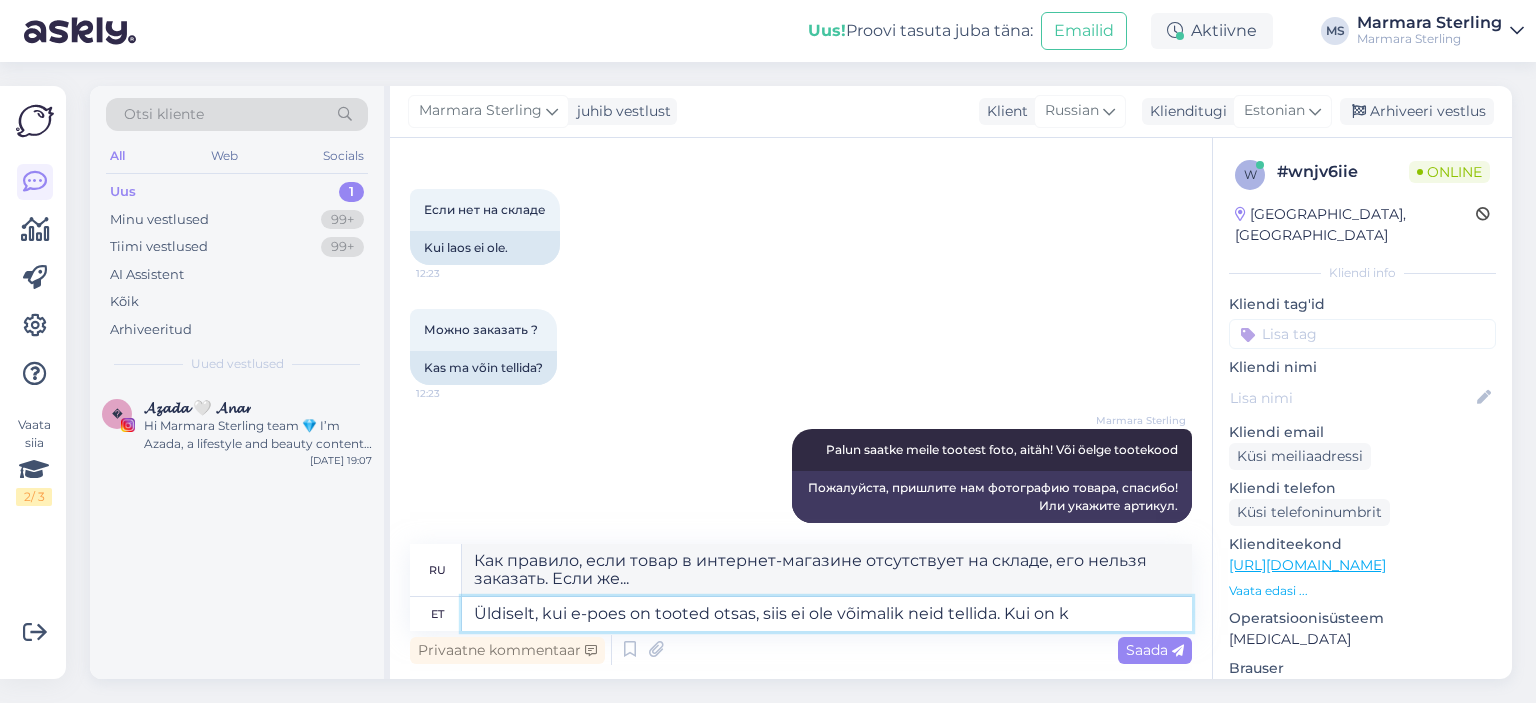 type on "Üldiselt, kui e-poes on tooted otsas, siis ei ole võimalik neid tellida. Kui on" 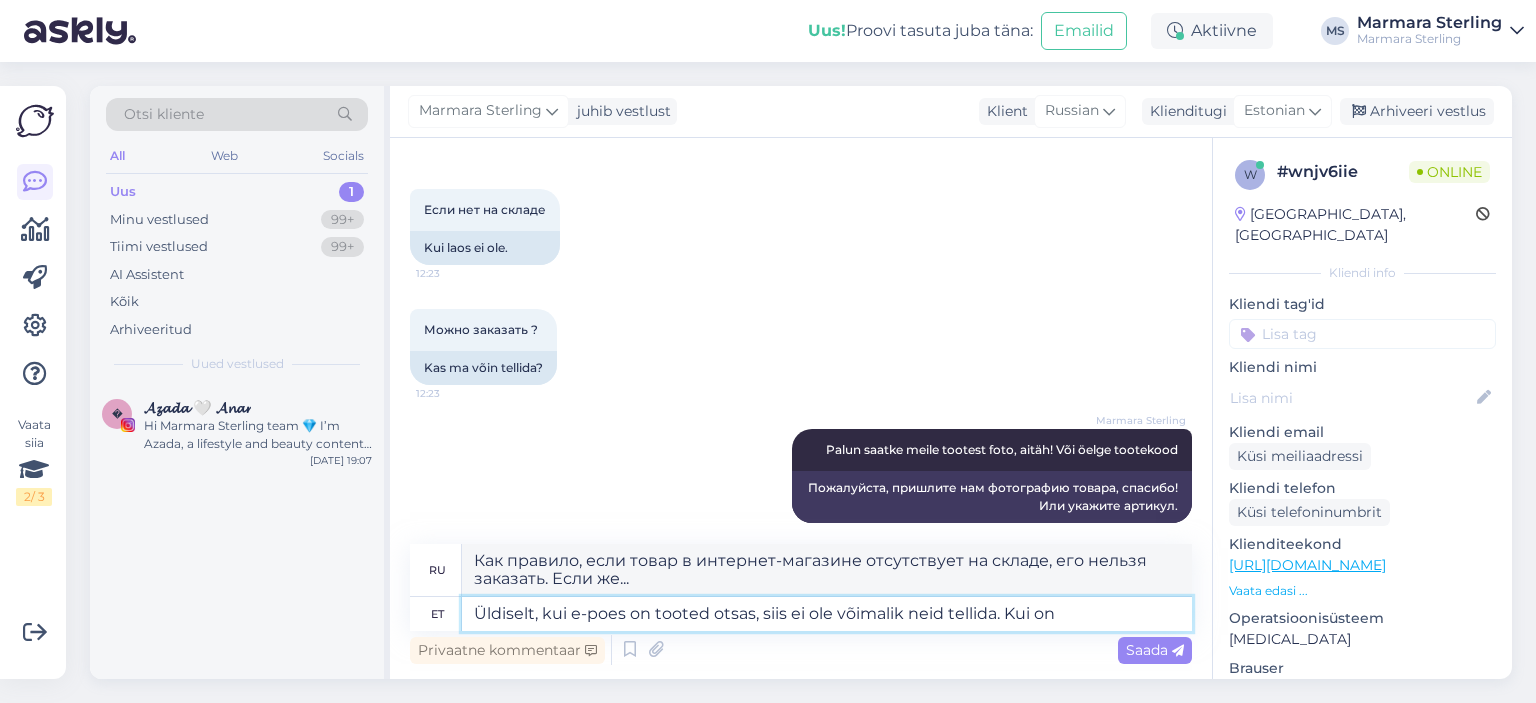 type on "Как правило, если товар в интернет-магазине отсутствует на складе, его нельзя заказать. Если есть кон..." 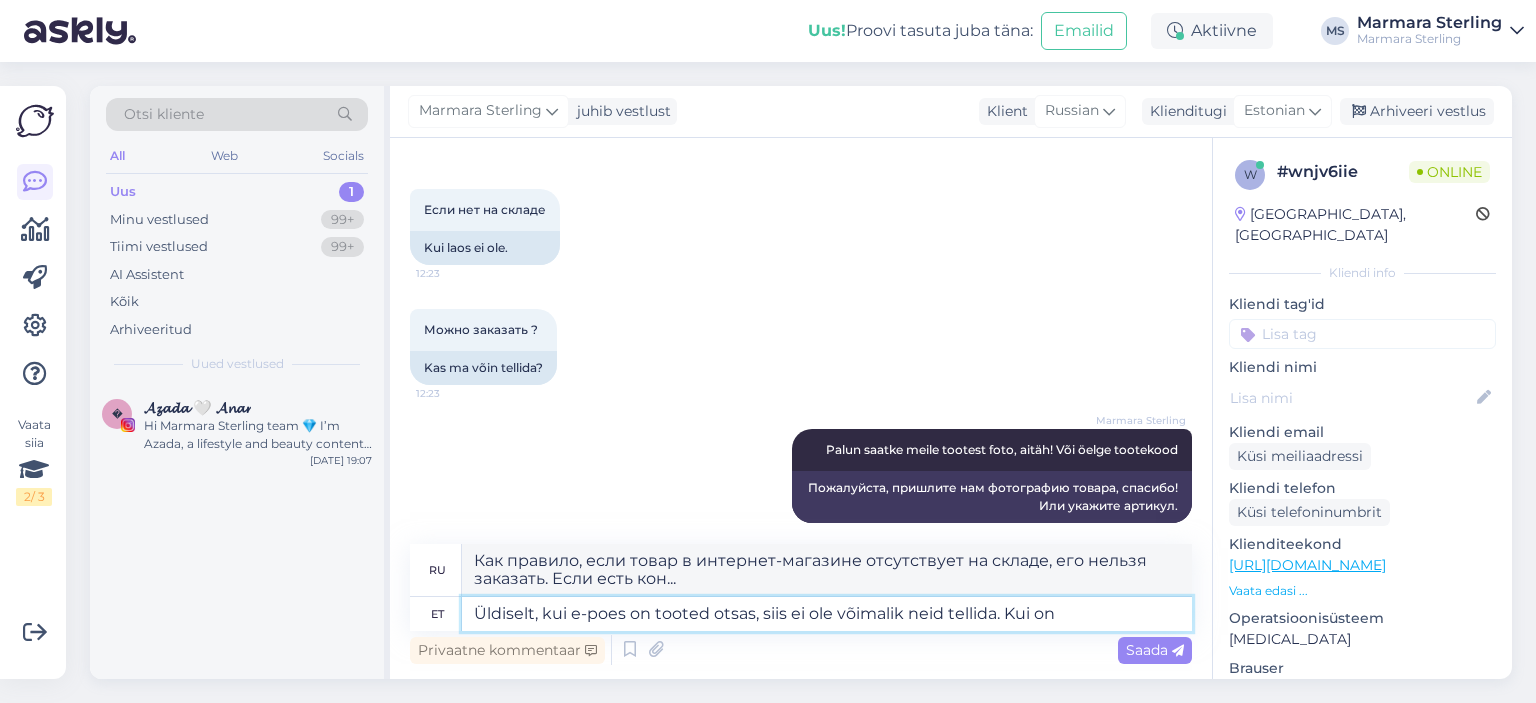 type on "Üldiselt, kui e-poes on tooted otsas, siis ei ole võimalik neid tellida. Kui on" 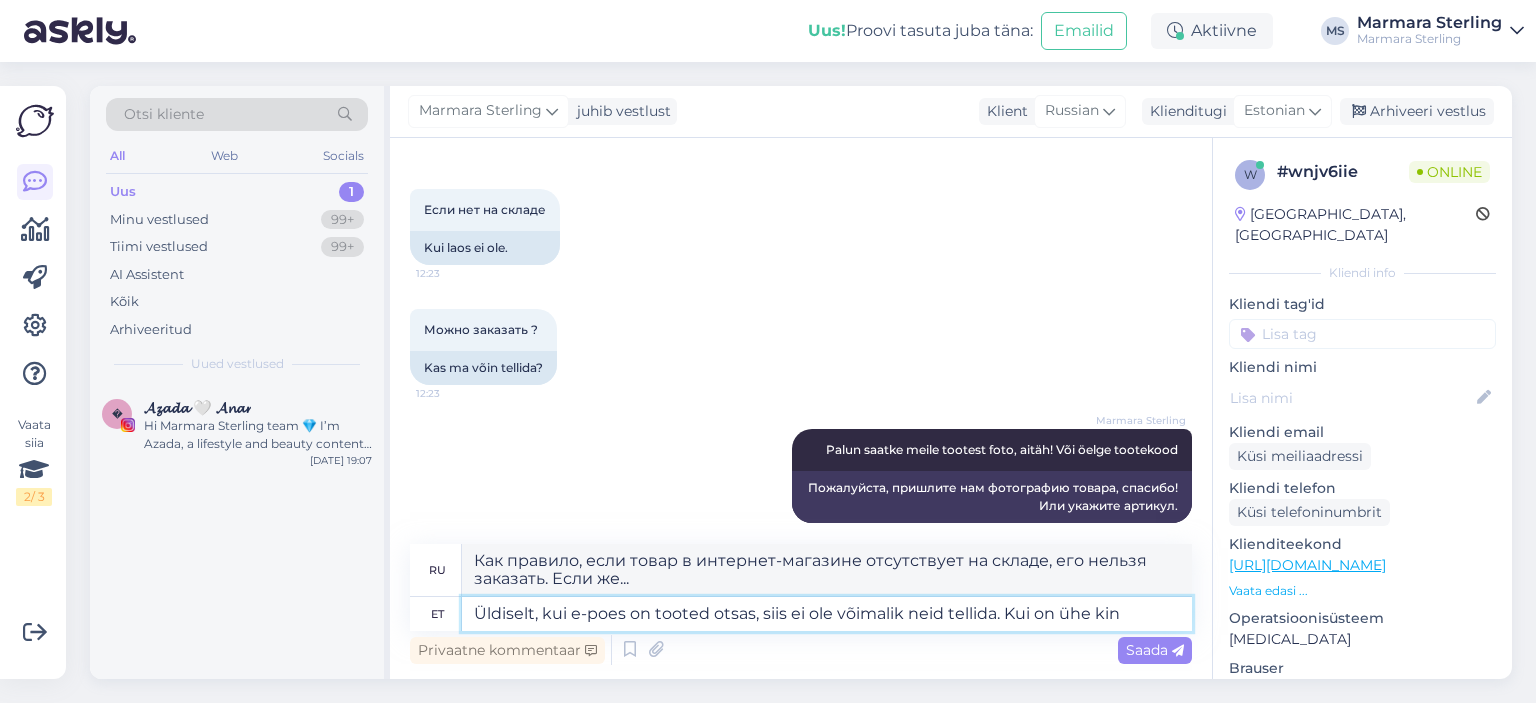type on "Üldiselt, kui e-poes on tooted otsas, siis ei ole võimalik neid tellida. Kui on ühe kind" 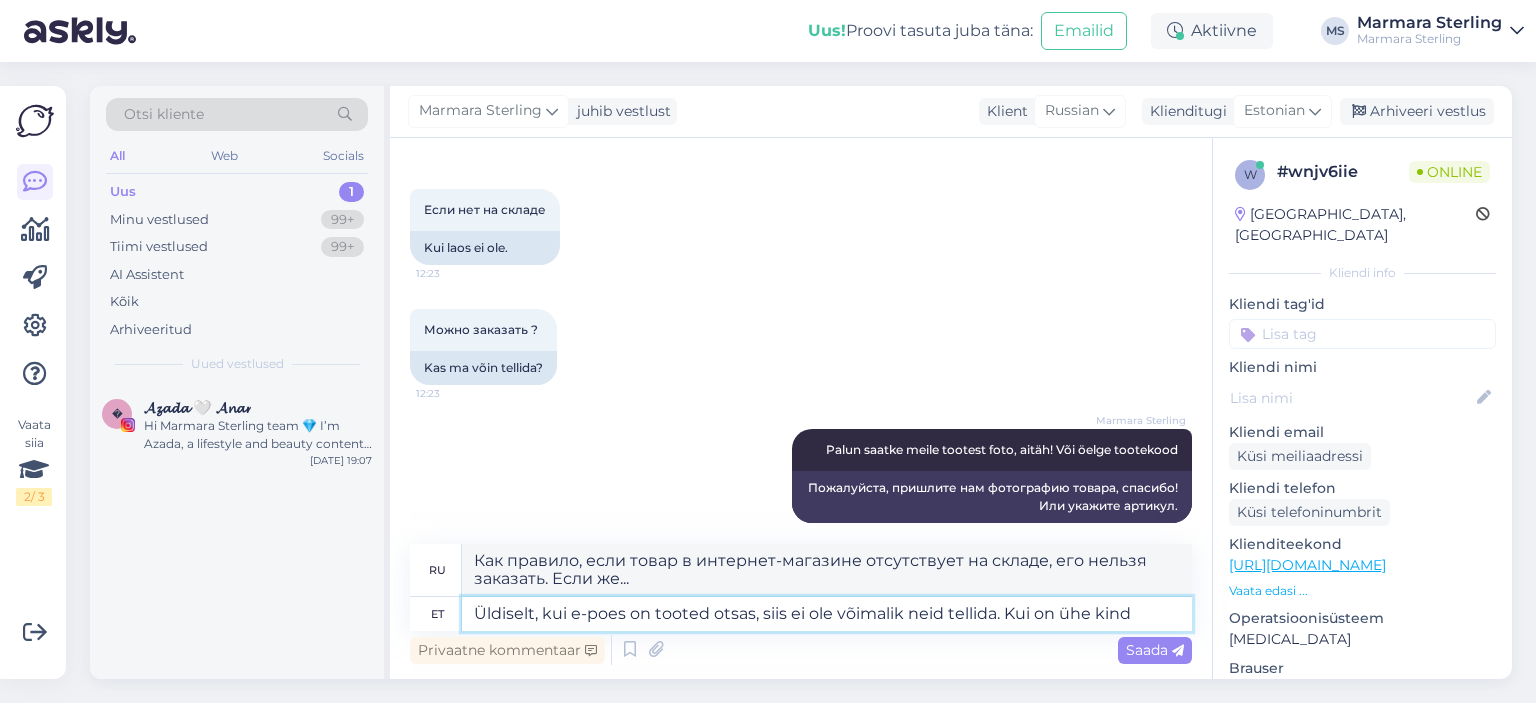 type on "Как правило, если в интернет-магазине товар отсутствует, его нельзя заказать. Если есть один..." 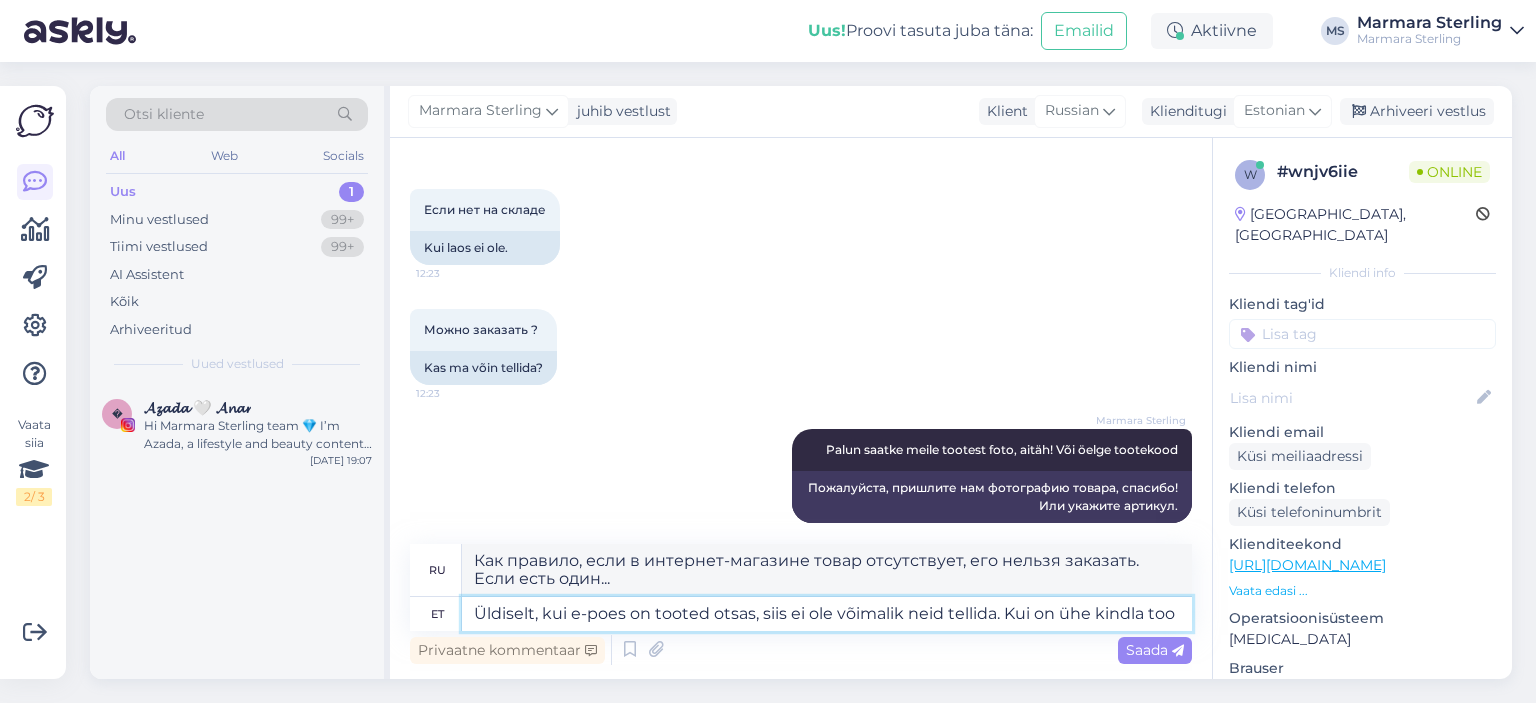 type on "Üldiselt, kui e-poes on tooted otsas, siis ei ole võimalik neid tellida. Kui on ühe kindla toot" 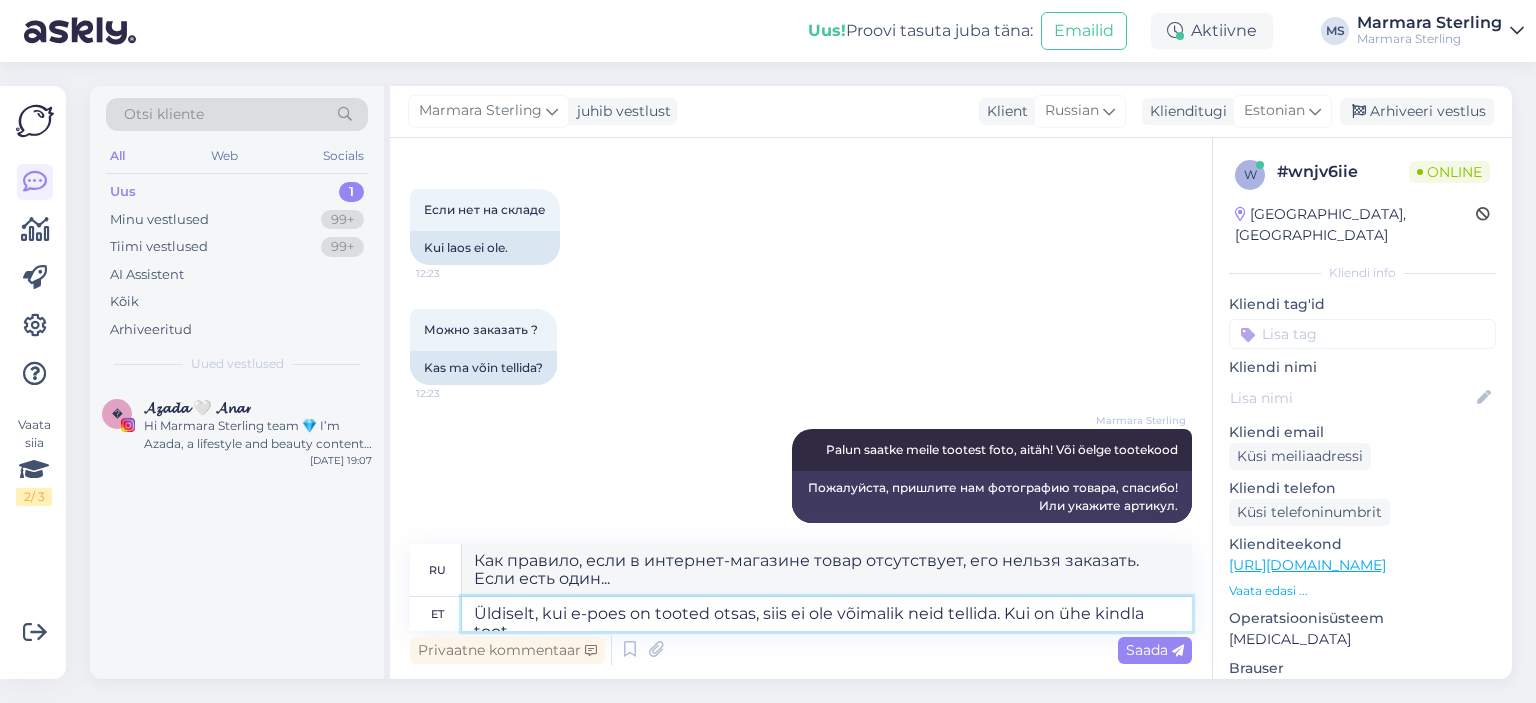 type on "Как правило, если товар в интернет-магазине отсутствует на складе, его нельзя заказать. Если же речь идёт об одном конкретном..." 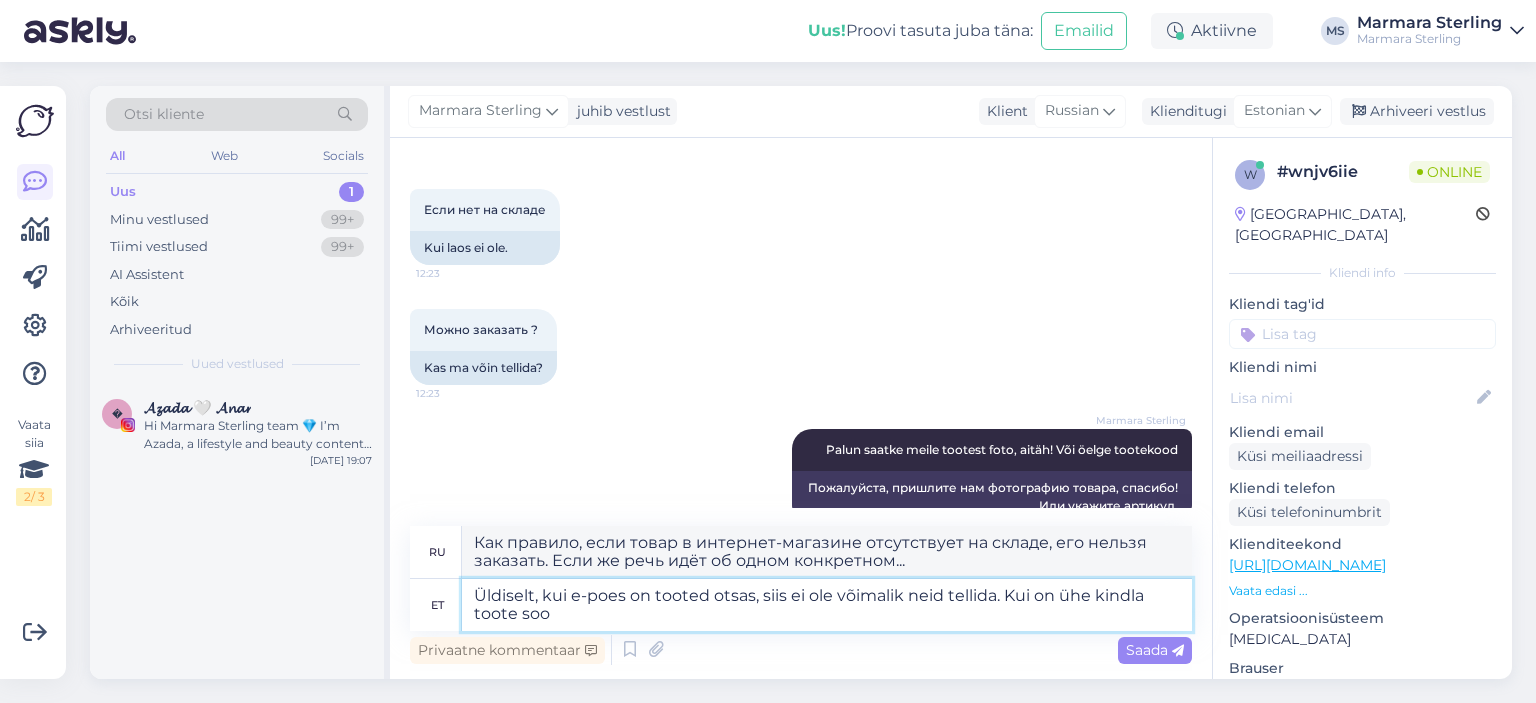 type on "Üldiselt, kui e-poes on tooted otsas, siis ei ole võimalik neid tellida. Kui on ühe kindla toote soov" 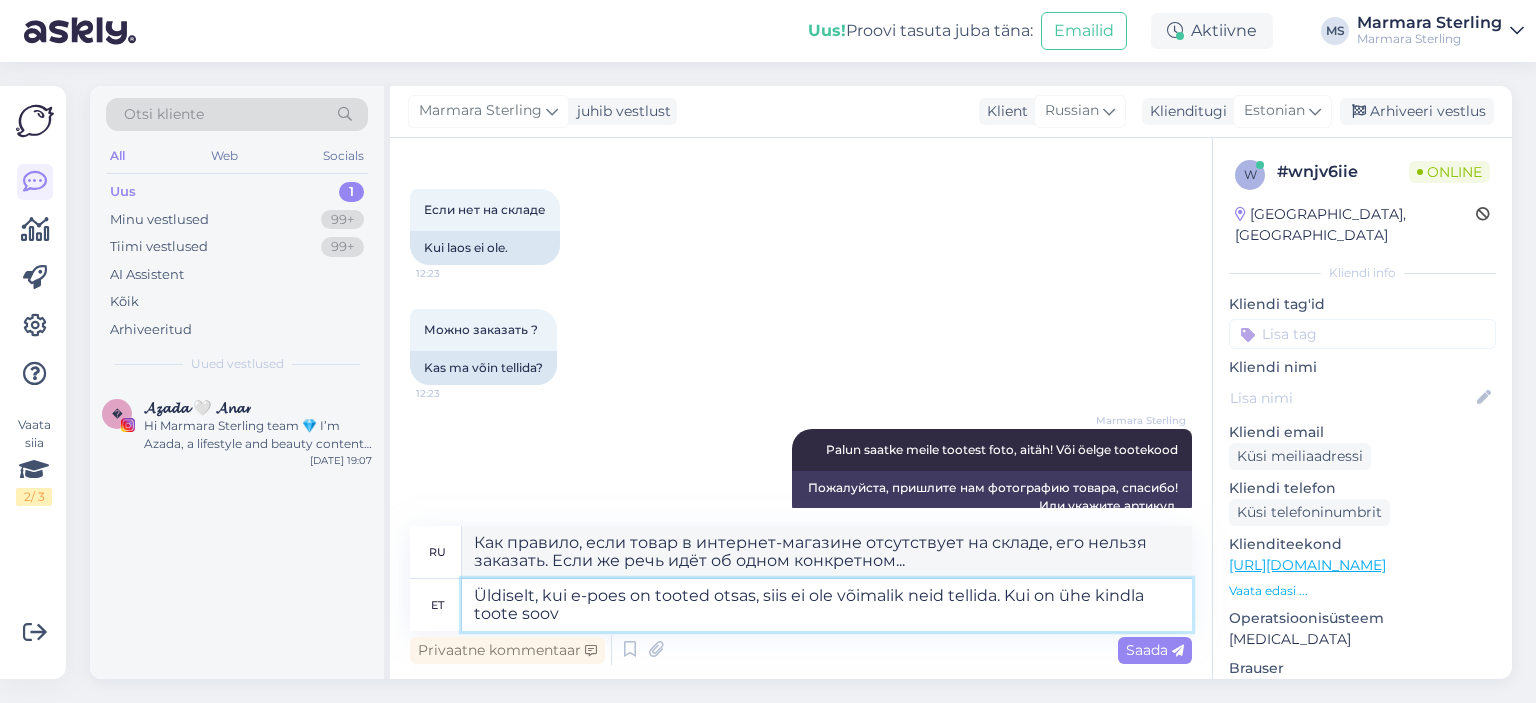 type on "Как правило, если товар в интернет-магазине отсутствует, его нельзя заказать. Если речь идёт об одном конкретном товаре..." 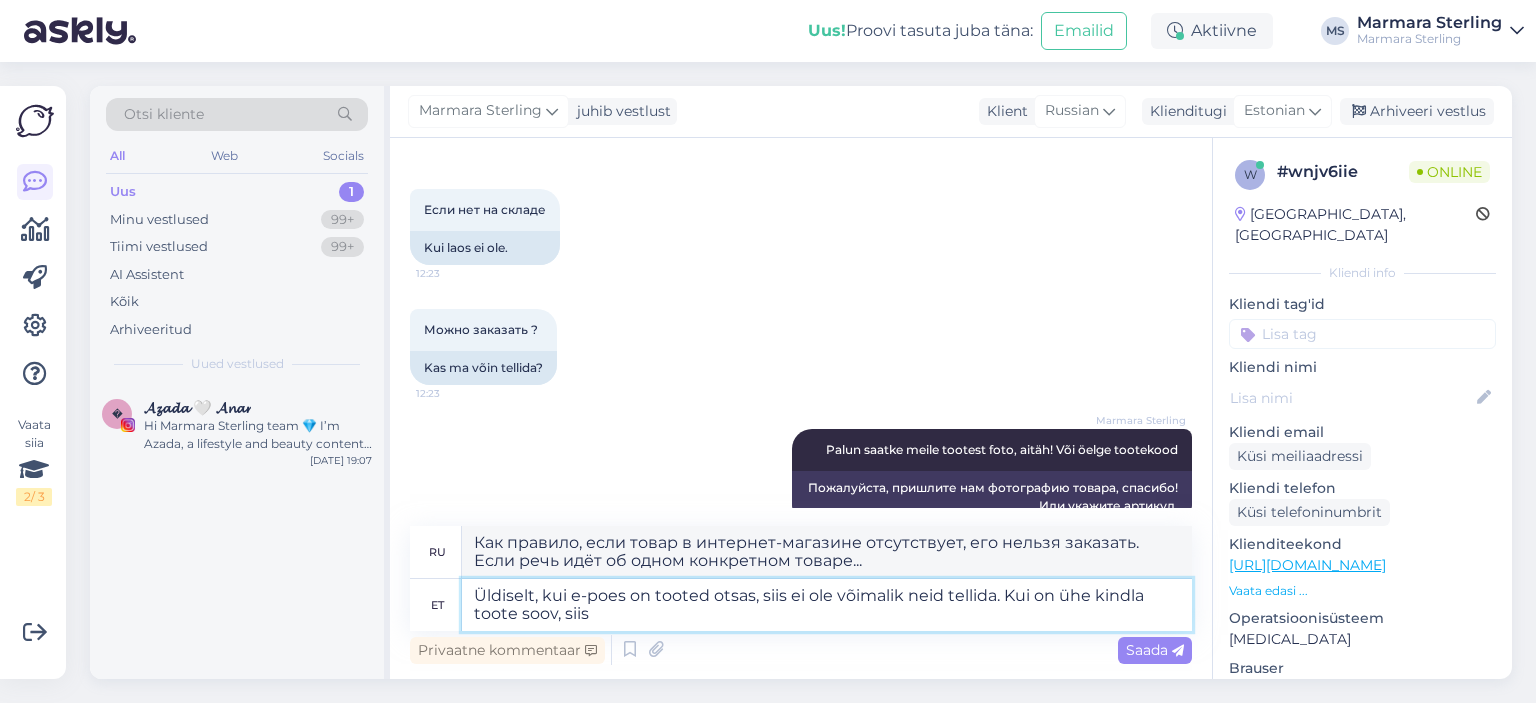 type on "Üldiselt, kui e-poes on tooted otsas, siis ei ole võimalik neid tellida. Kui on ühe kindla toote soov, siis" 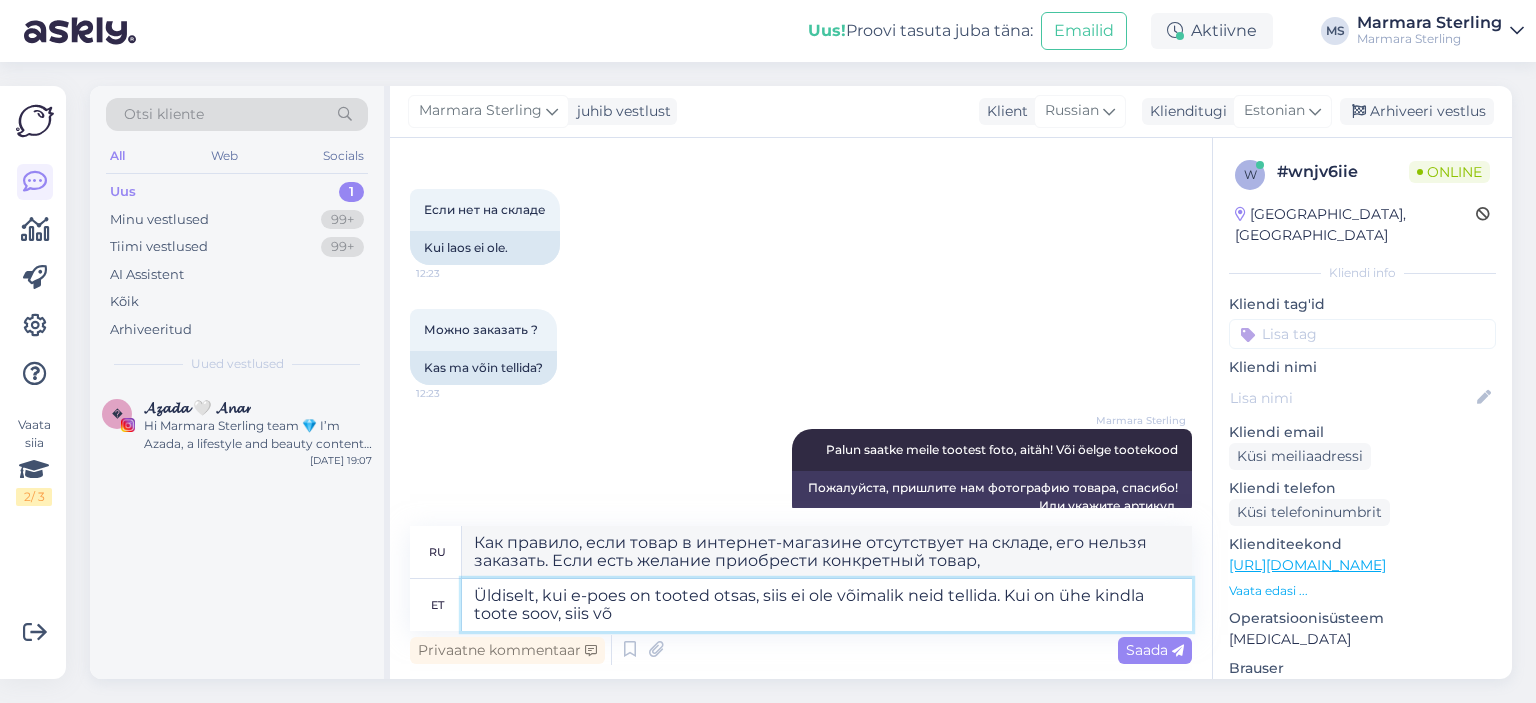 type on "Üldiselt, kui e-poes on tooted otsas, siis ei ole võimalik neid tellida. Kui on ühe kindla toote soov, siis või" 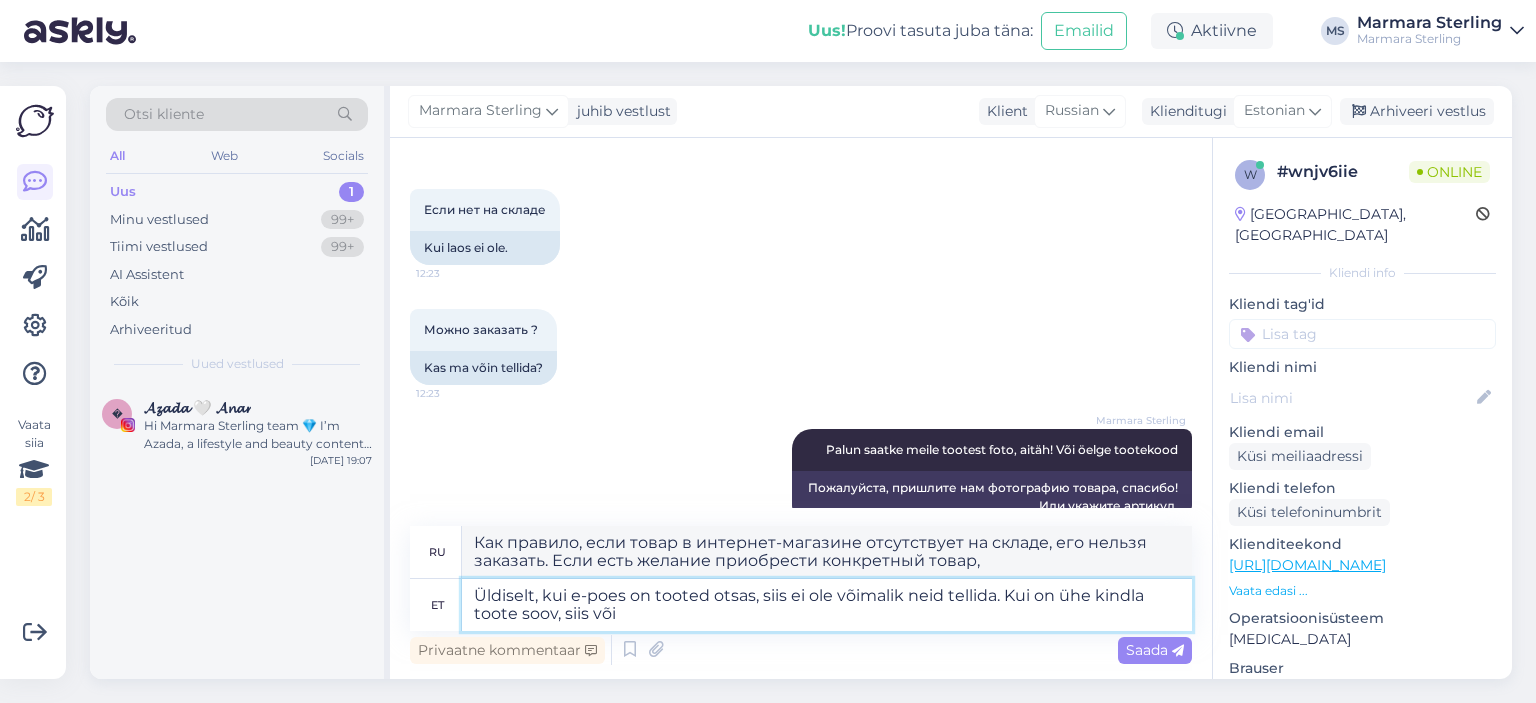 type on "Как правило, если товар отсутствует в интернет-магазине, его нельзя заказать. Если есть желание приобрести конкретный товар, то..." 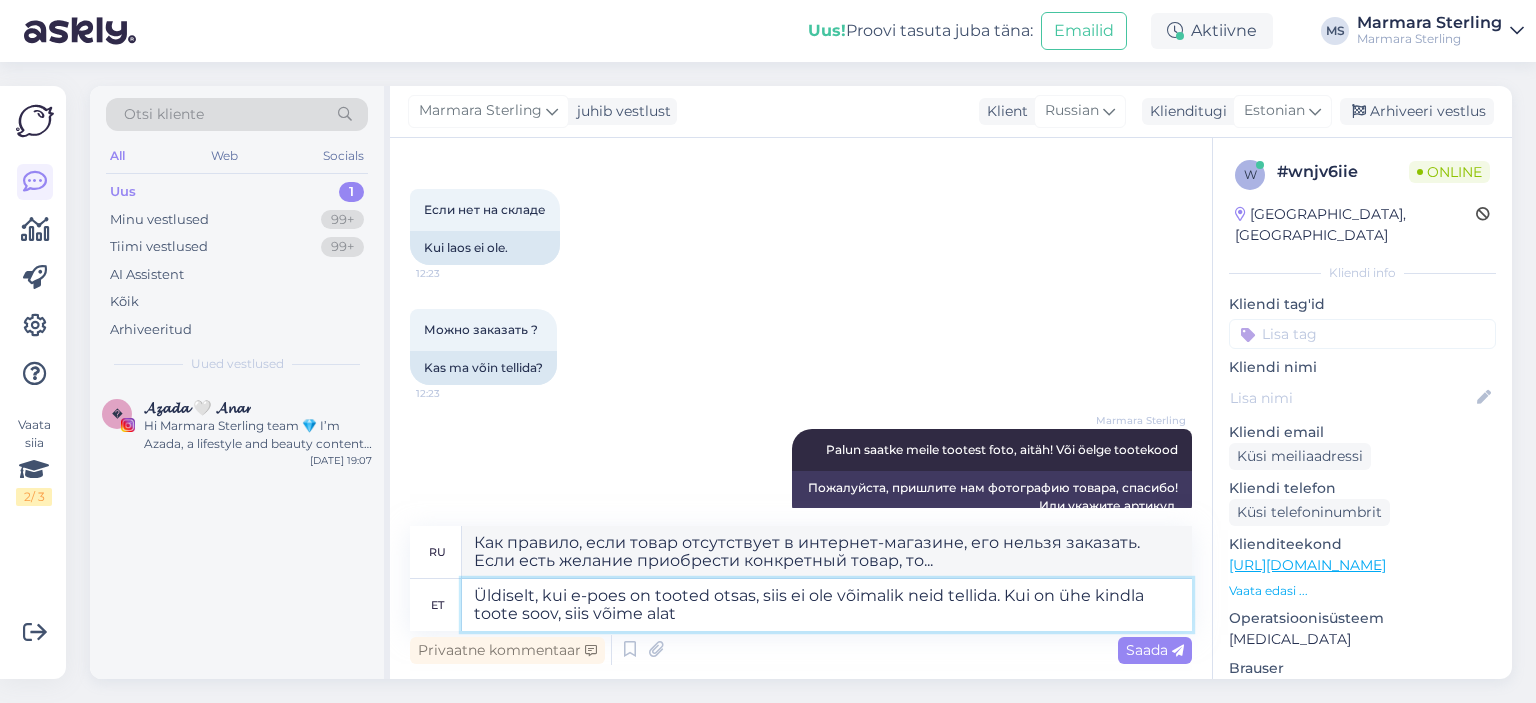 type on "Üldiselt, kui e-poes on tooted otsas, siis ei ole võimalik neid tellida. Kui on ühe kindla toote soov, siis võime alati" 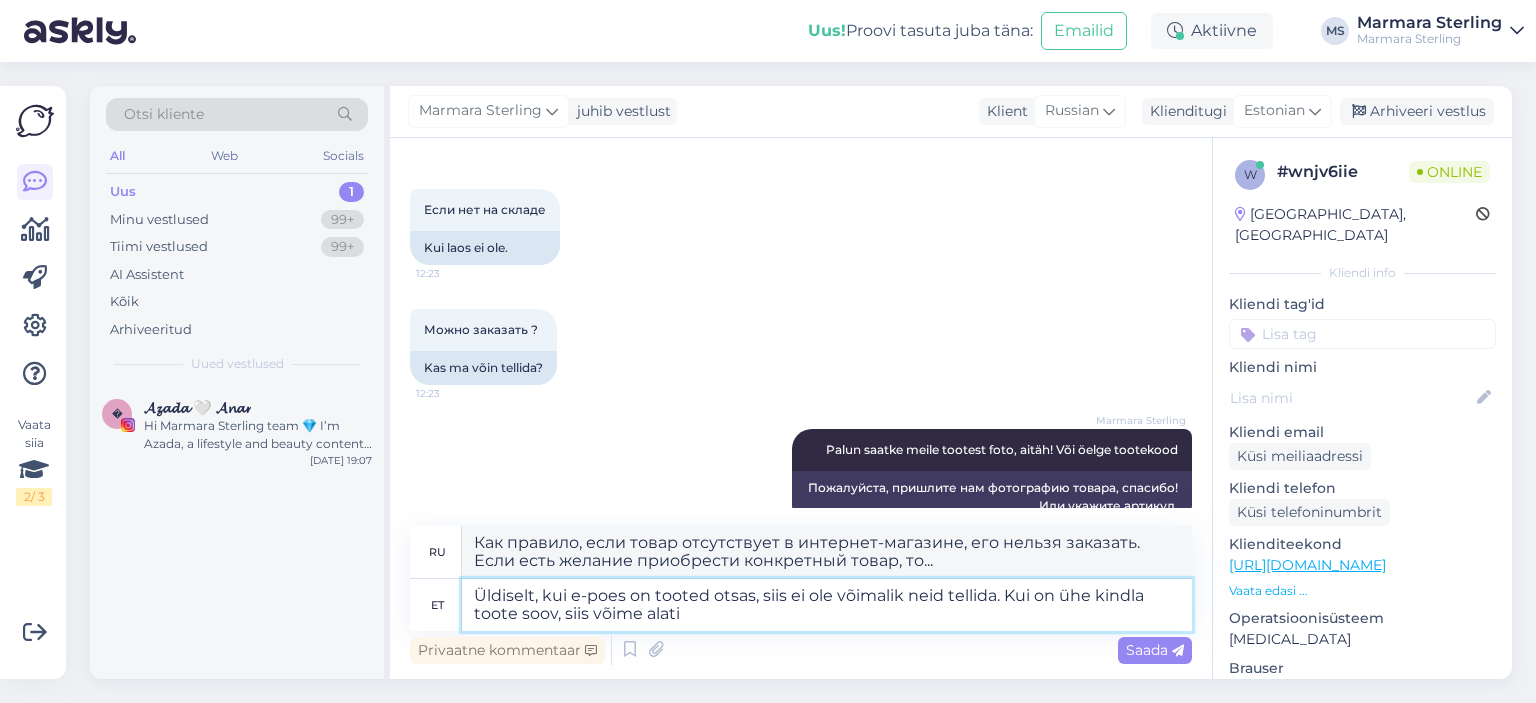 type on "Как правило, если товар в интернет-магазине отсутствует на складе, его нельзя заказать. Если вас интересует конкретный товар, мы можем..." 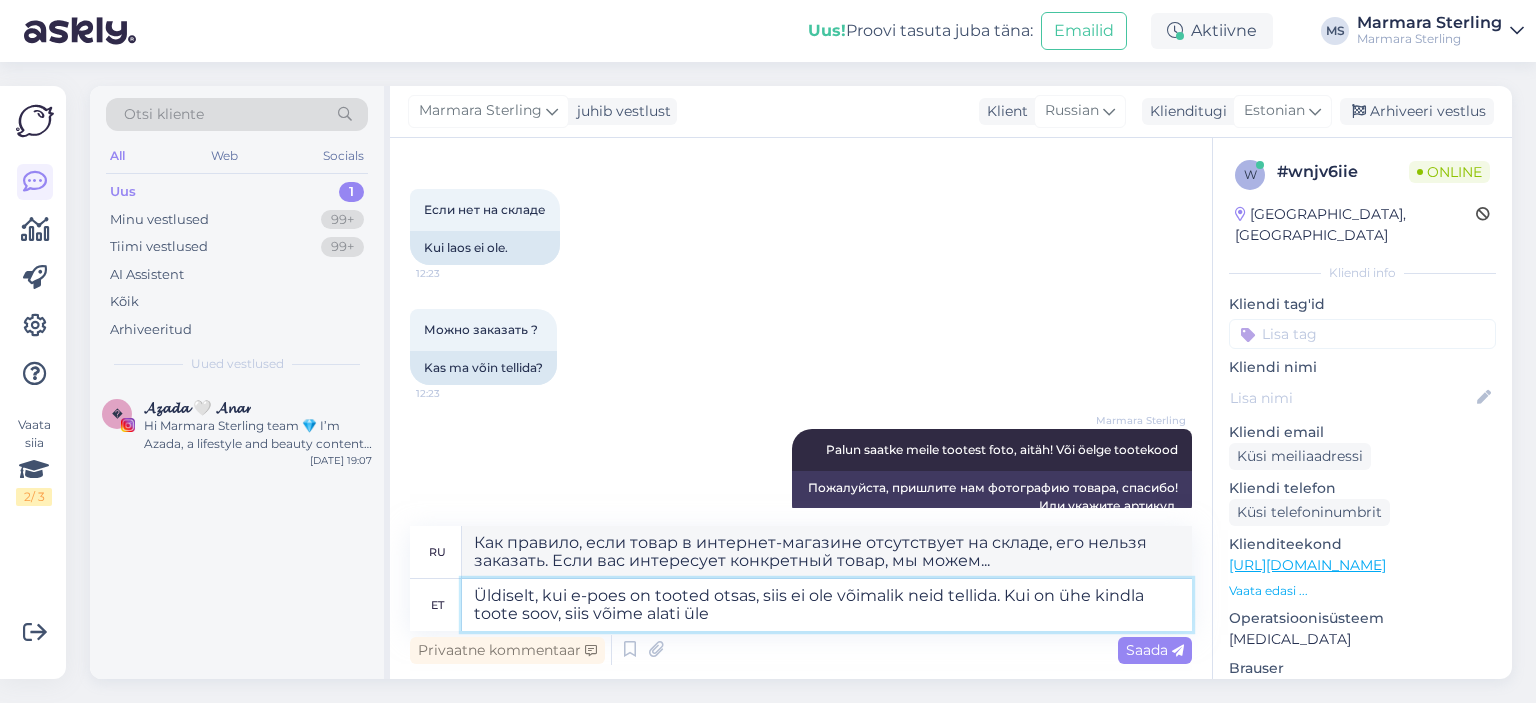 type on "Üldiselt, kui e-poes on tooted otsas, siis ei ole võimalik neid tellida. Kui on ühe kindla toote soov, siis võime alati üle" 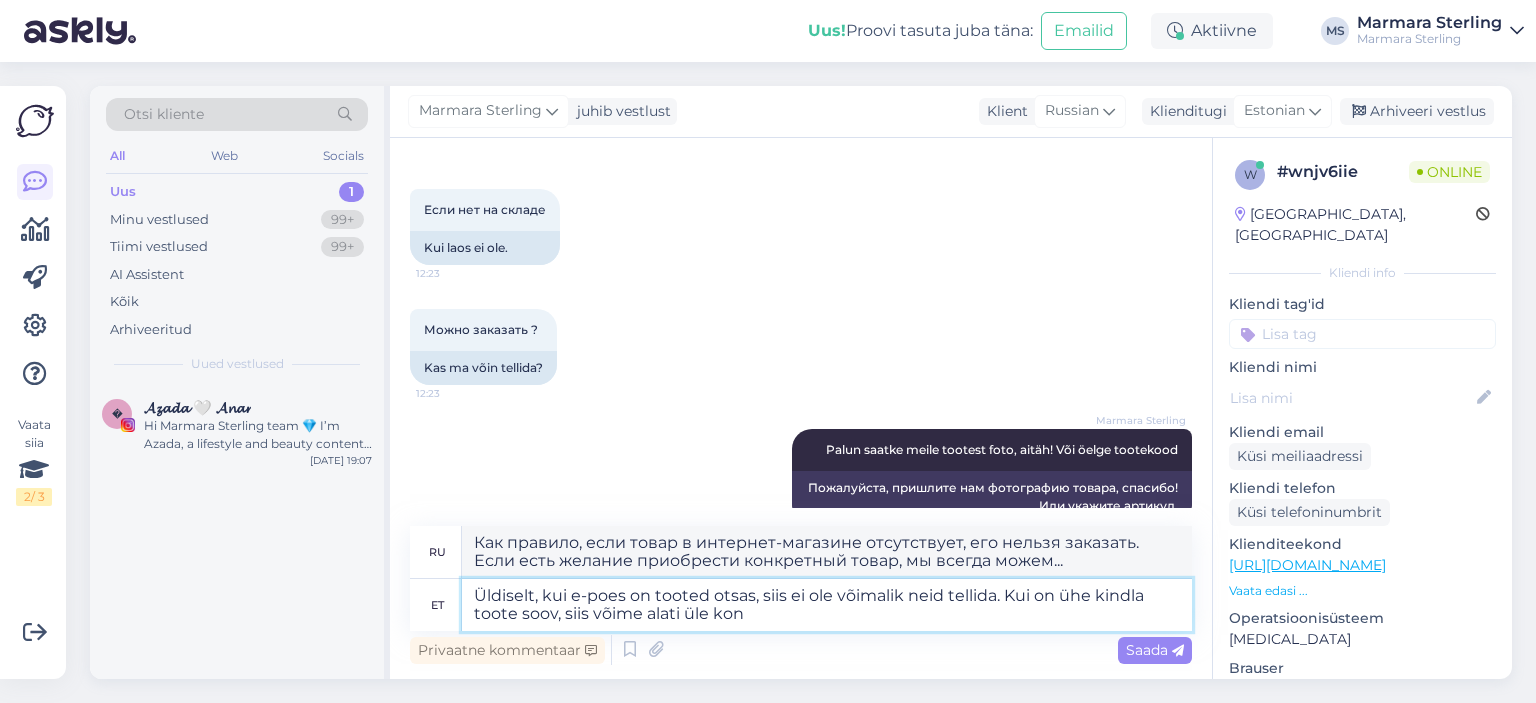 type on "Üldiselt, kui e-poes on tooted otsas, siis ei ole võimalik neid tellida. Kui on ühe kindla toote soov, siis võime alati üle kont" 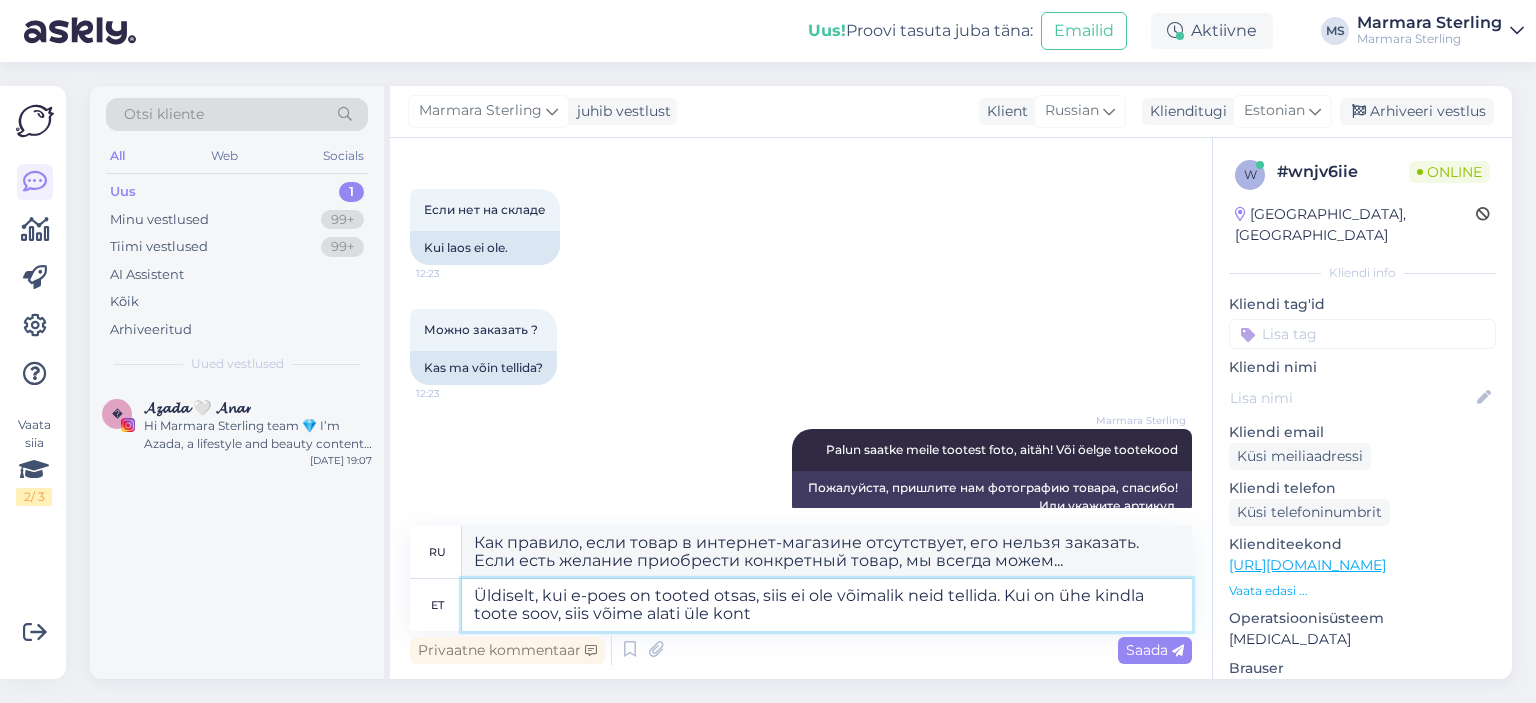 type on "Как правило, если товар в интернет-магазине отсутствует на складе, его нельзя заказать. Если вас интересует конкретный товар, мы всегда можем проверить..." 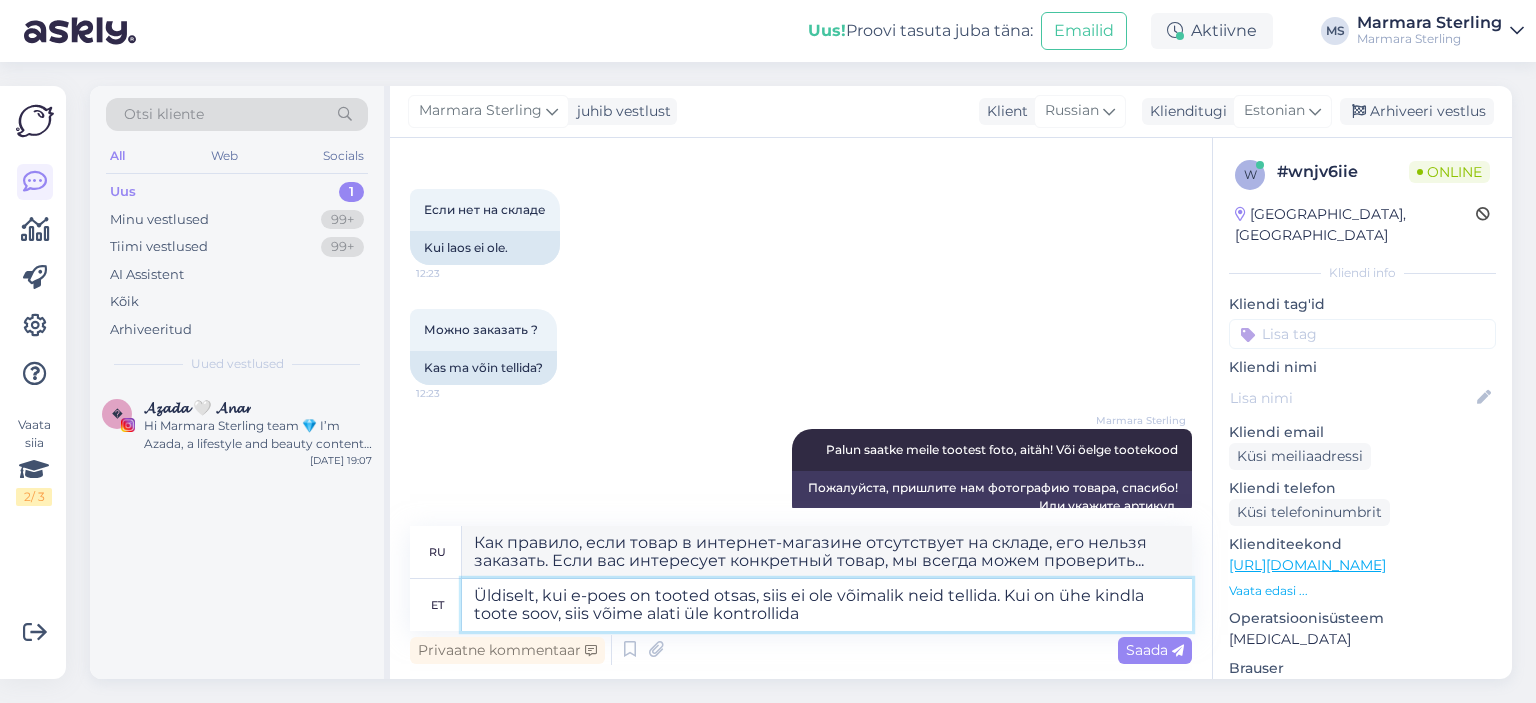 type on "Üldiselt, kui e-poes on tooted otsas, siis ei ole võimalik neid tellida. Kui on ühe kindla toote soov, siis võime alati üle kontrollida," 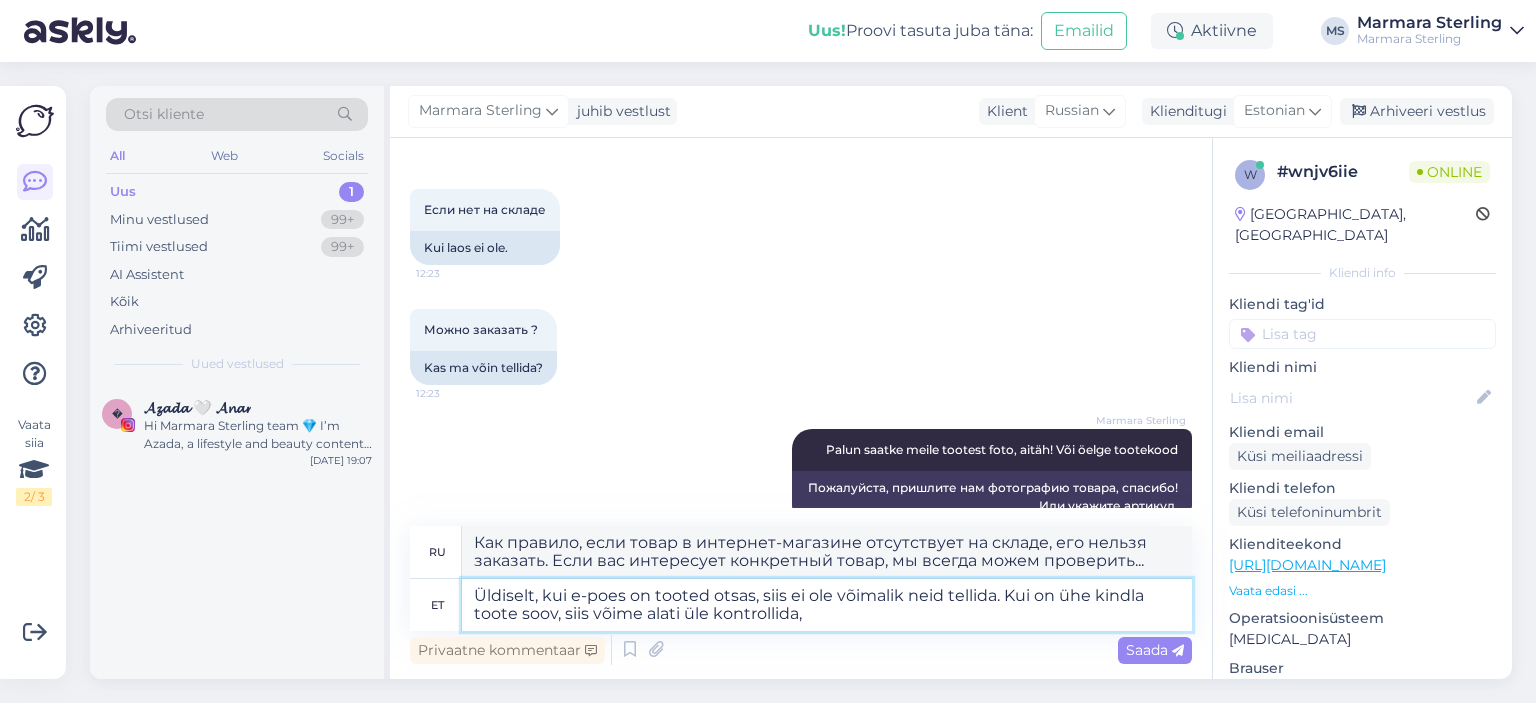 type on "Как правило, если товар отсутствует на складе интернет-магазина, его нельзя заказать. Если вас интересует конкретный товар, мы всегда можем проверить его наличие." 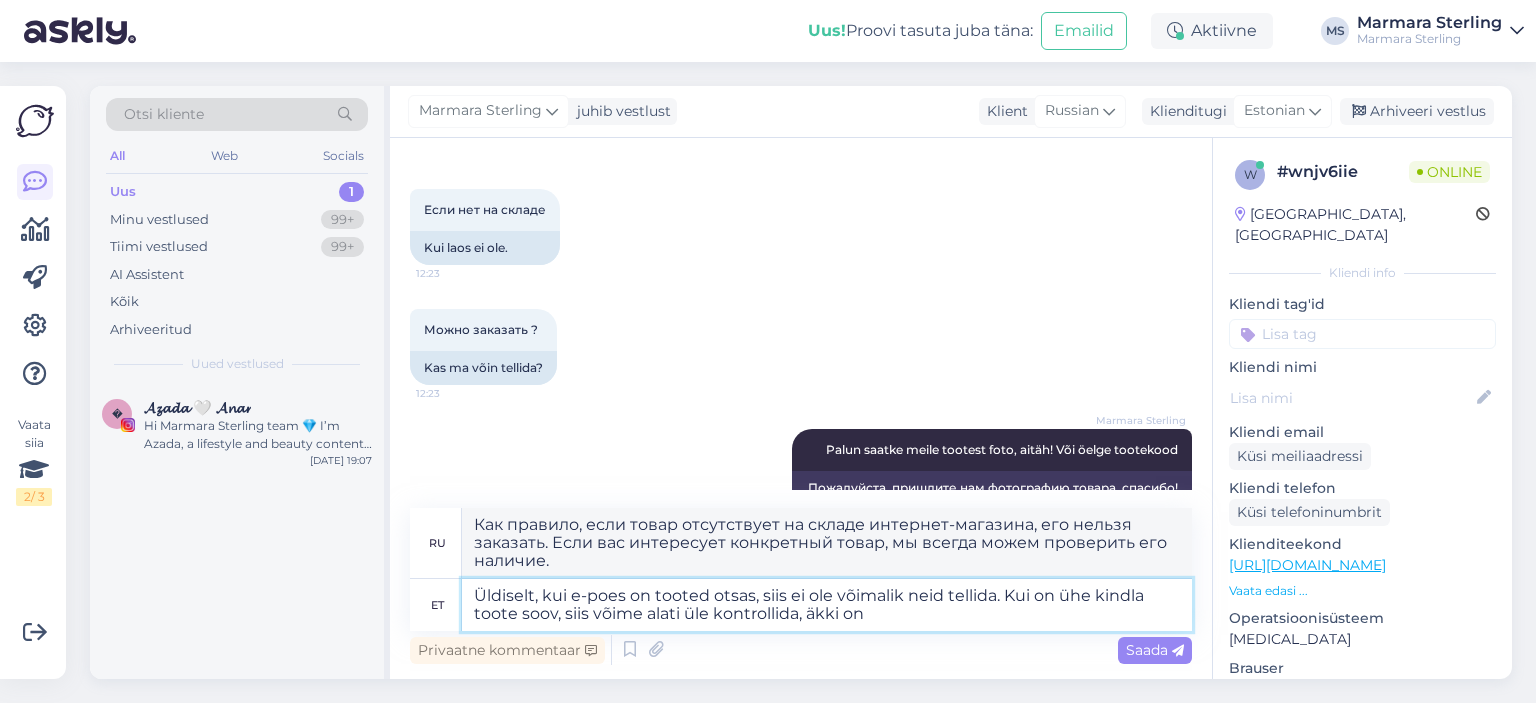 type on "Üldiselt, kui e-poes on tooted otsas, siis ei ole võimalik neid tellida. Kui on ühe kindla toote soov, siis võime alati üle kontrollida, äkki ons" 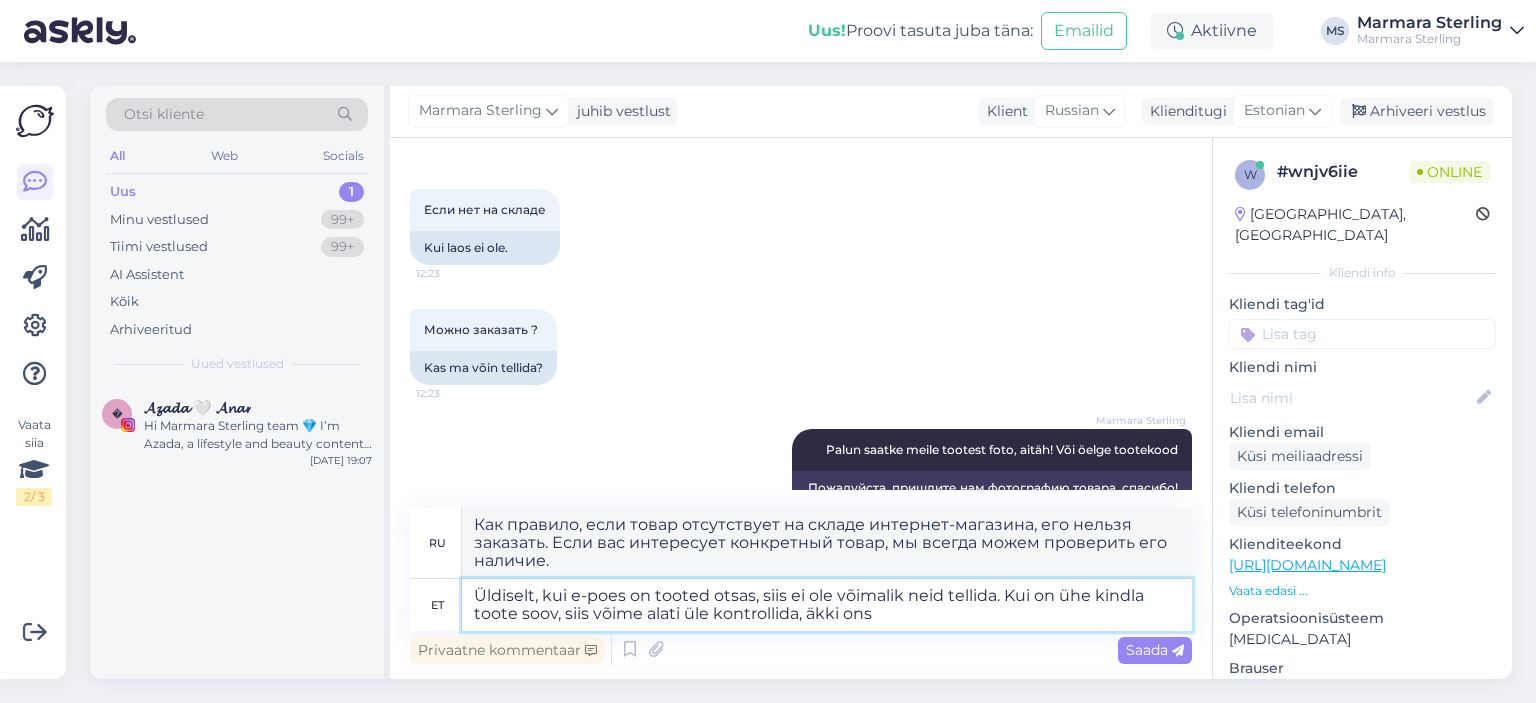 type on "Как правило, если товар отсутствует в интернет-магазине, его нельзя заказать. Если вас интересует конкретный товар, мы всегда можем проверить, вдруг..." 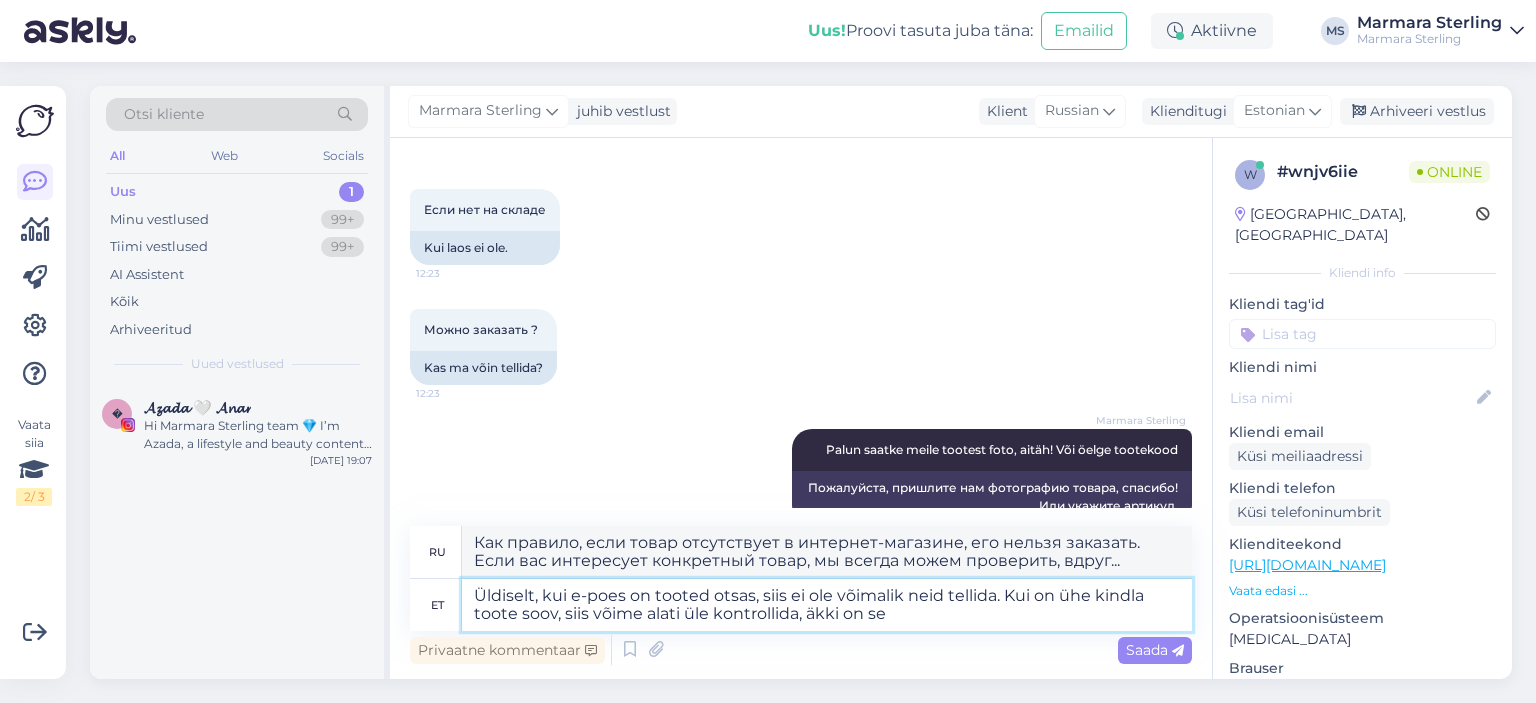 type on "Üldiselt, kui e-poes on tooted otsas, siis ei ole võimalik neid tellida. Kui on ühe kindla toote soov, siis võime alati üle kontrollida, äkki on see" 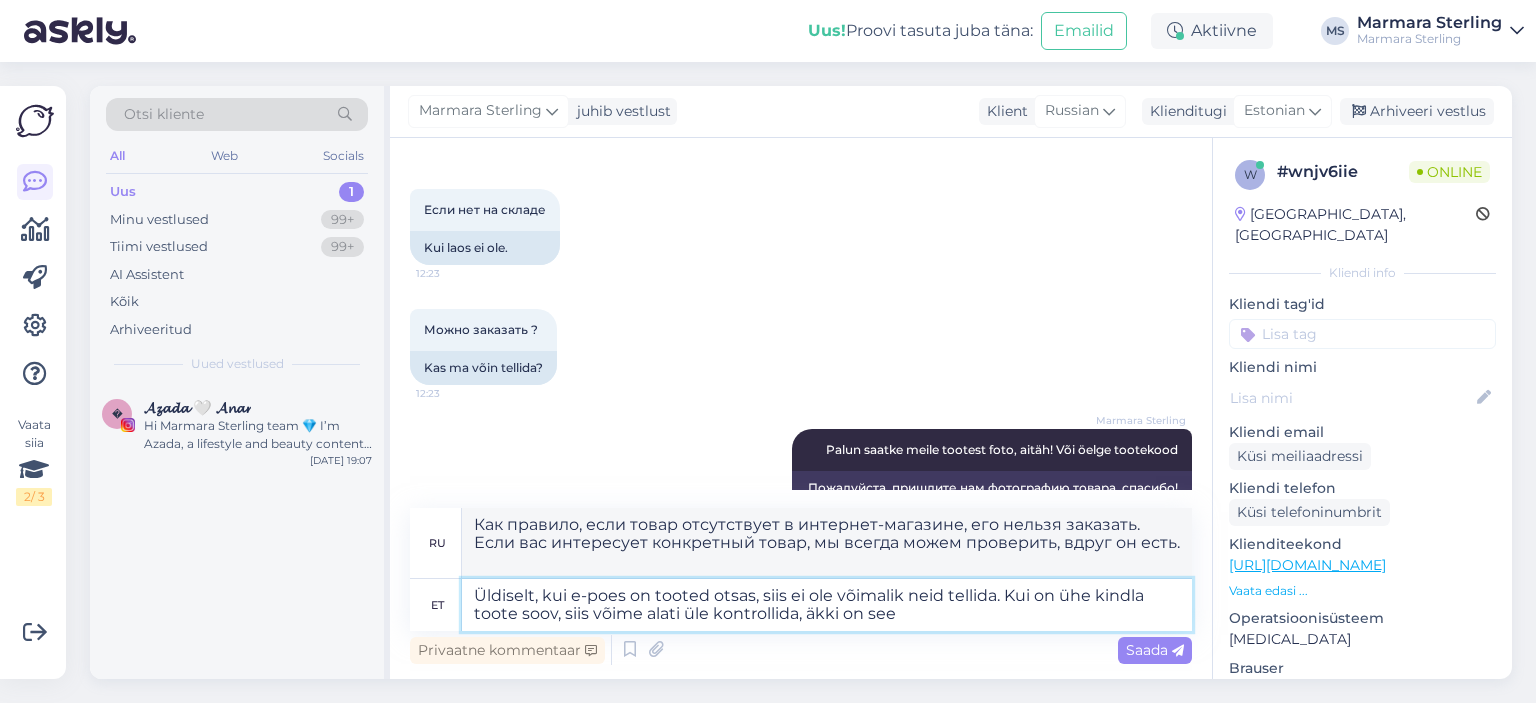 type on "Как правило, если товар отсутствует в интернет-магазине, его нельзя заказать. Если вас интересует конкретный товар, мы всегда можем проверить, возможно, он есть в наличии." 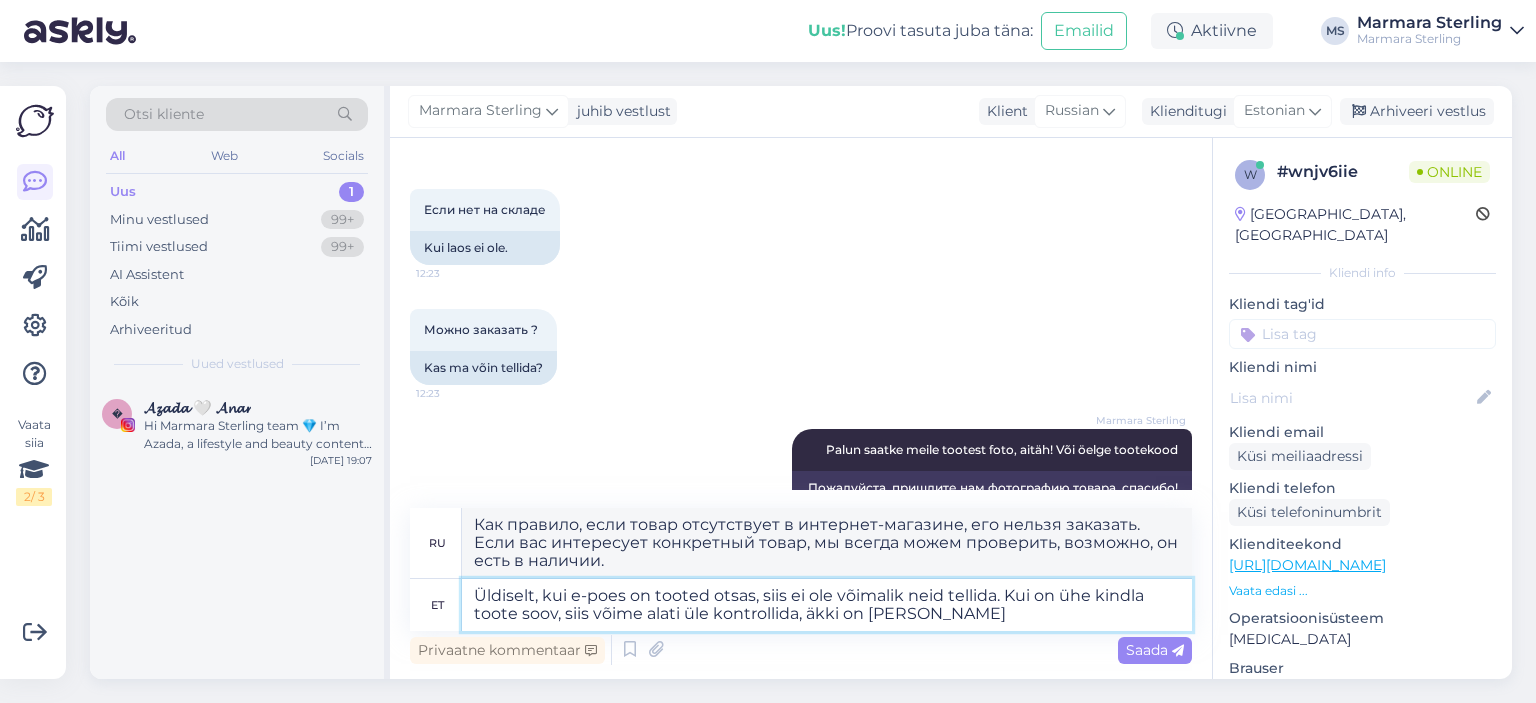 type on "Üldiselt, kui e-poes on tooted otsas, siis ei ole võimalik neid tellida. Kui on ühe kindla toote soov, siis võime alati üle kontrollida, äkki on [PERSON_NAME]" 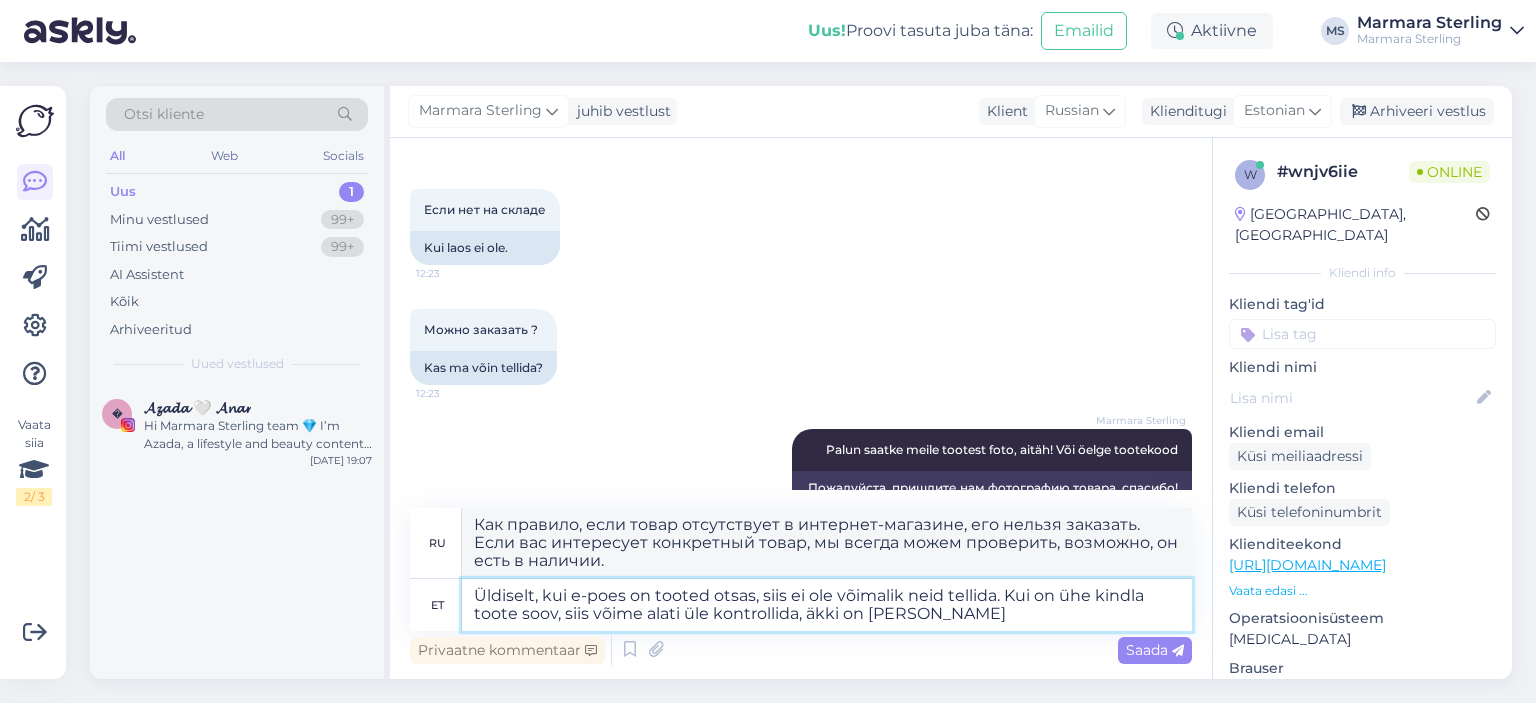 type on "Как правило, если товар отсутствует на складе интернет-магазина, его нельзя заказать. Если вас интересует конкретный товар, мы всегда можем проверить, возможно, он есть в наличии." 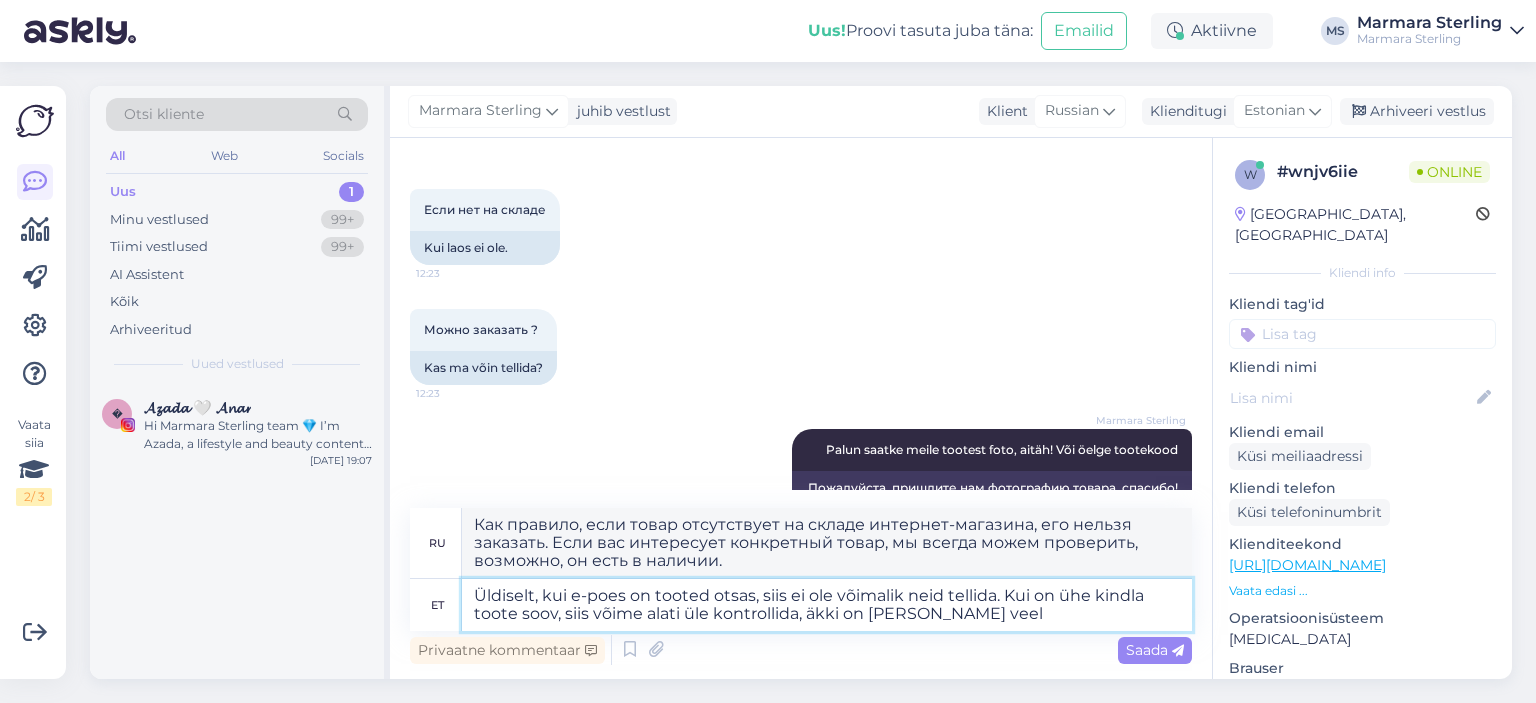 type on "Üldiselt, kui e-poes on tooted otsas, siis ei ole võimalik neid tellida. Kui on ühe kindla toote soov, siis võime alati üle kontrollida, äkki on [PERSON_NAME] veel" 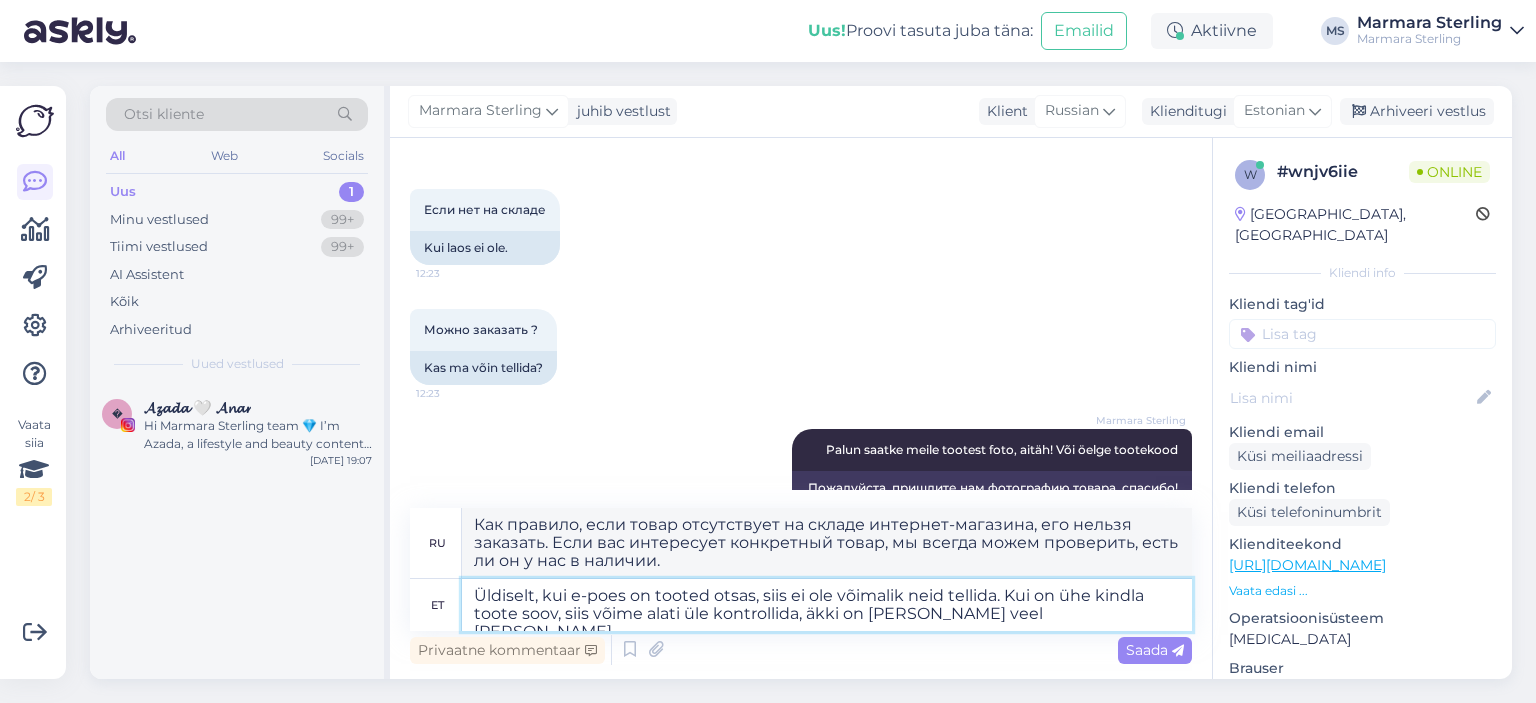 type on "Üldiselt, kui e-poes on tooted otsas, siis ei ole võimalik neid tellida. Kui on ühe kindla toote soov, siis võime alati üle kontrollida, äkki on [PERSON_NAME] veel kuski" 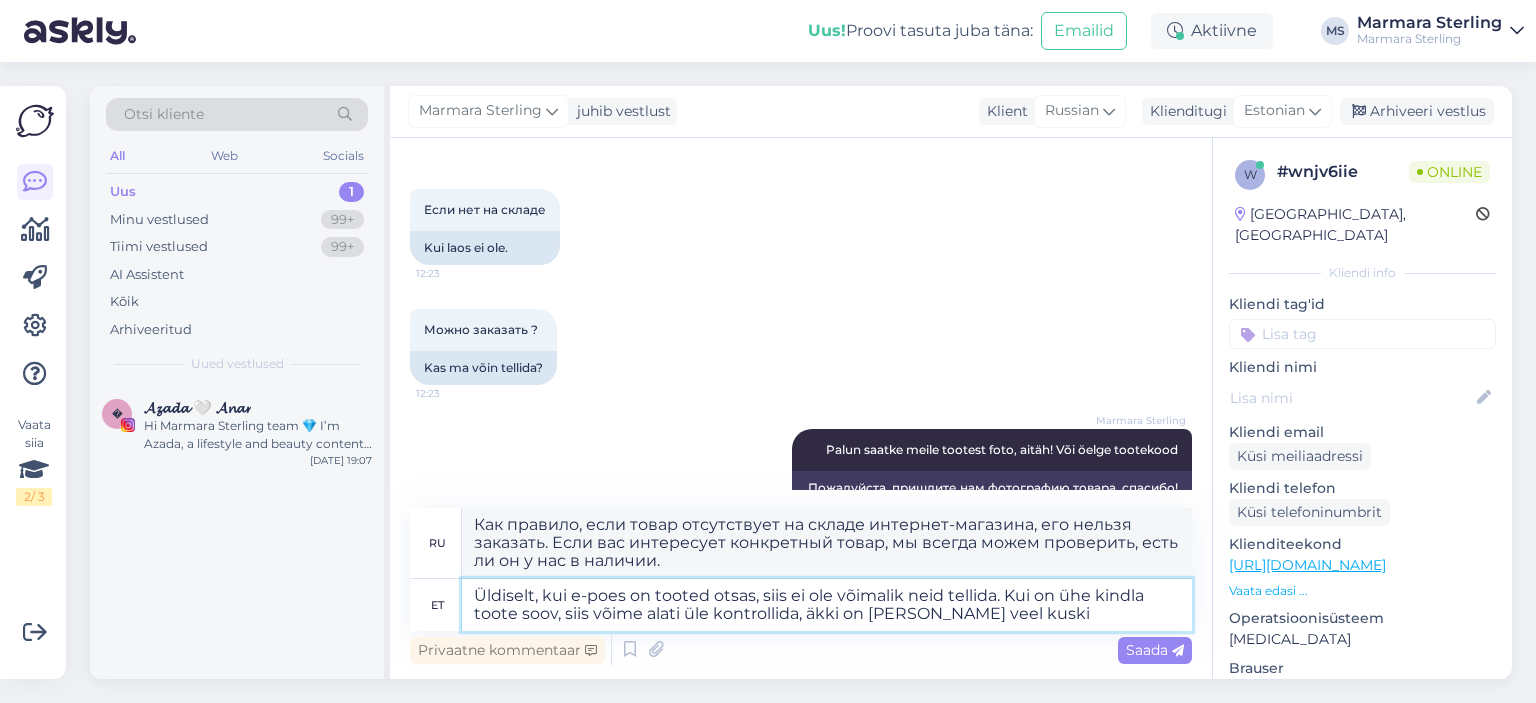 type on "Как правило, если товар отсутствует на складе интернет-магазина, его нельзя заказать. Если вас интересует конкретный товар, мы всегда можем проверить, возможно, он еще есть в наличии." 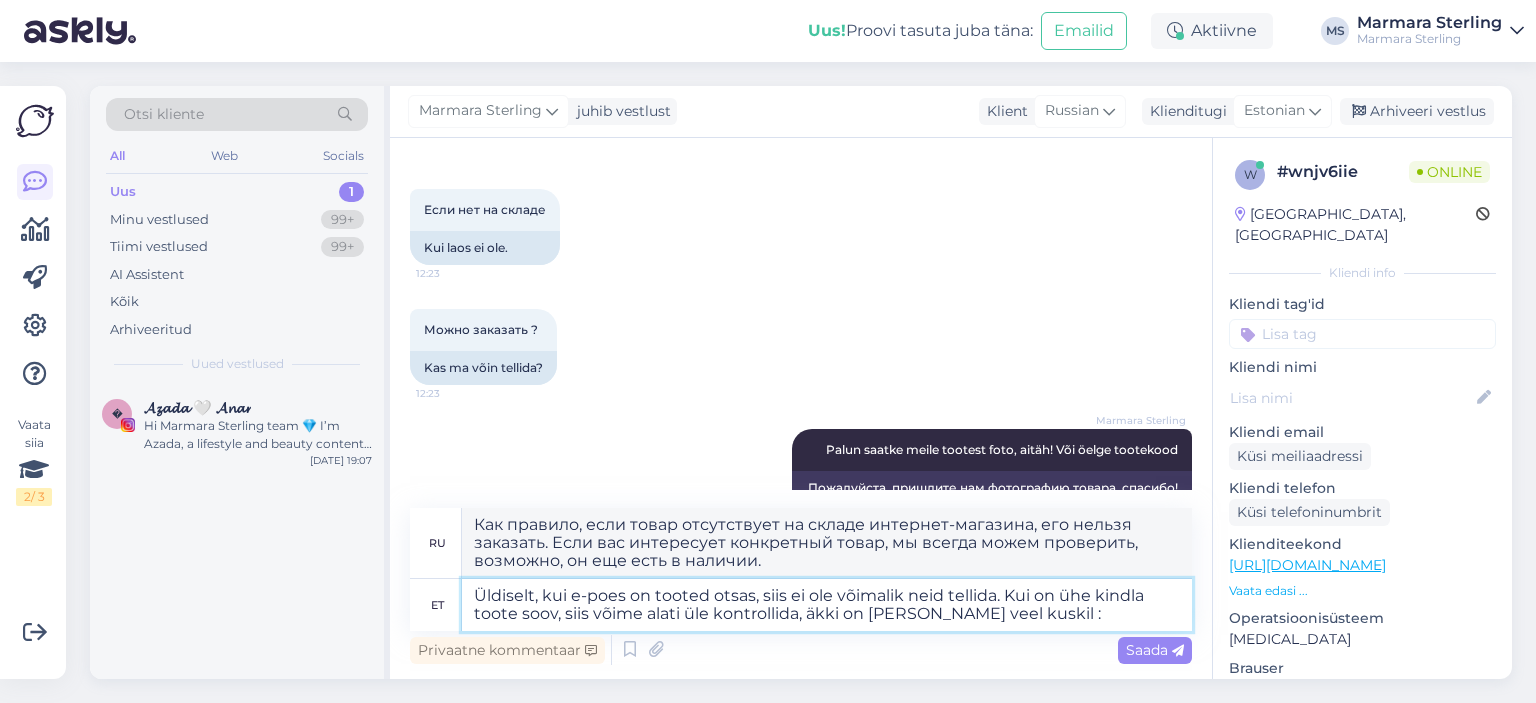 type on "Üldiselt, kui e-poes on tooted otsas, siis ei ole võimalik neid tellida. Kui on ühe kindla toote soov, siis võime alati üle kontrollida, äkki on [PERSON_NAME] veel kuskil :)" 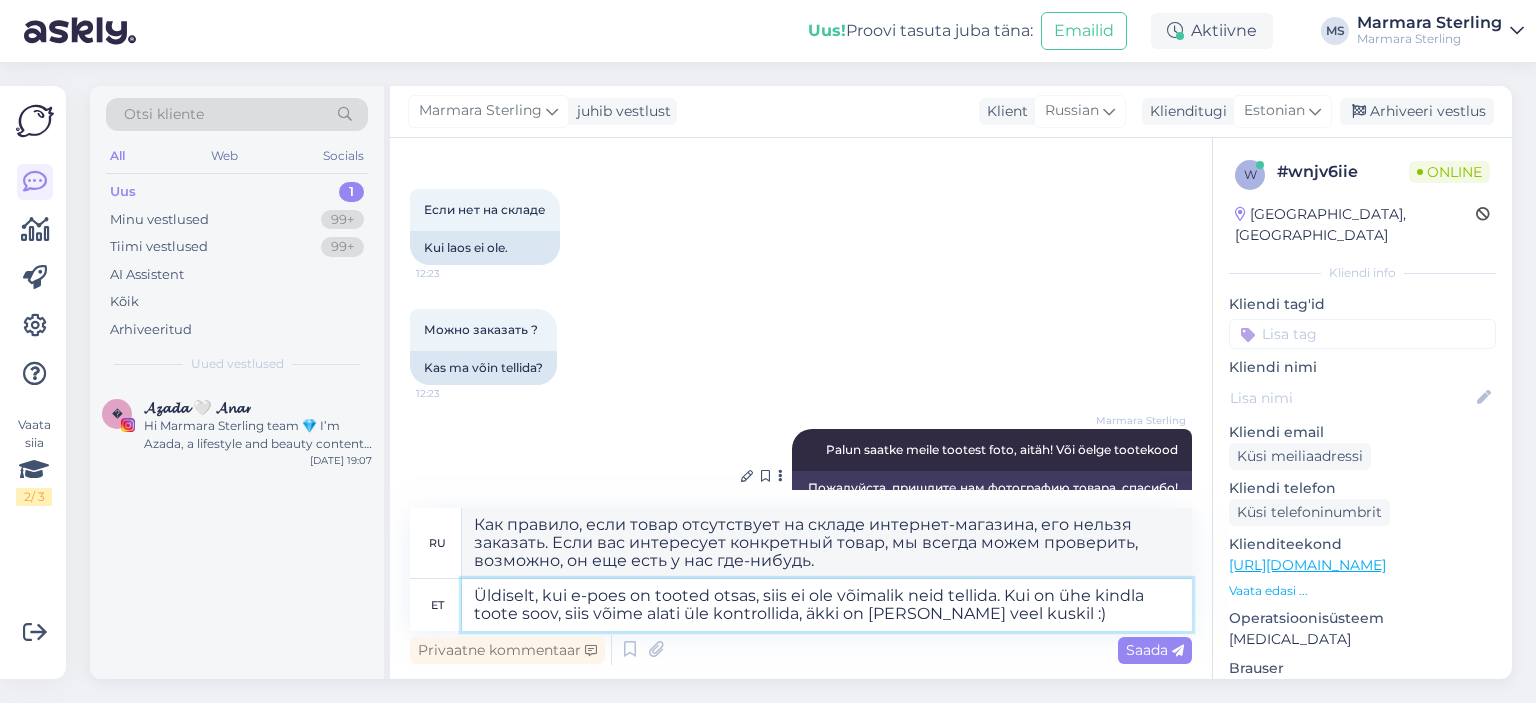 scroll, scrollTop: 729, scrollLeft: 0, axis: vertical 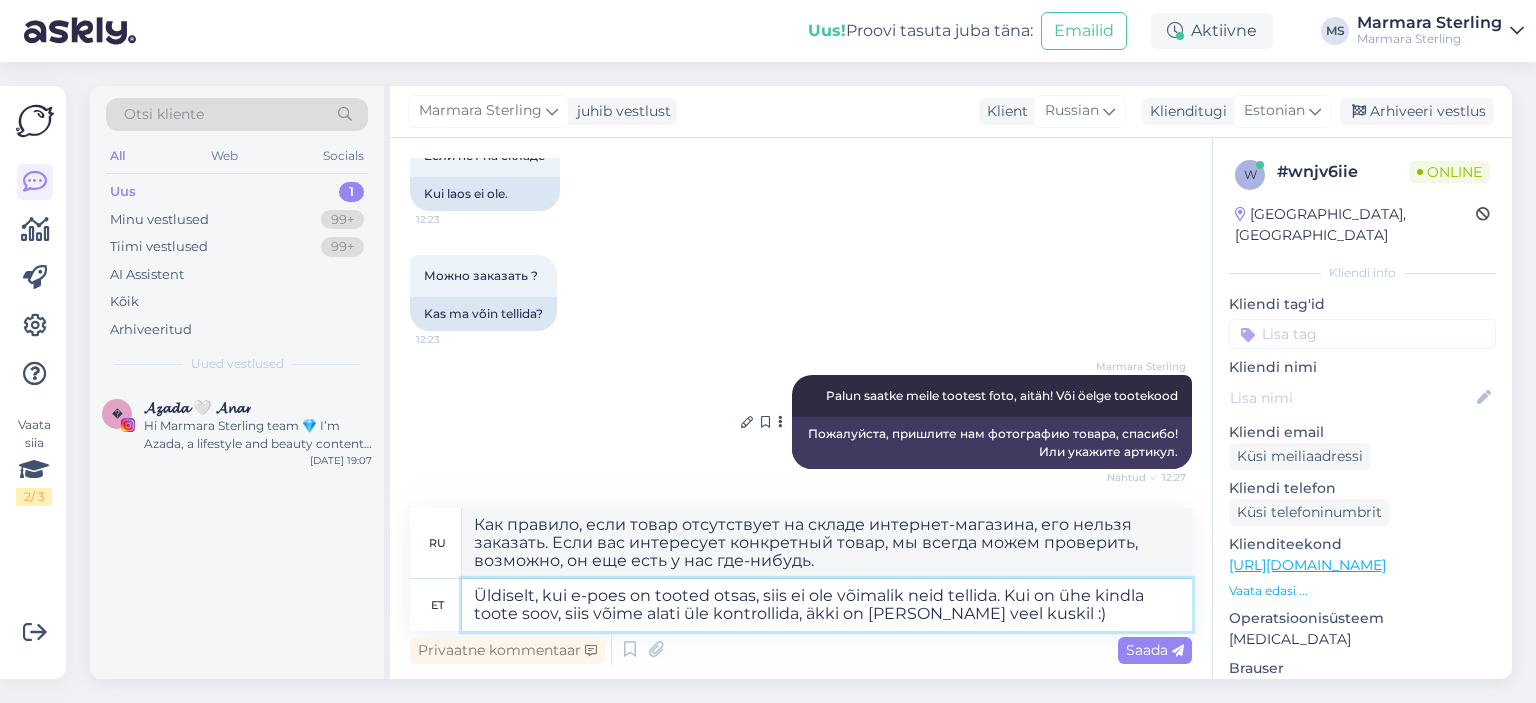 type on "Как правило, если товар в интернет-магазине отсутствует, его нельзя заказать. Если вас интересует конкретный товар, мы всегда можем проверить, вдруг он у нас где-то еще есть :)" 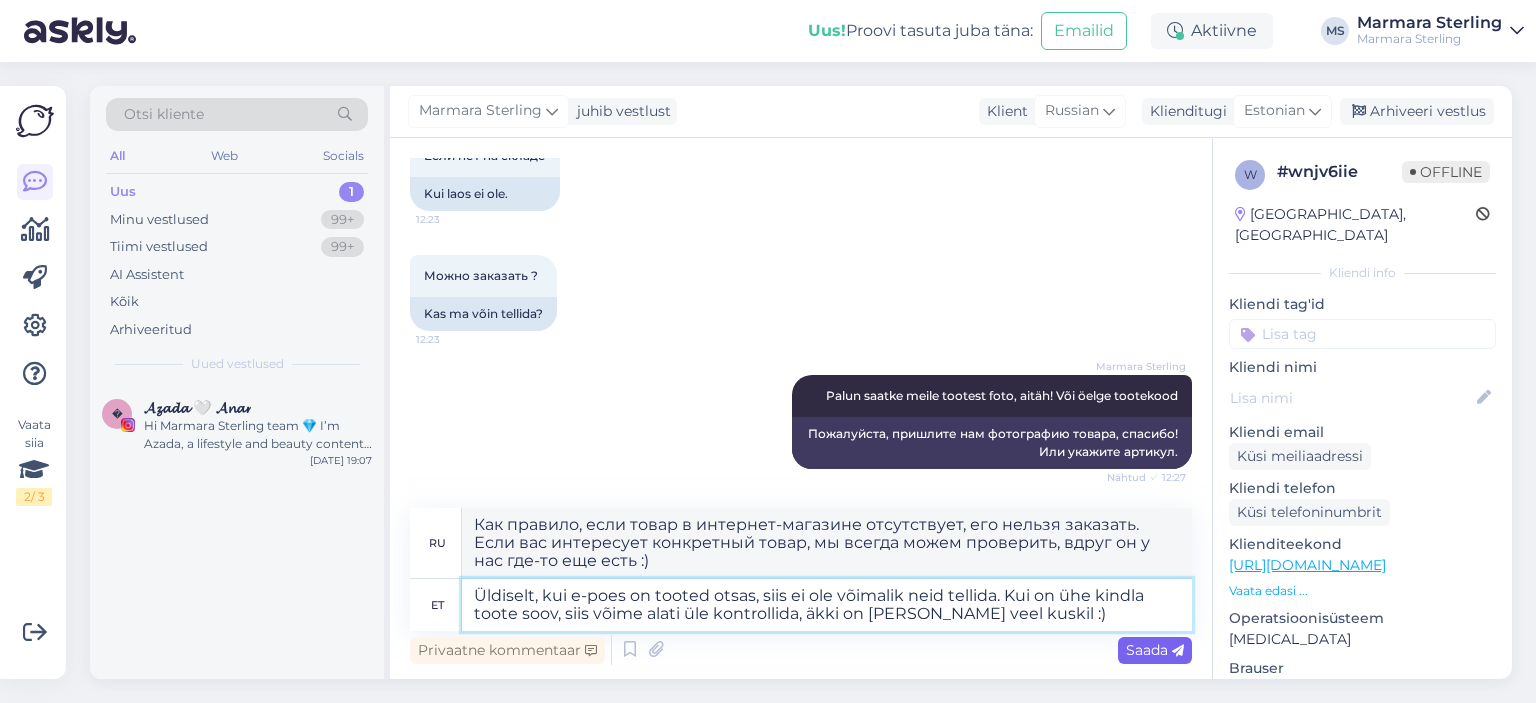 type on "Üldiselt, kui e-poes on tooted otsas, siis ei ole võimalik neid tellida. Kui on ühe kindla toote soov, siis võime alati üle kontrollida, äkki on [PERSON_NAME] veel kuskil :)" 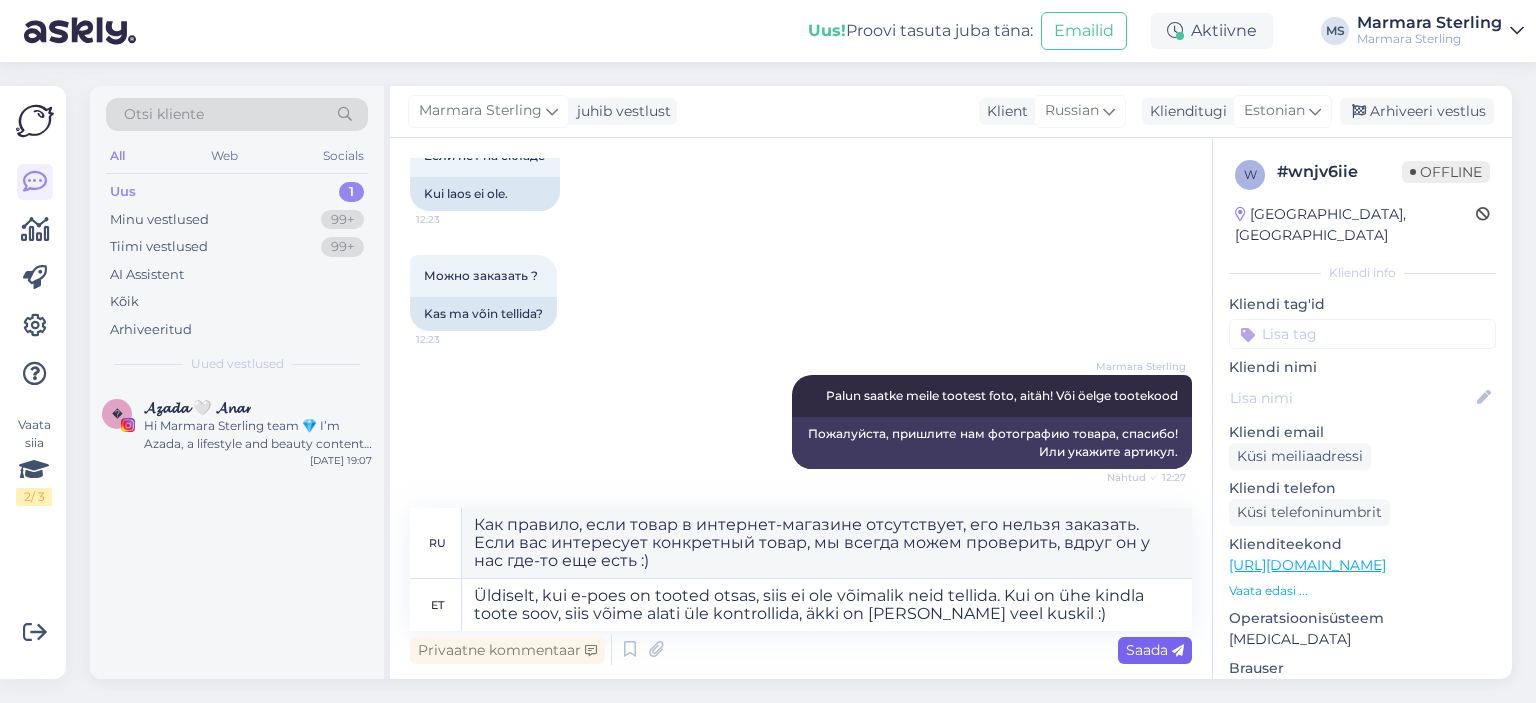 click at bounding box center (1178, 651) 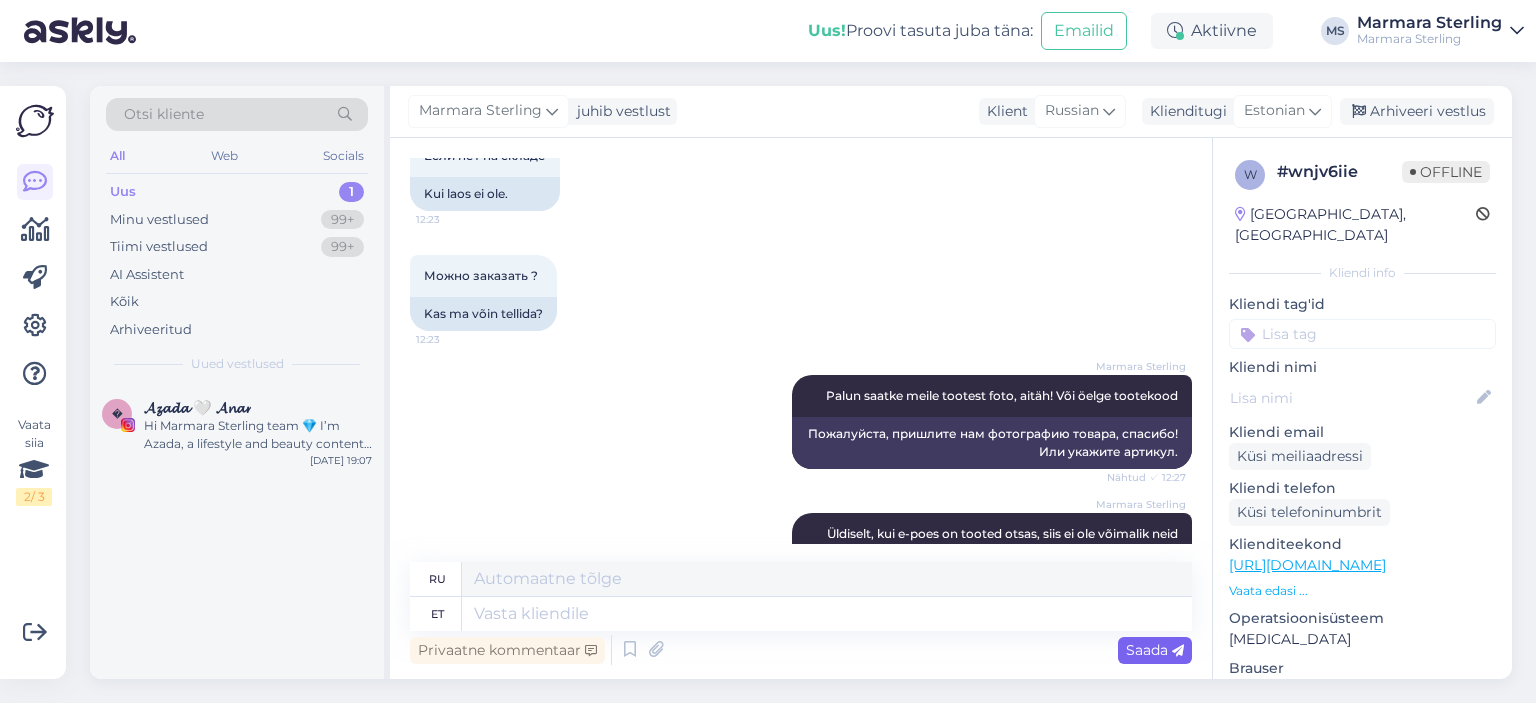 scroll, scrollTop: 885, scrollLeft: 0, axis: vertical 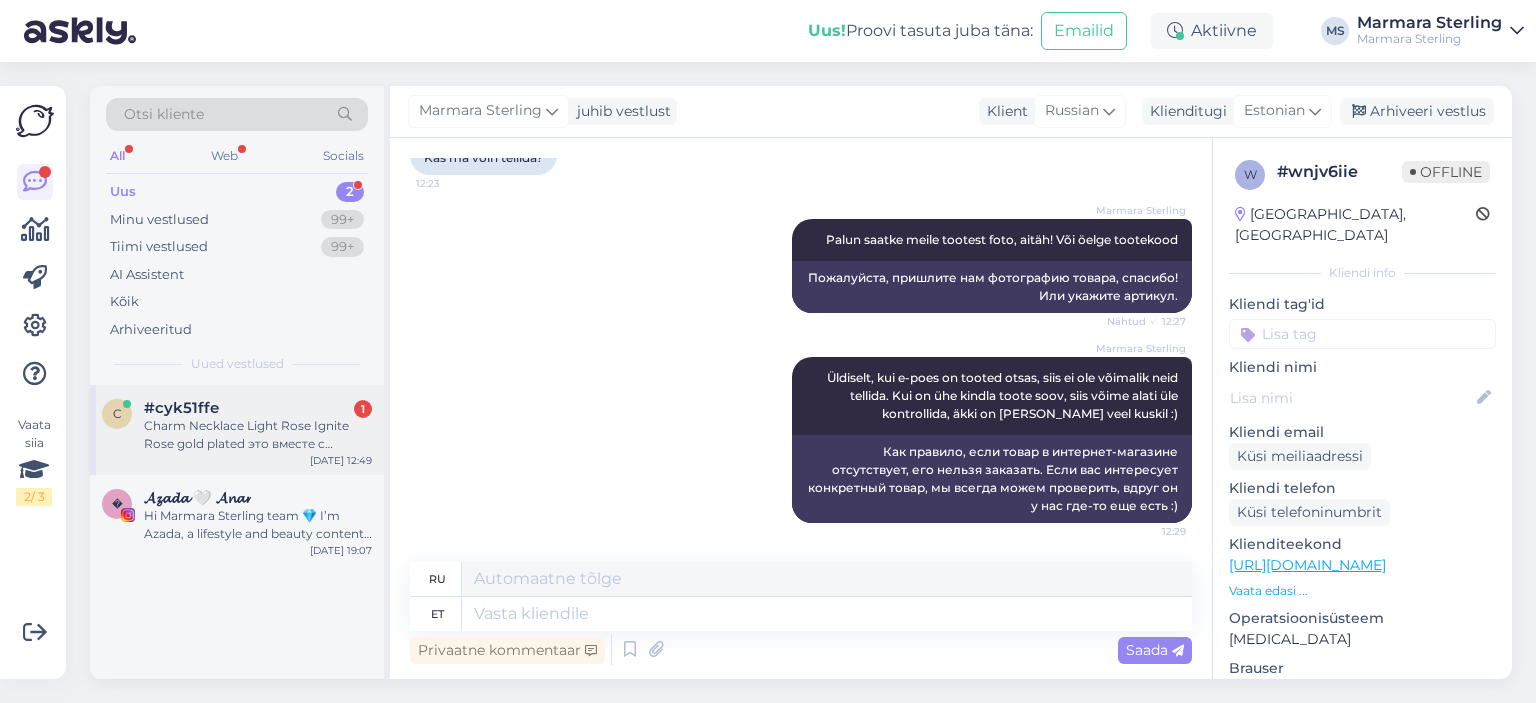 click on "c #cyk51ffe 1 Charm Necklace Light Rose Ignite Rose gold plated это вместе с цепочкой цена? [DATE] 12:49" at bounding box center [237, 430] 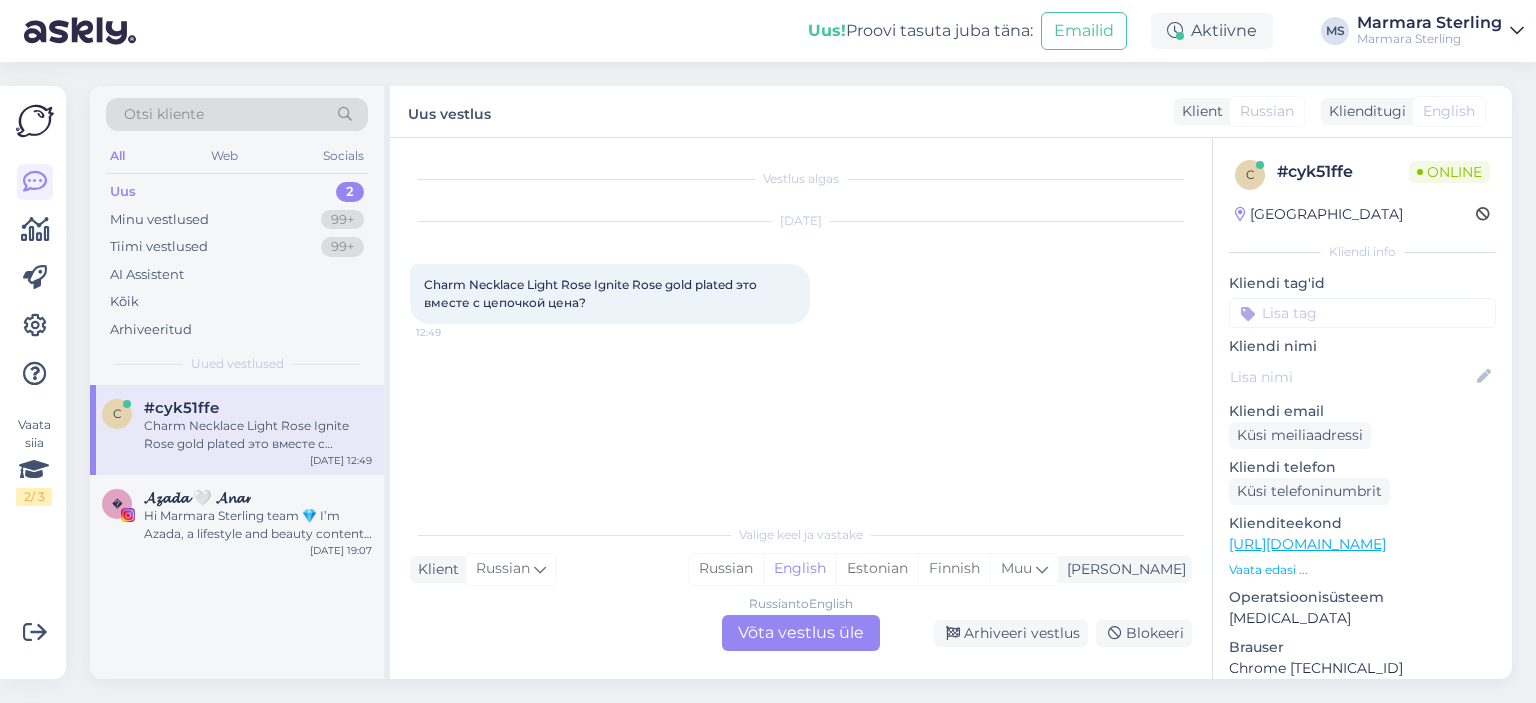 scroll, scrollTop: 0, scrollLeft: 0, axis: both 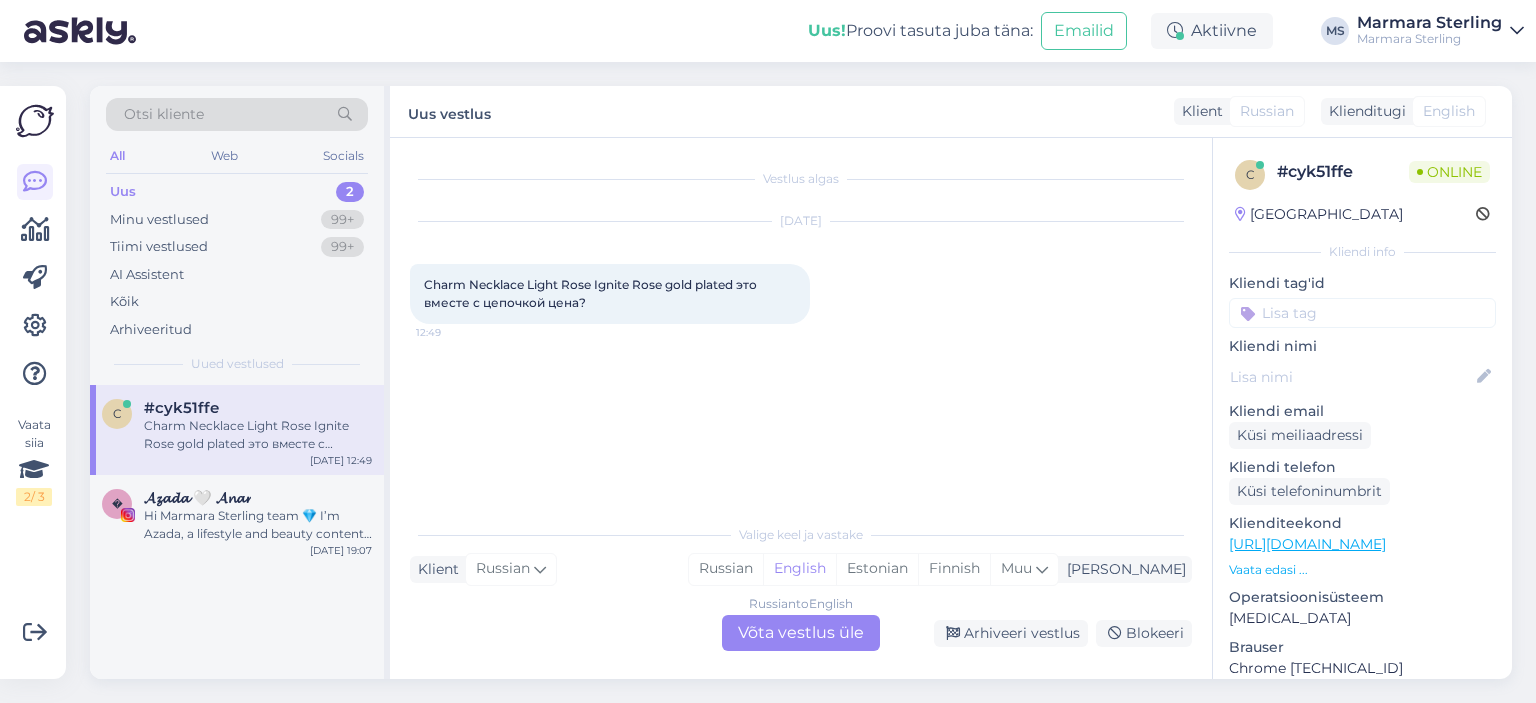 click on "Russian  to  English Võta vestlus üle" at bounding box center [801, 633] 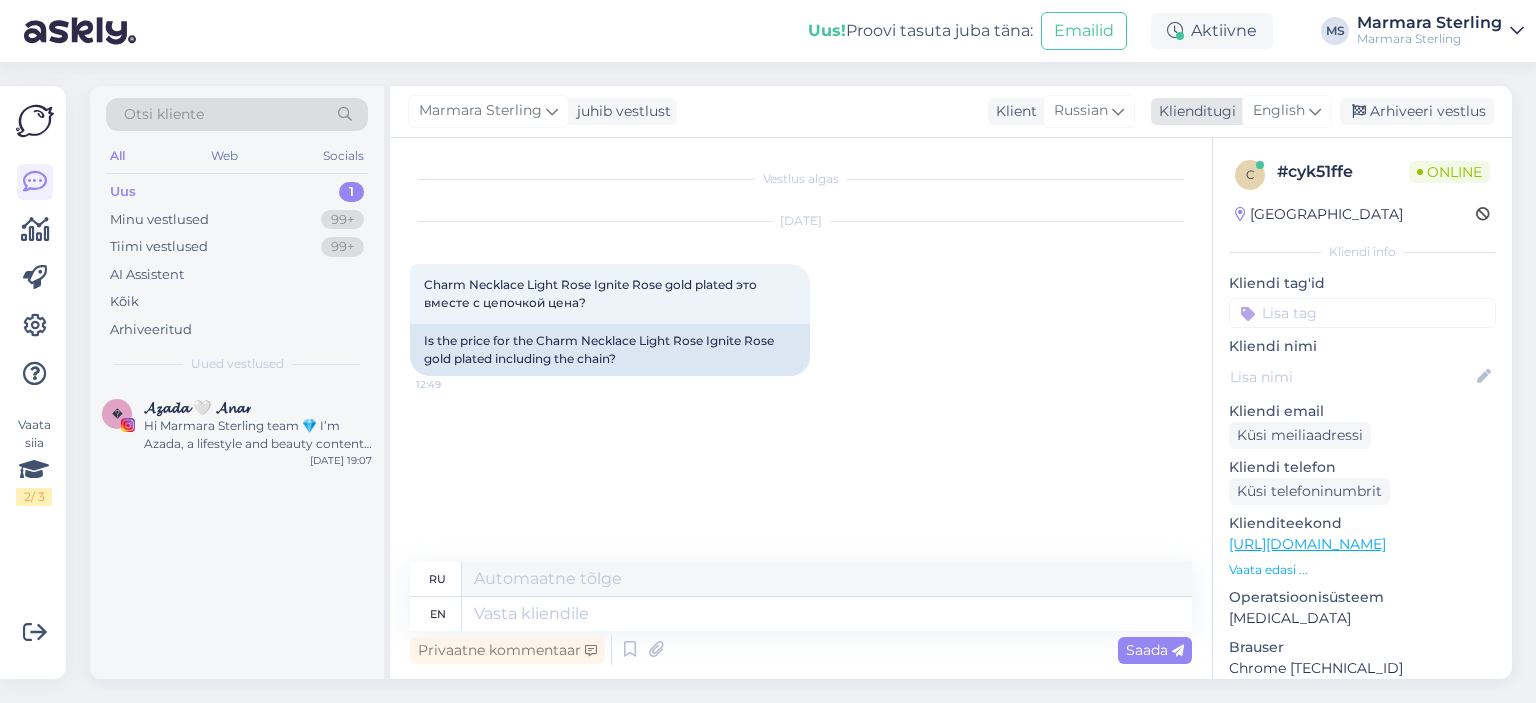 click on "English" at bounding box center (1287, 111) 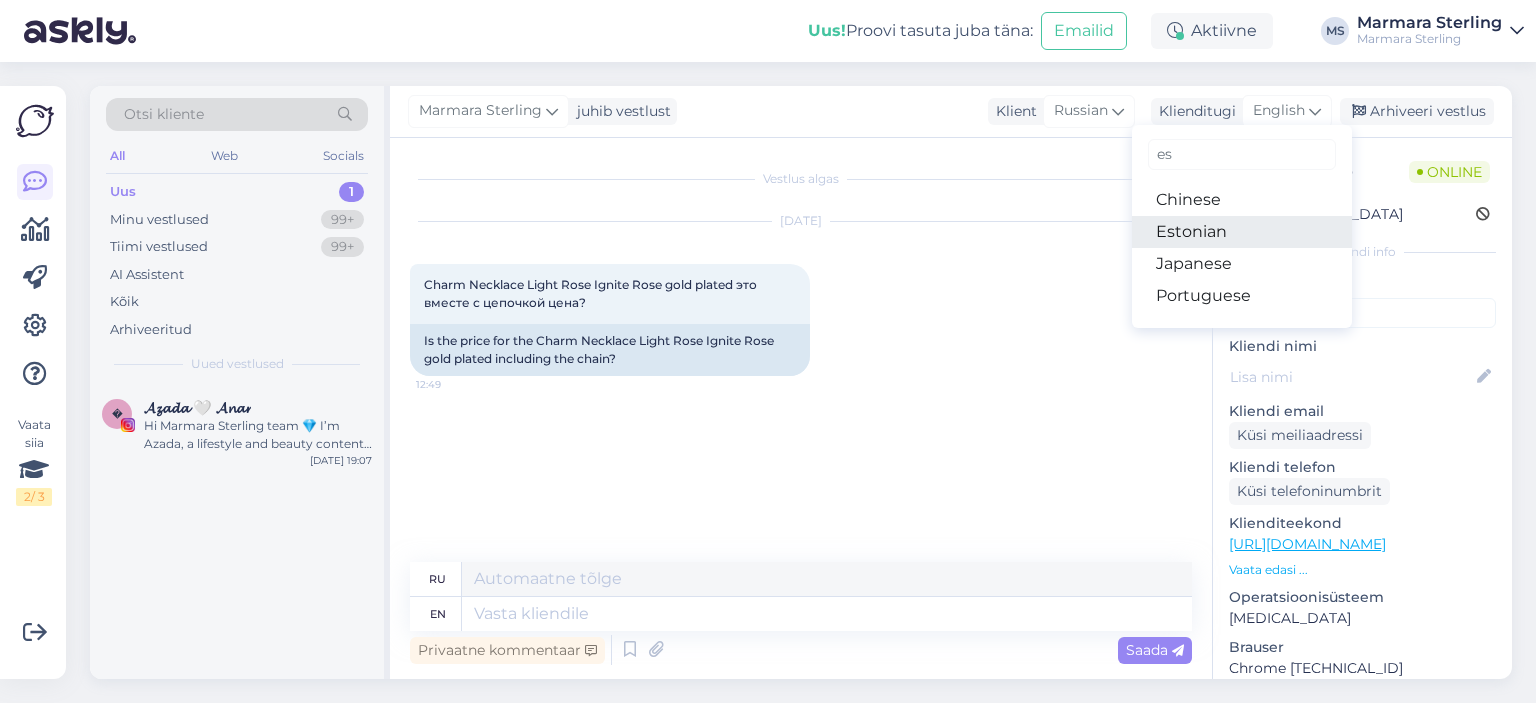 click on "Estonian" at bounding box center (1242, 232) 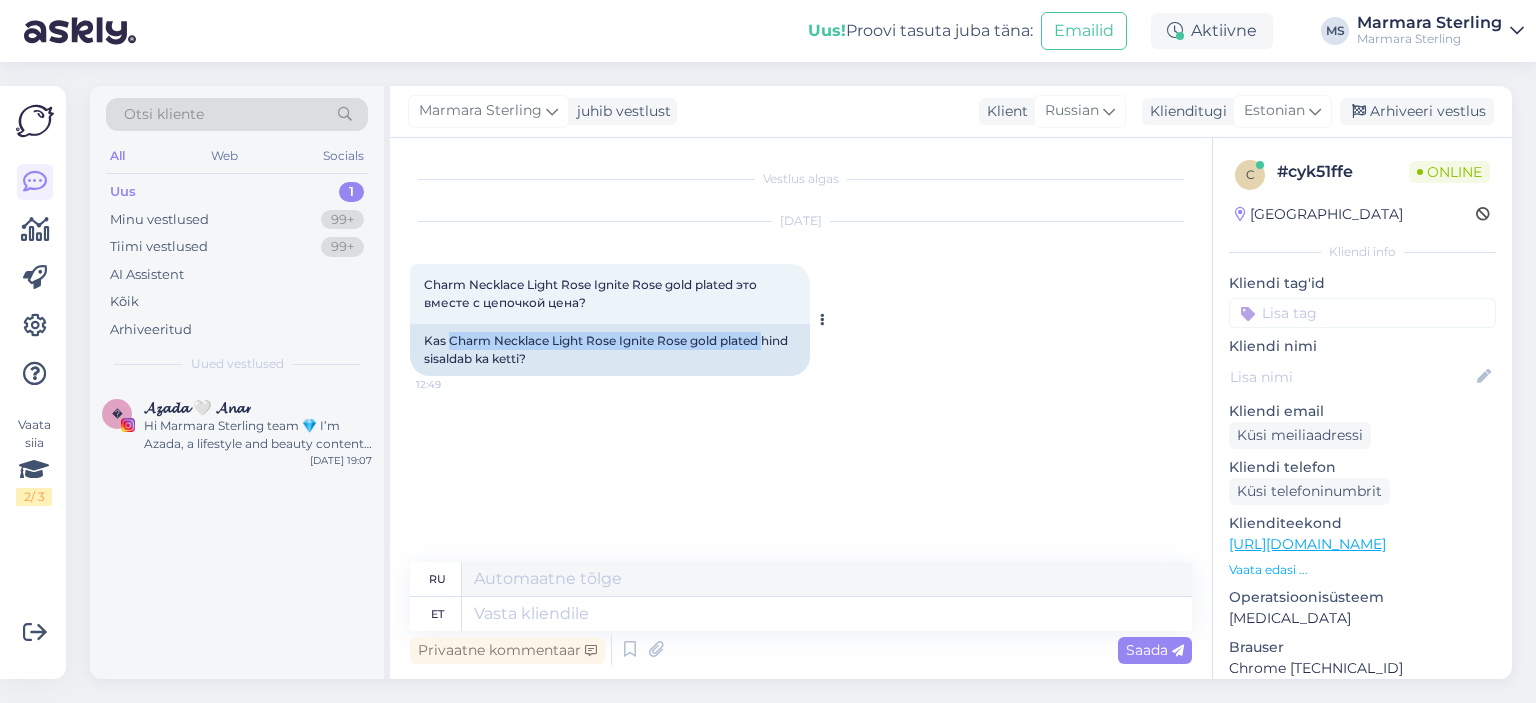 drag, startPoint x: 448, startPoint y: 339, endPoint x: 767, endPoint y: 333, distance: 319.05643 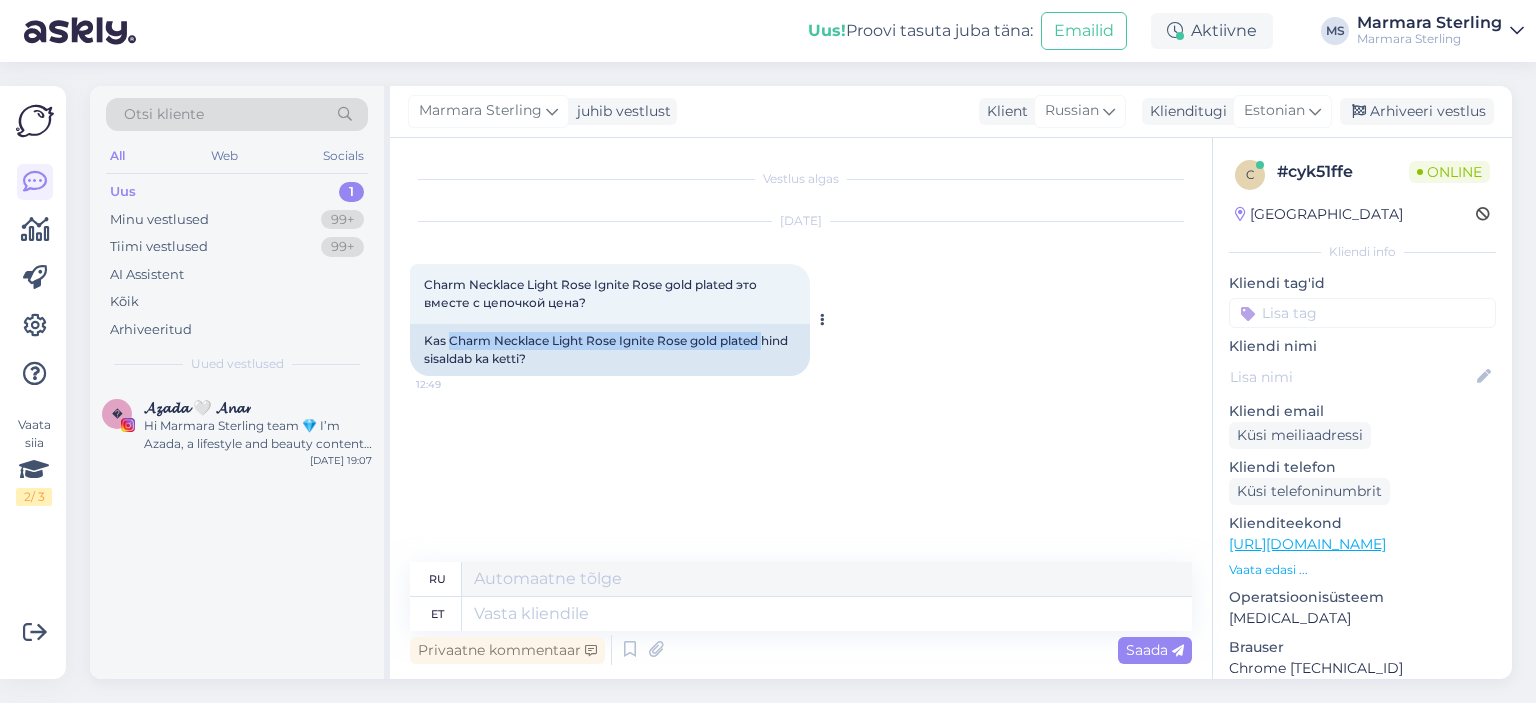 click on "Kas Charm Necklace Light Rose Ignite Rose gold plated hind sisaldab ka ketti?" at bounding box center (610, 350) 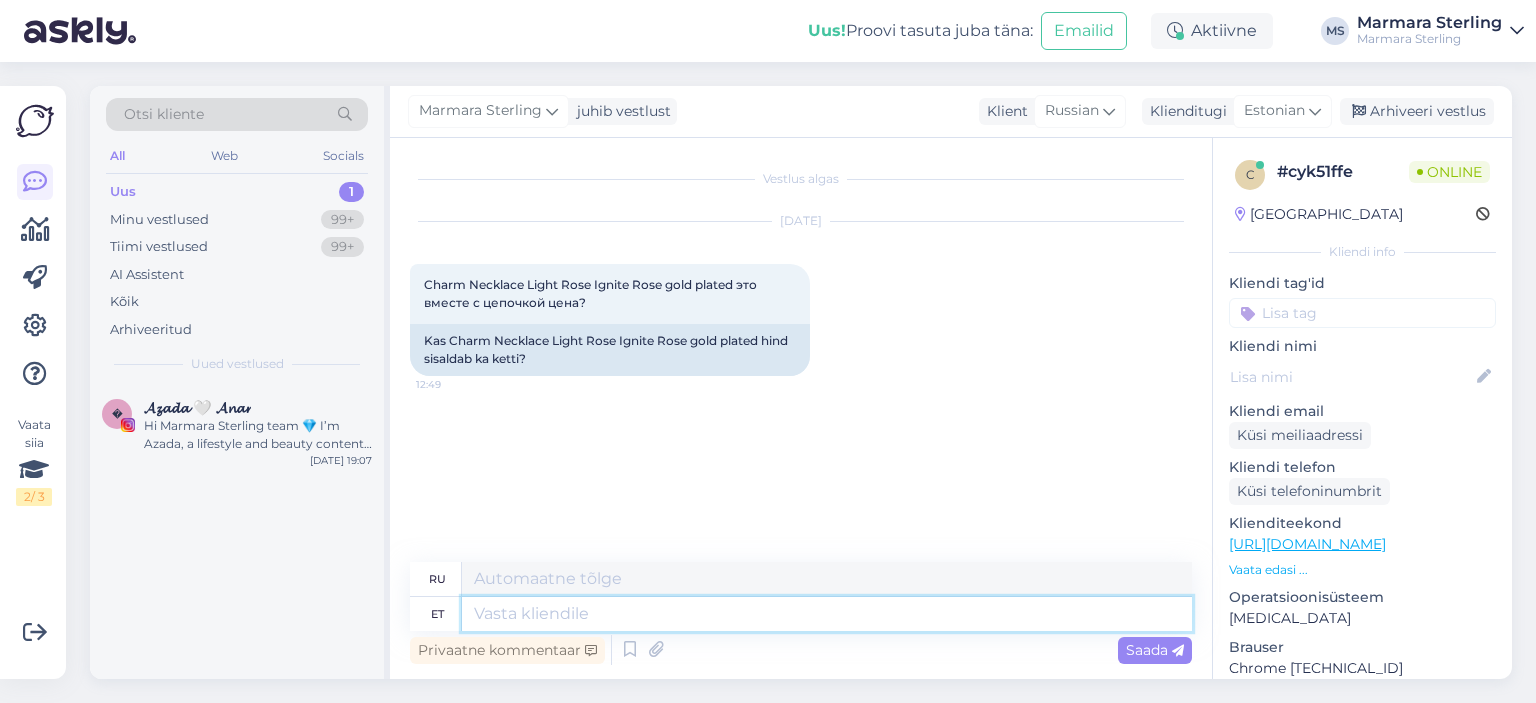 click at bounding box center (827, 614) 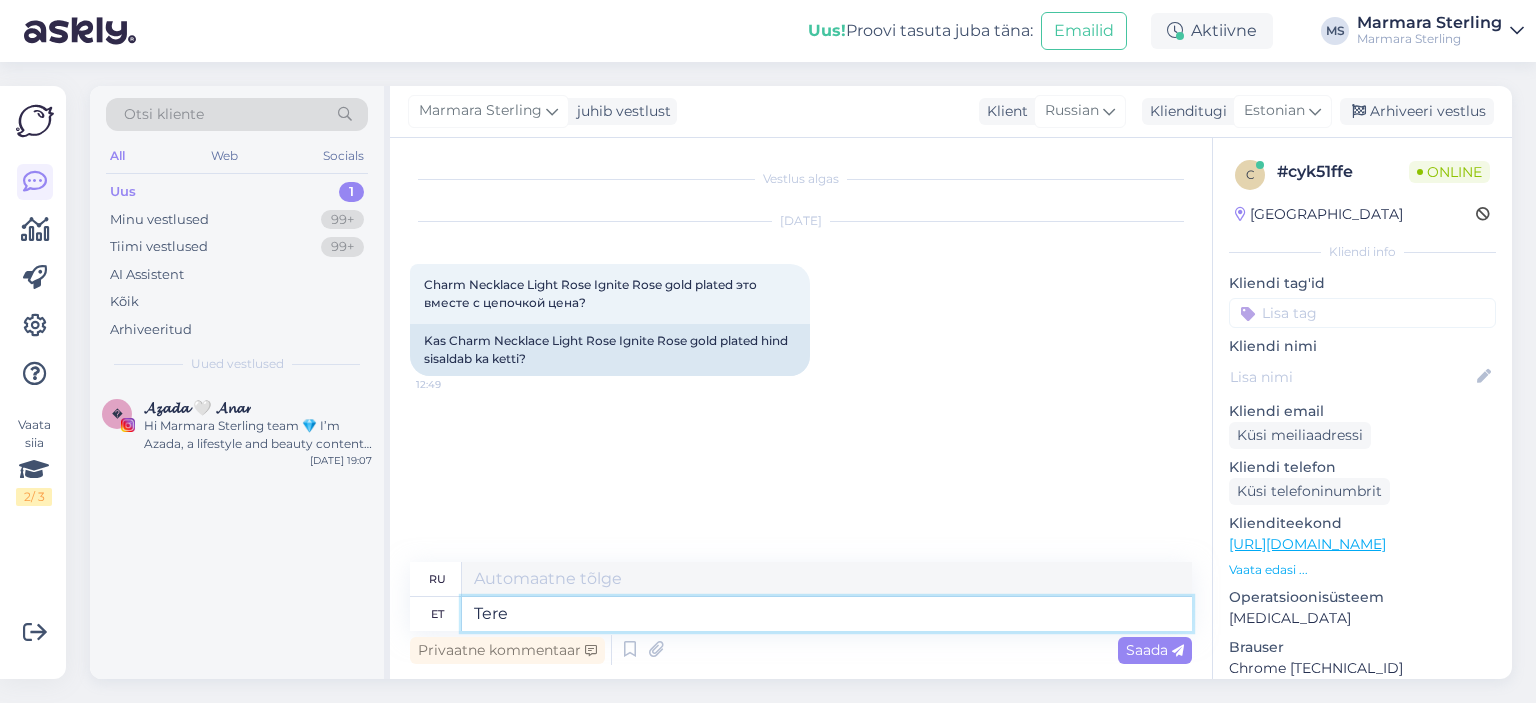 type on "Tere!" 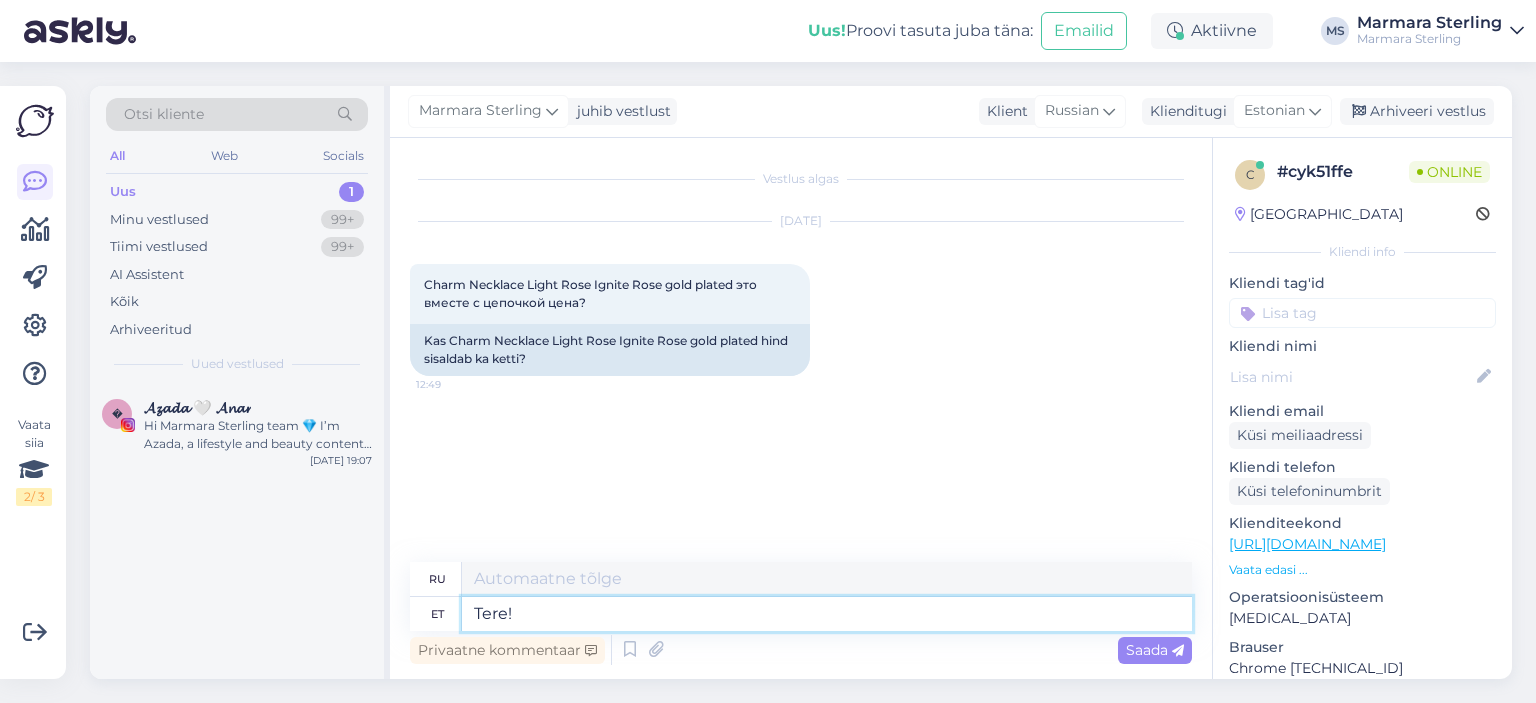 type on "Привет!" 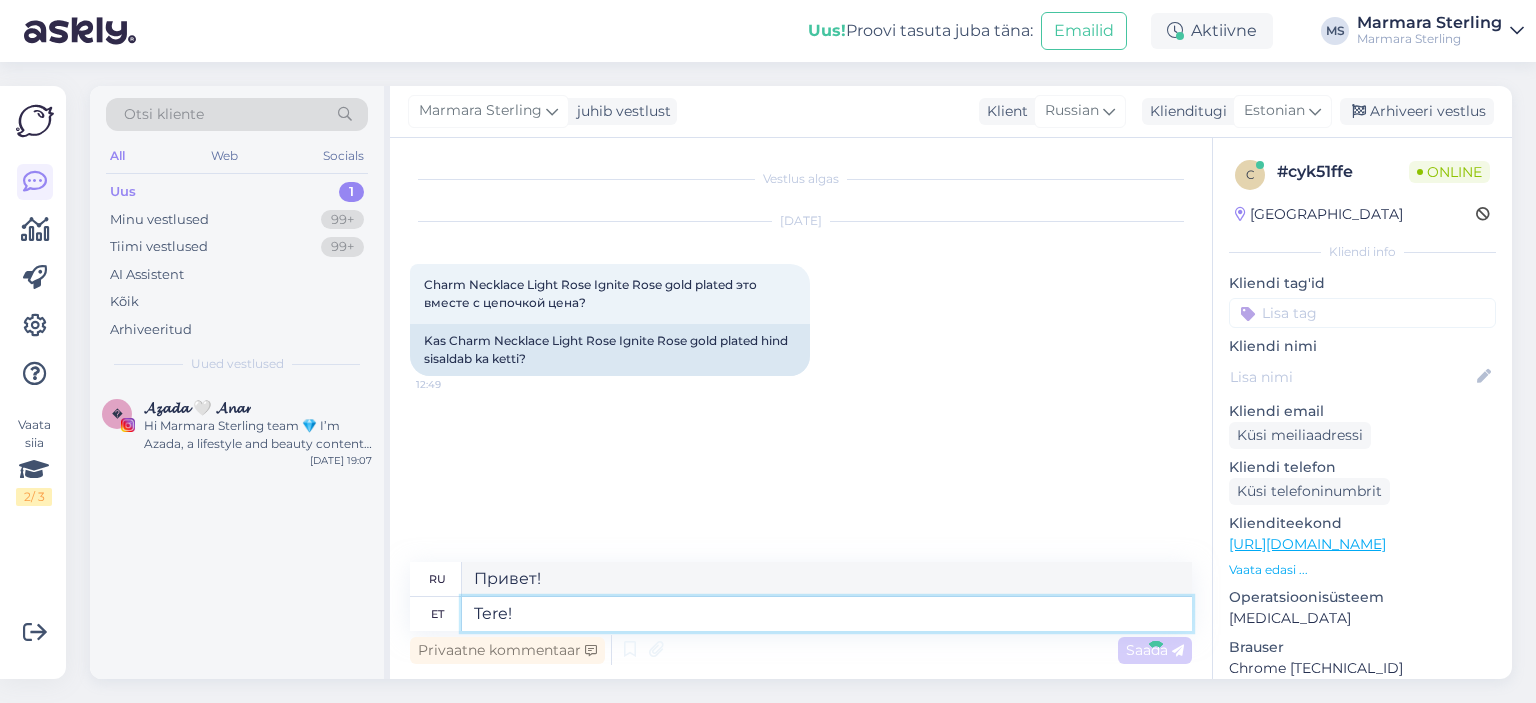 type 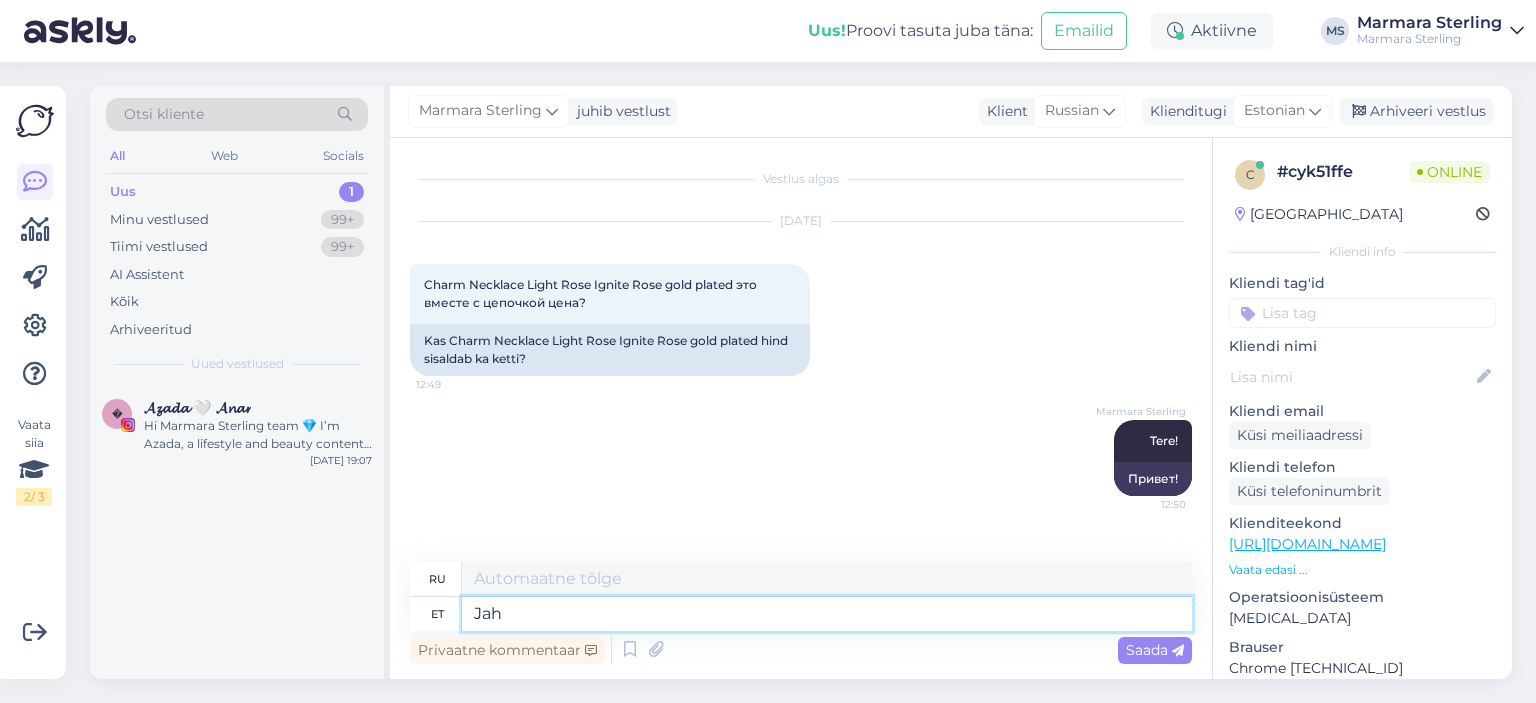 type on "Jah :" 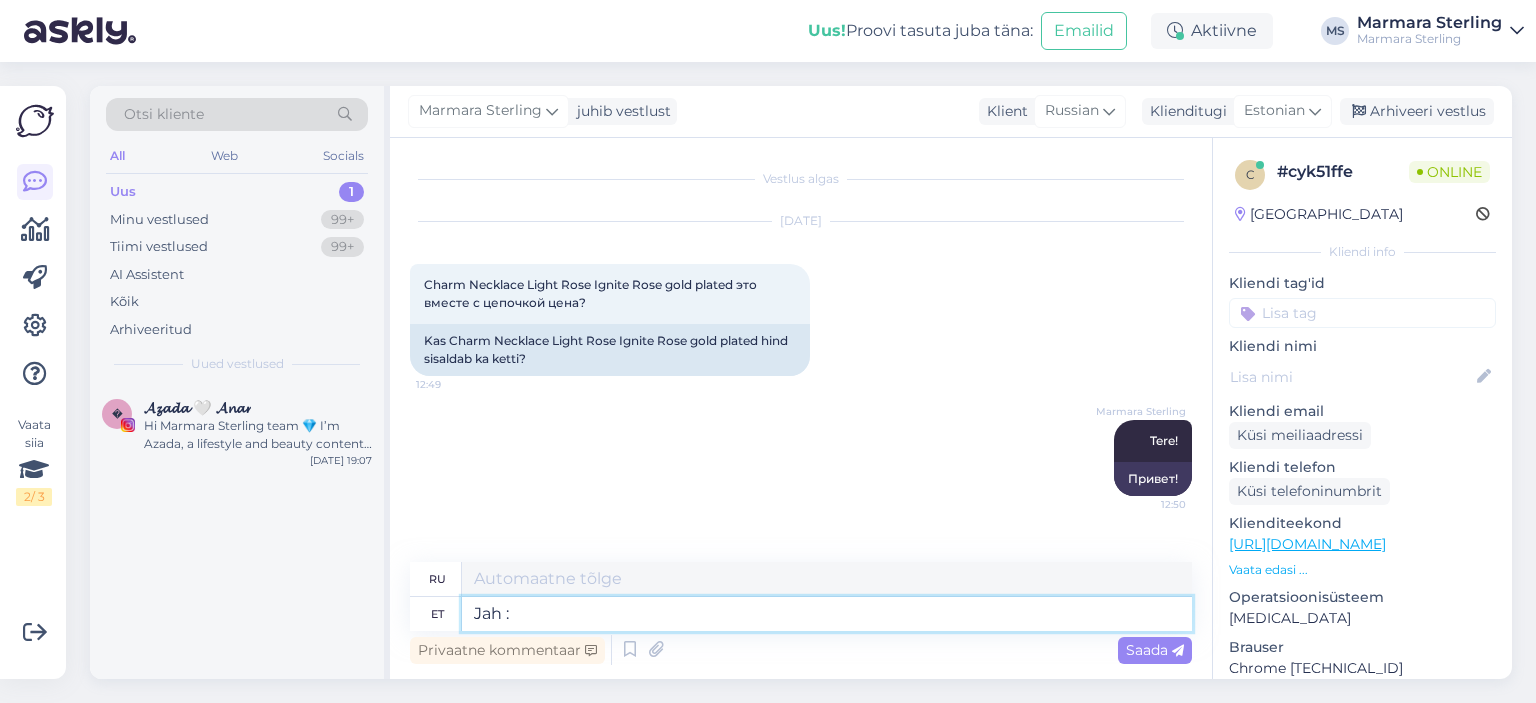 type on "Да." 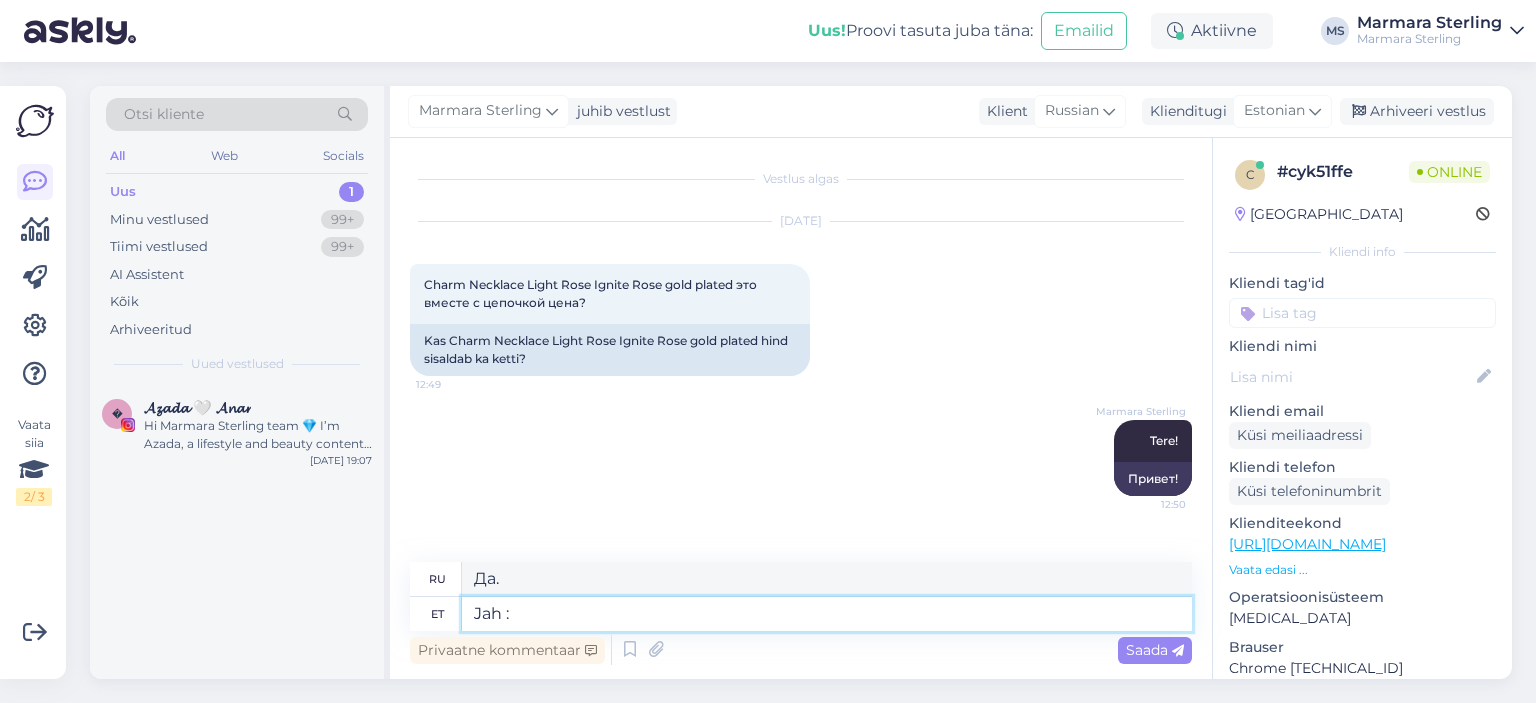 type on "Jah :)" 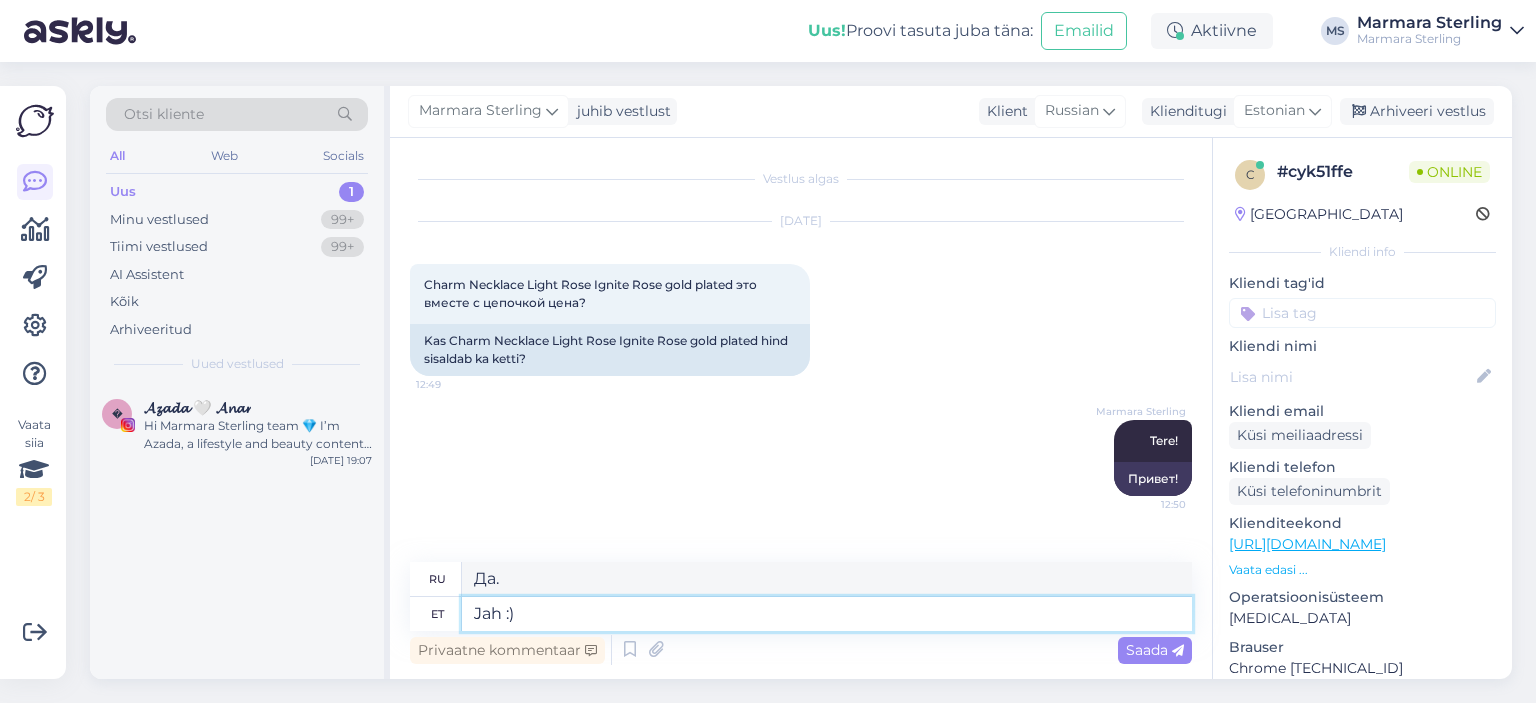type on "Да :)" 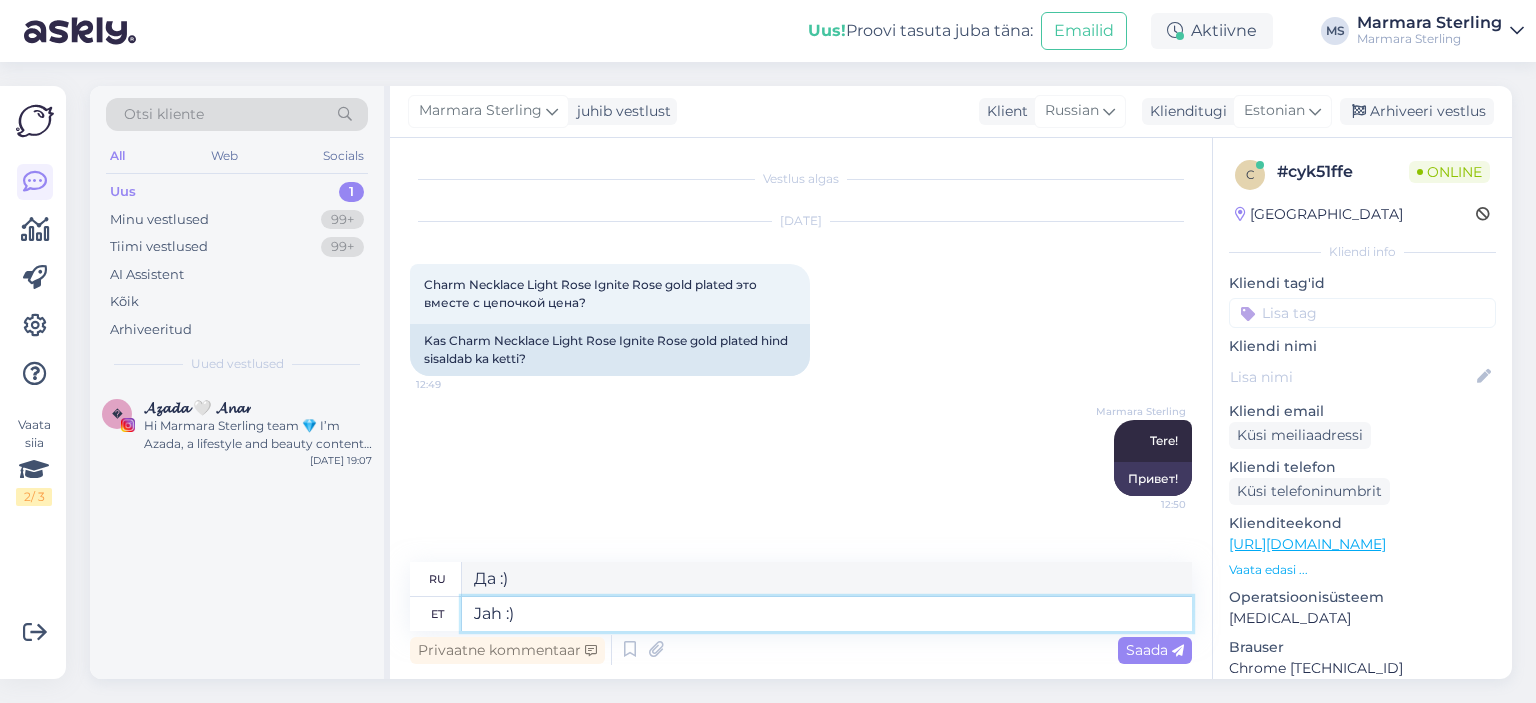 type on "Jah :)" 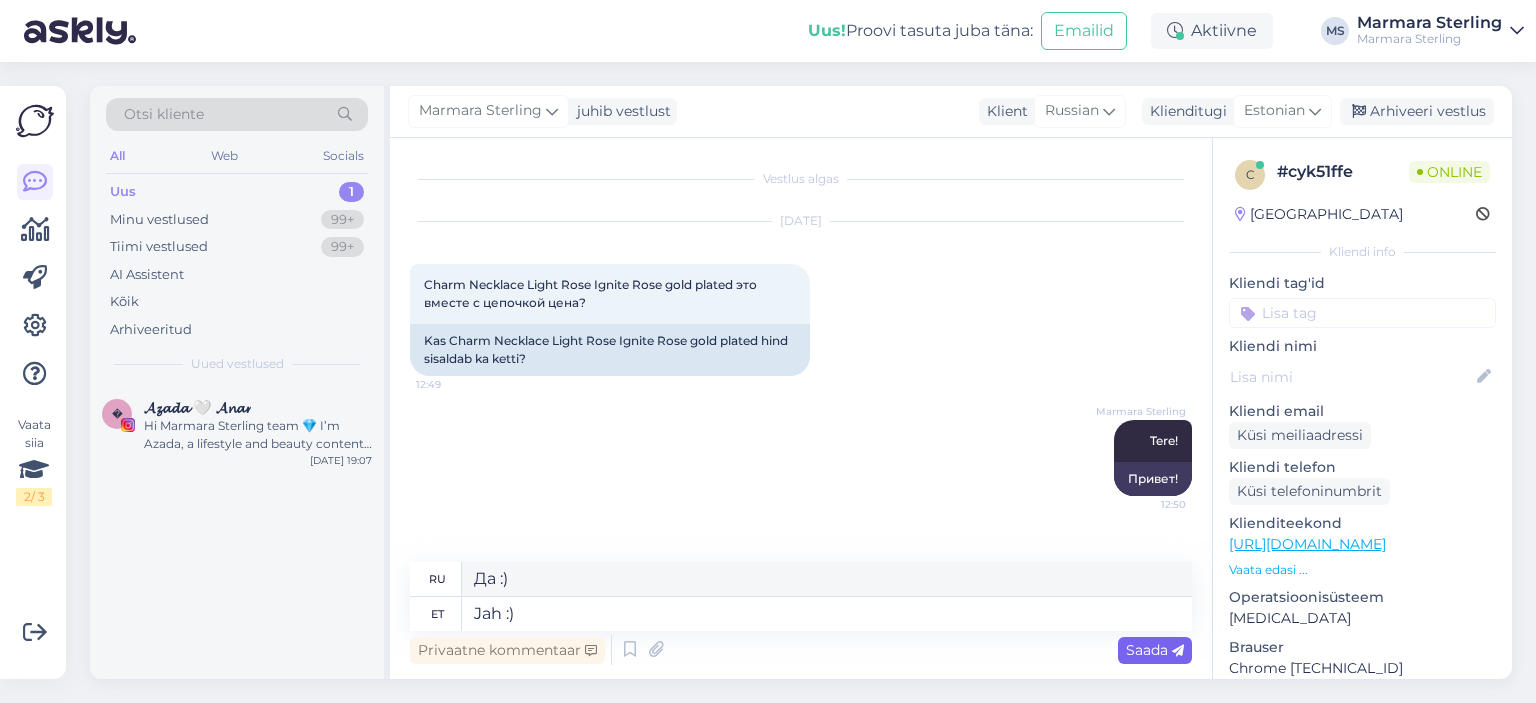 click on "Saada" at bounding box center (1155, 650) 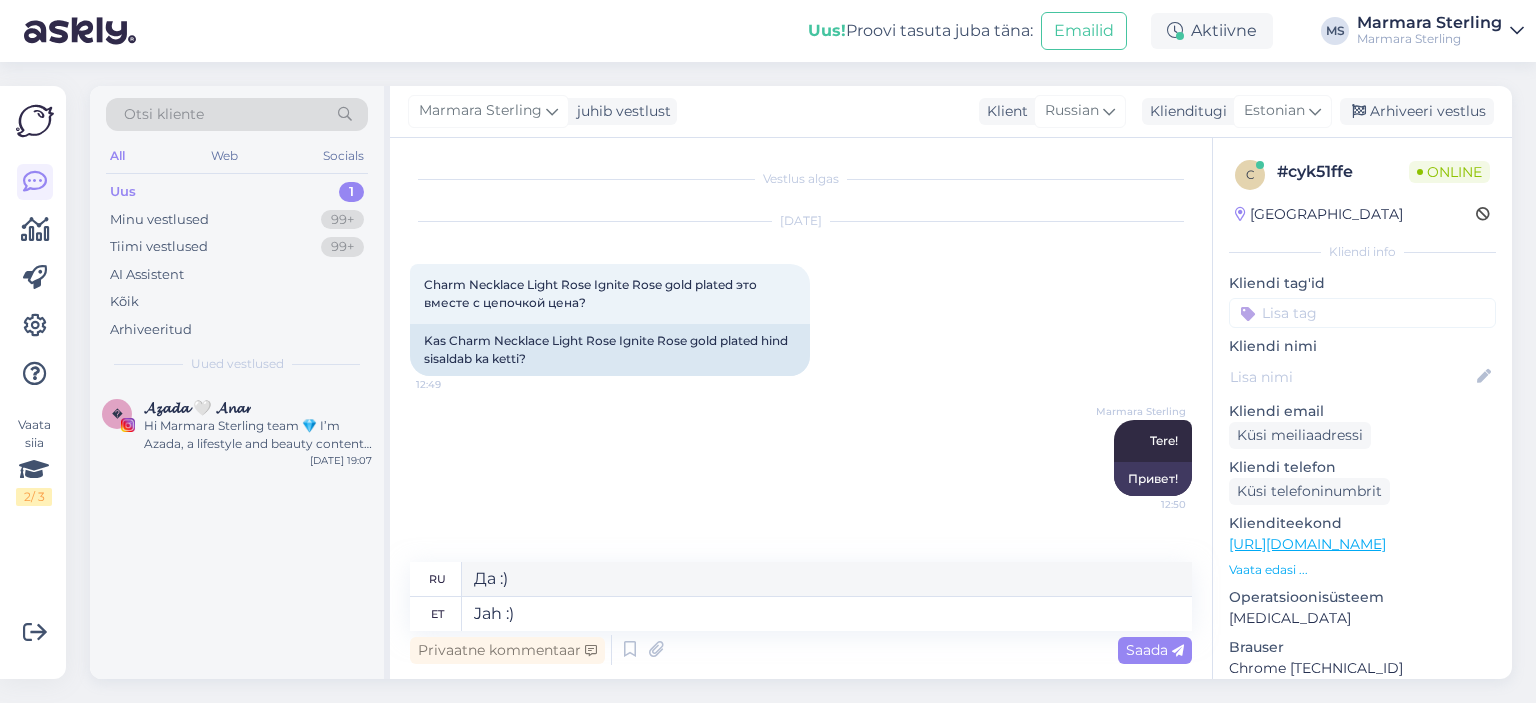 type 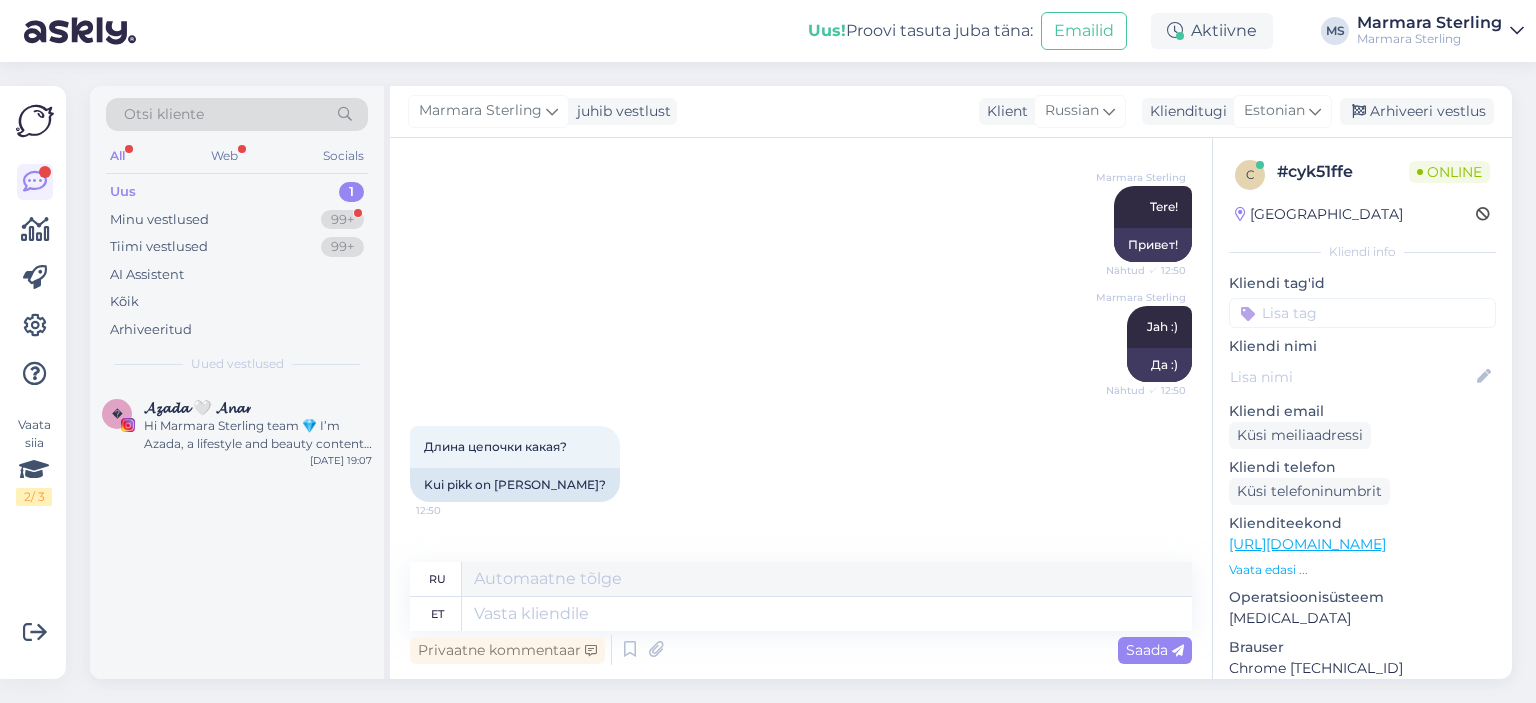 scroll, scrollTop: 333, scrollLeft: 0, axis: vertical 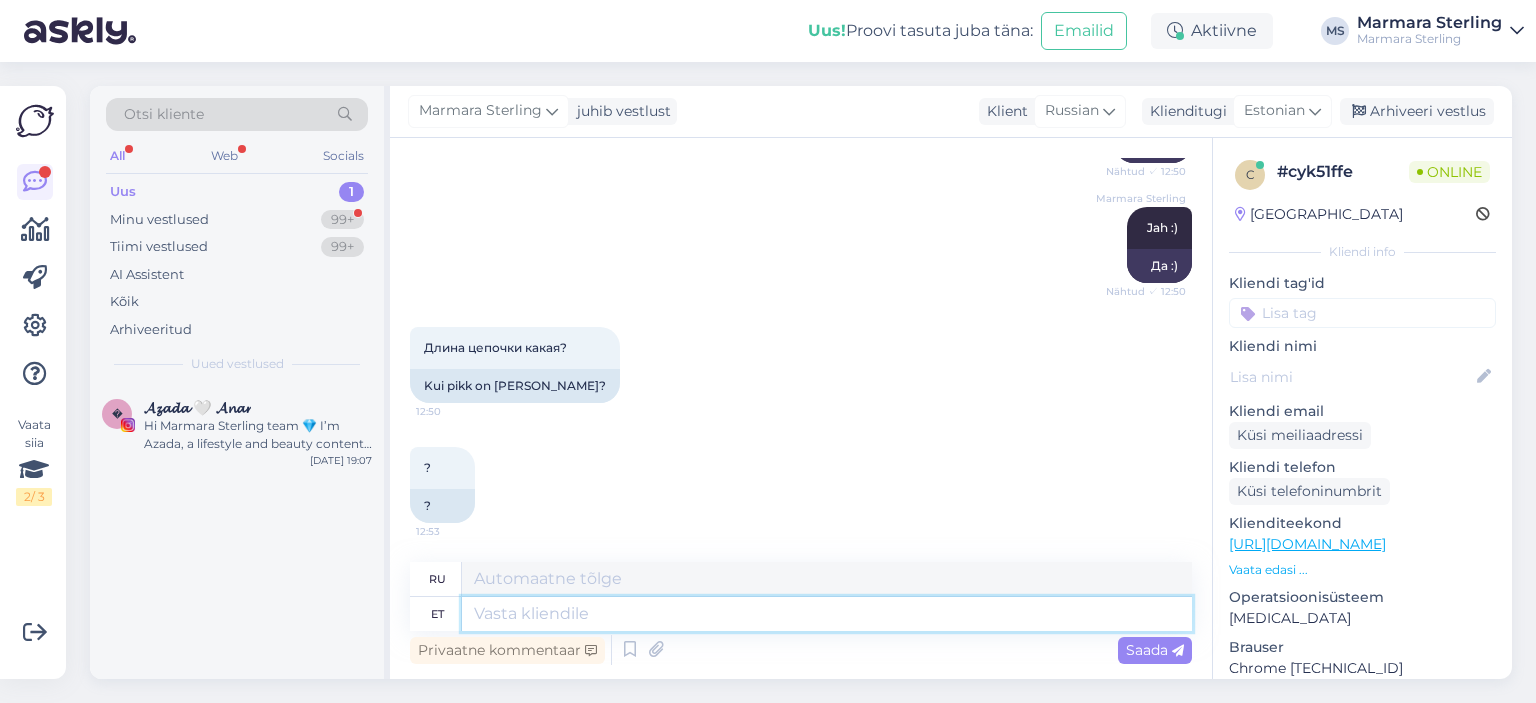 click at bounding box center [827, 614] 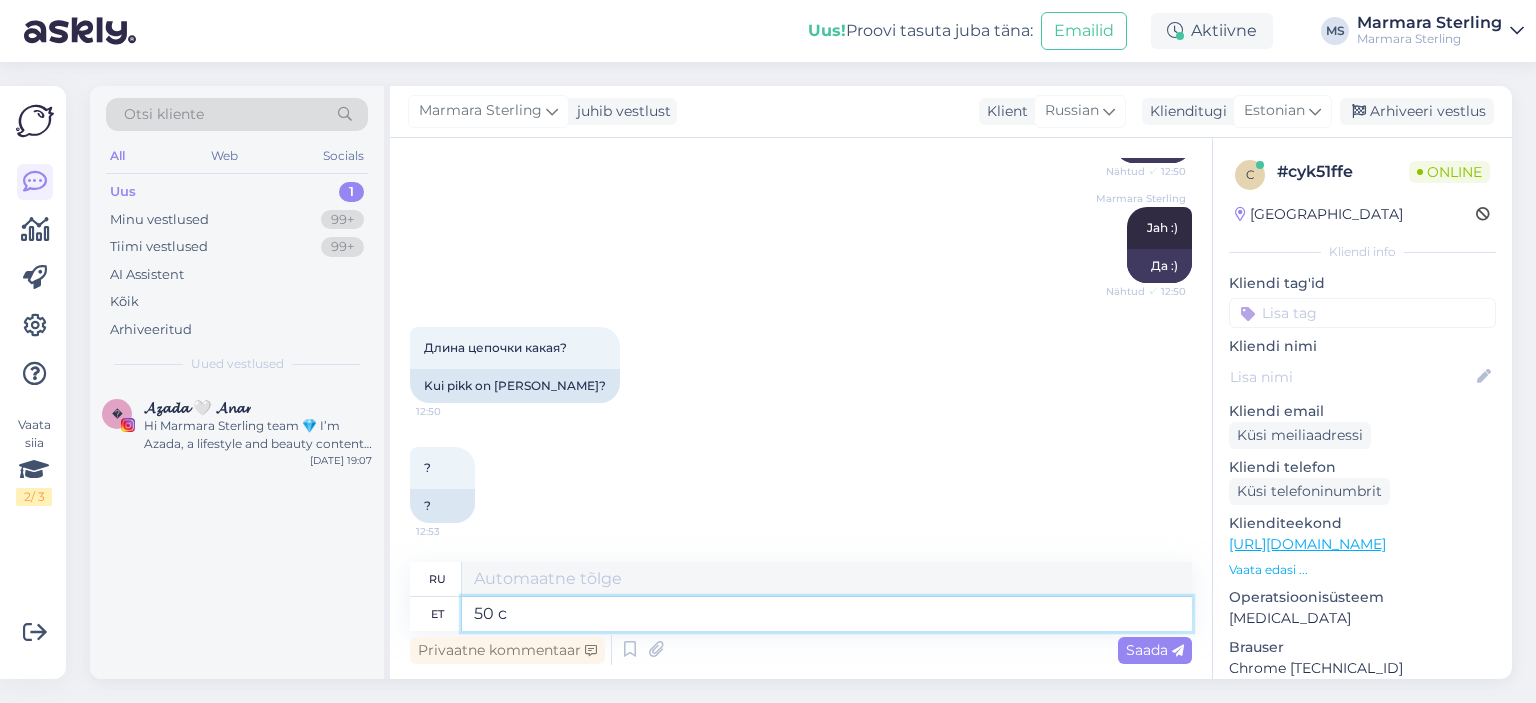 type on "50 cm" 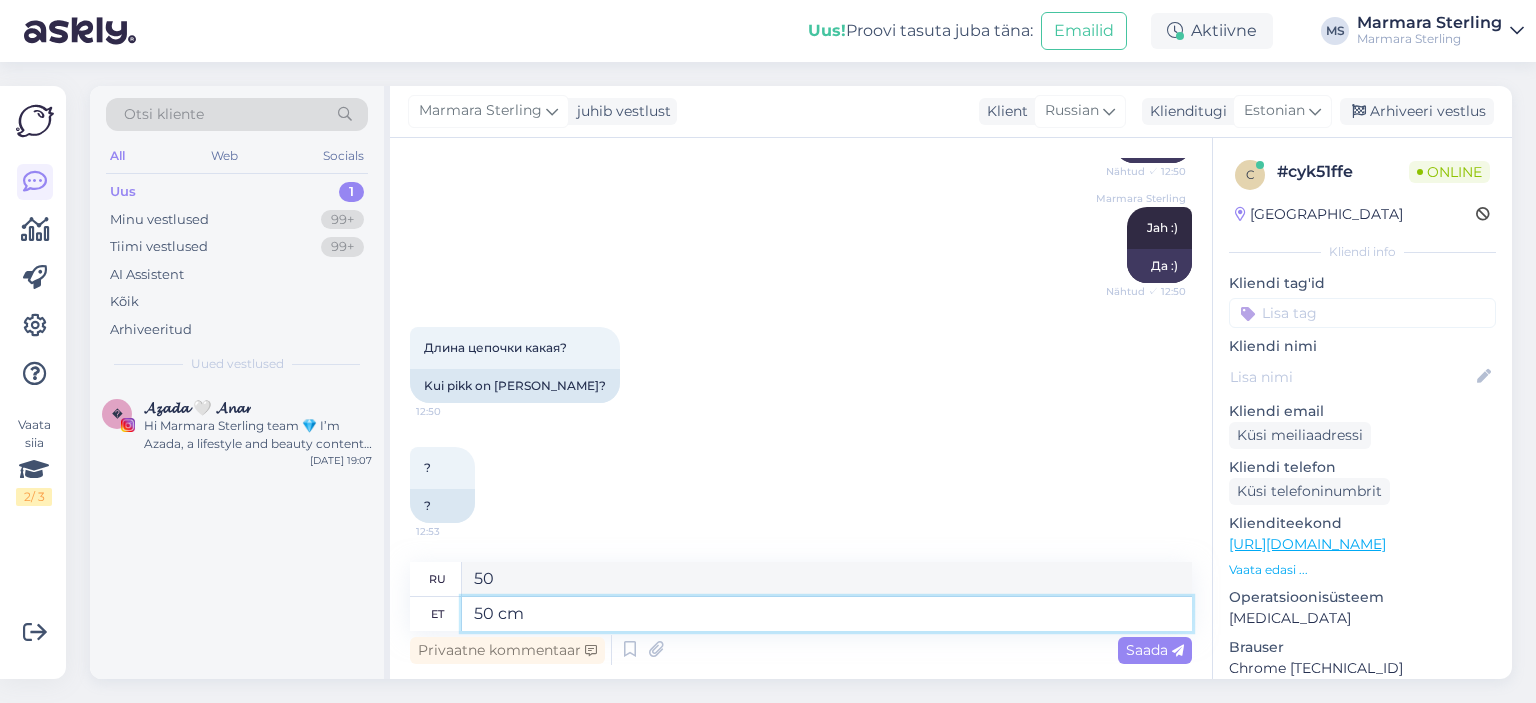 type on "50 см" 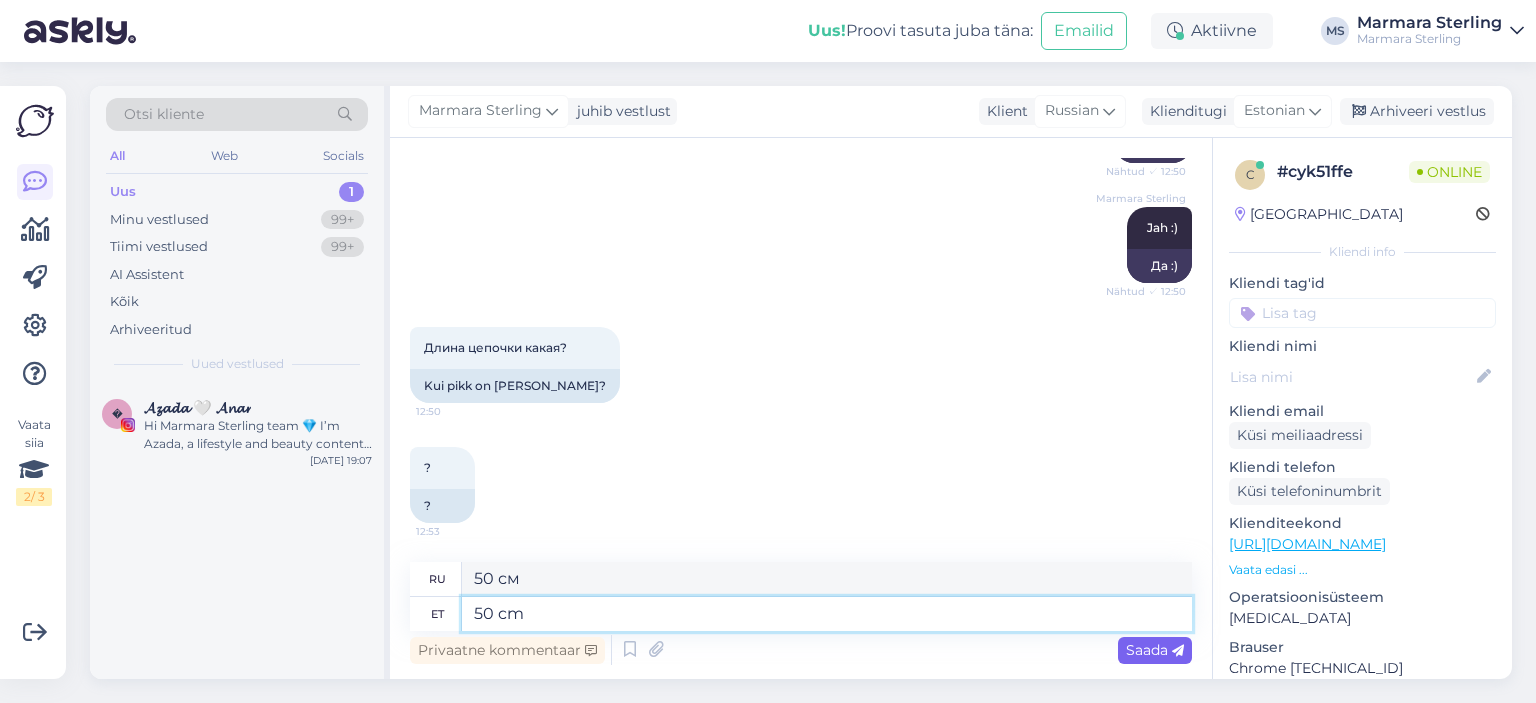 type on "50 cm" 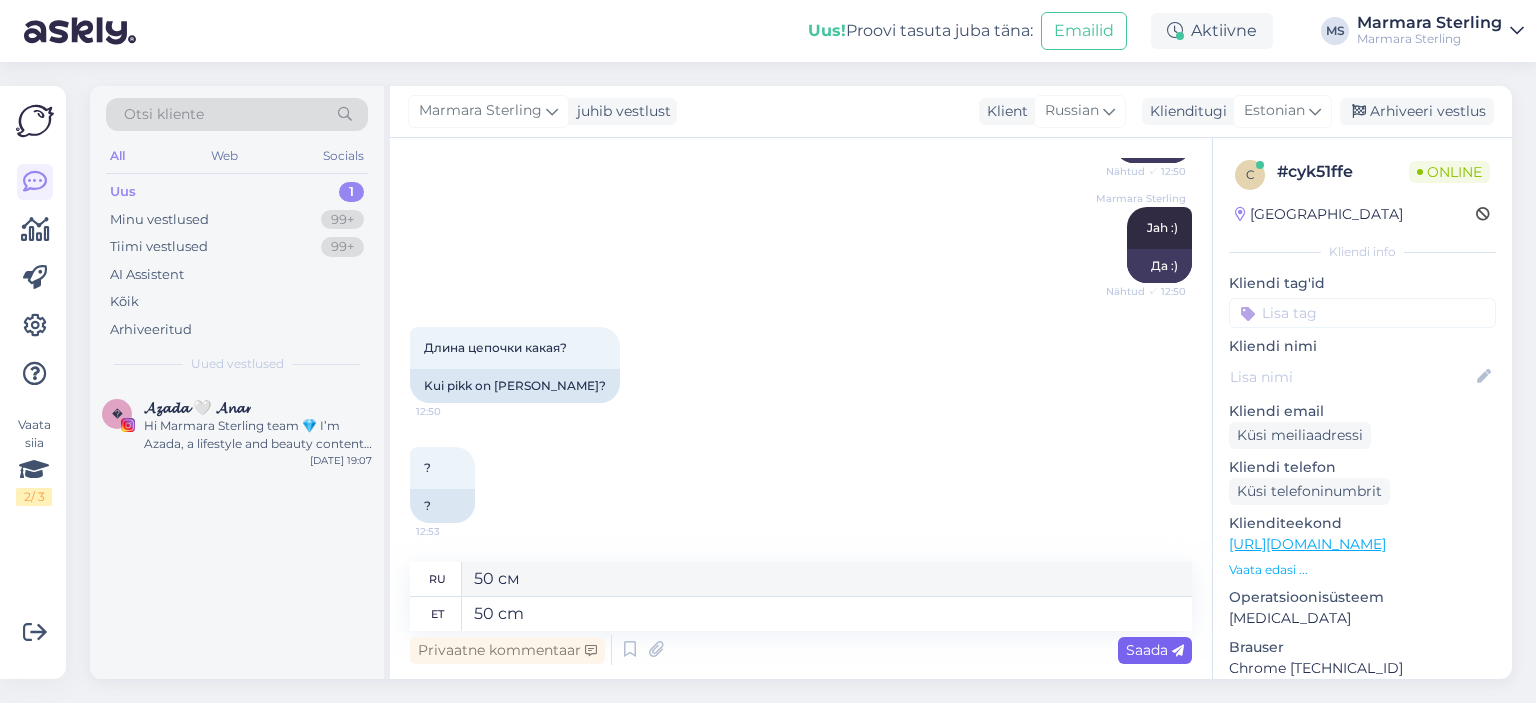 click on "Saada" at bounding box center (1155, 650) 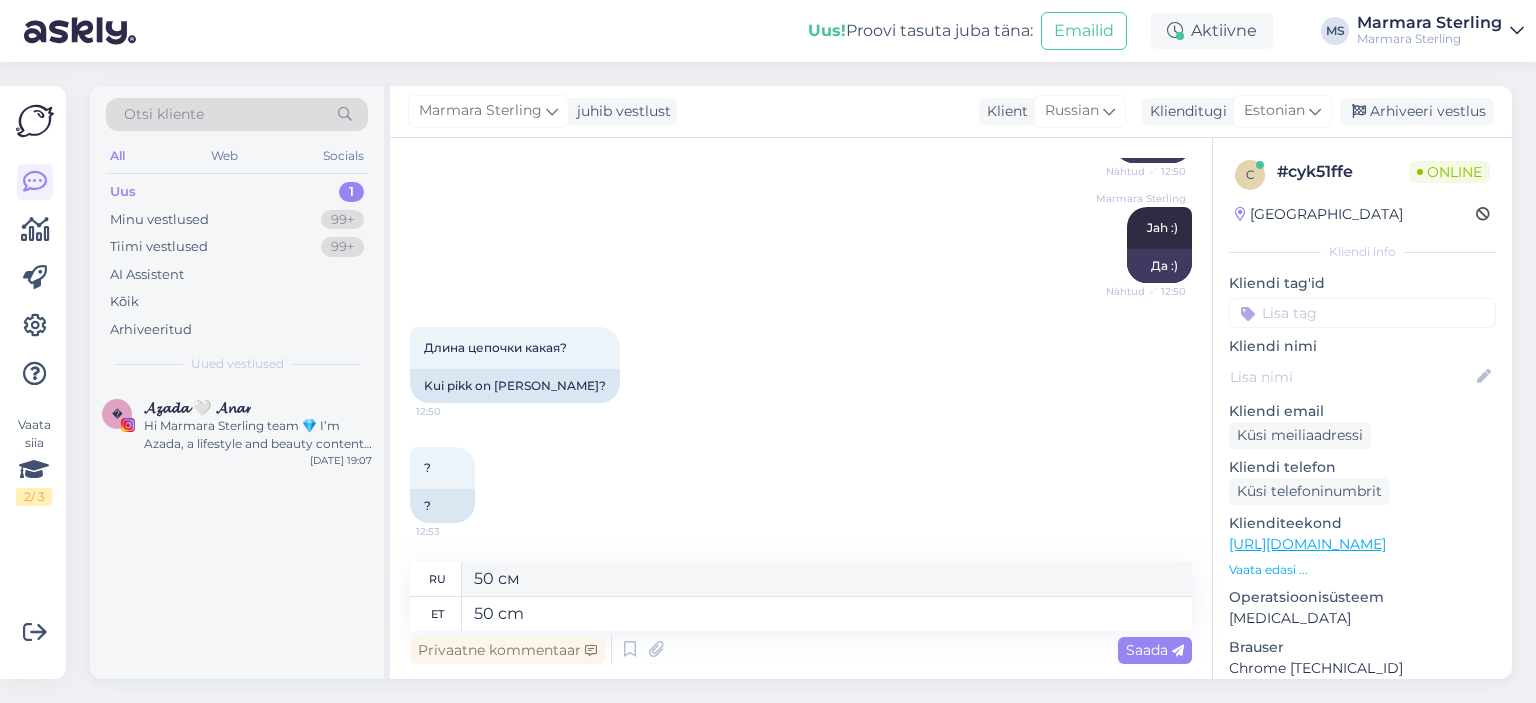 type 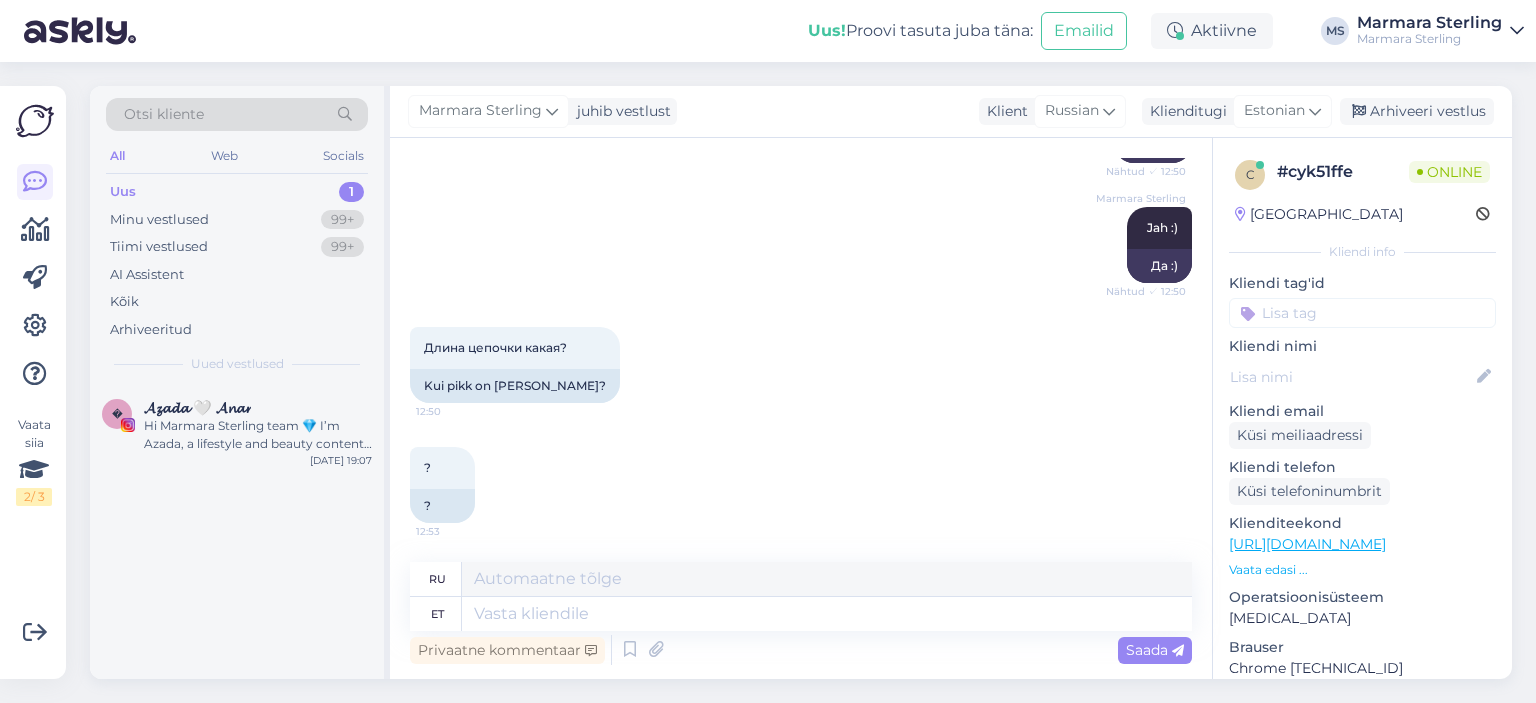 scroll, scrollTop: 453, scrollLeft: 0, axis: vertical 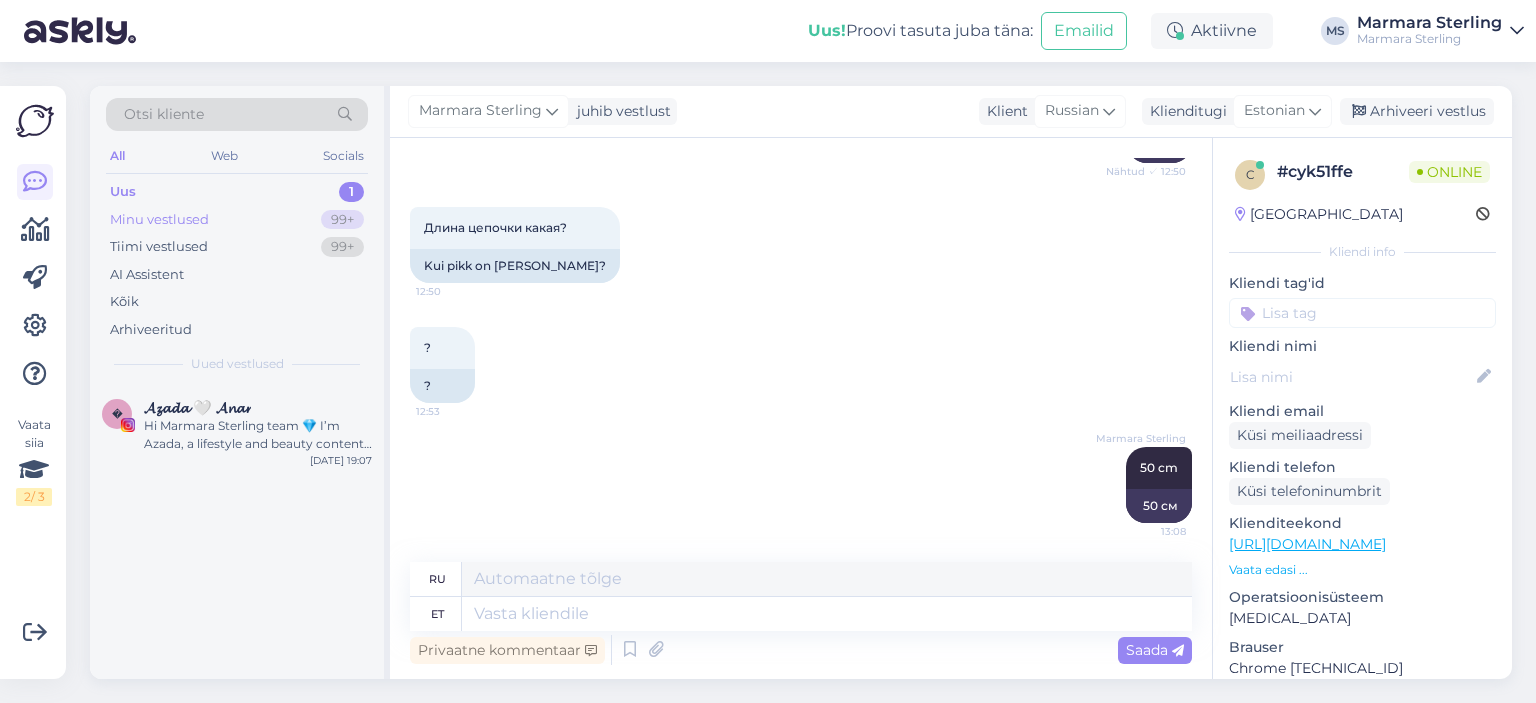 click on "Minu vestlused 99+" at bounding box center (237, 220) 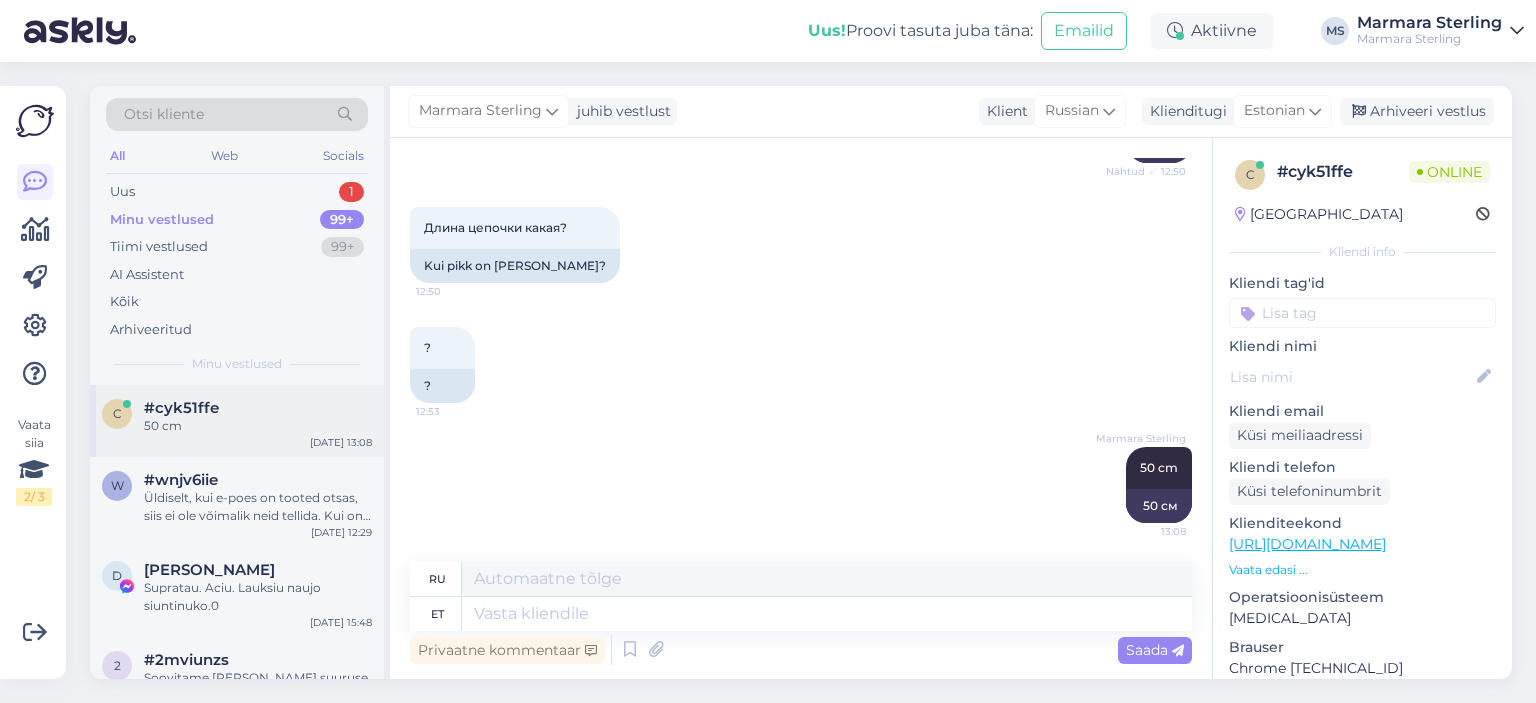 click on "#cyk51ffe" at bounding box center [258, 408] 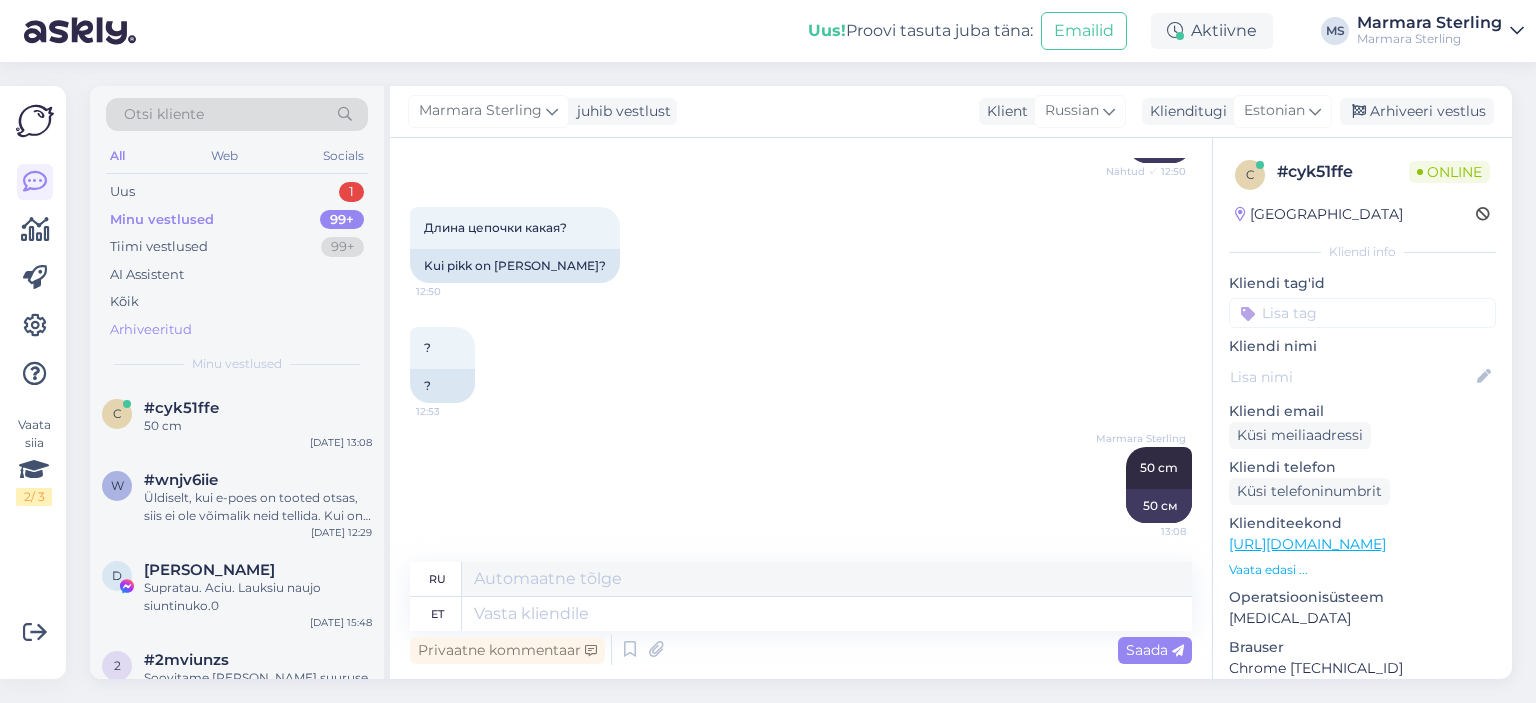 scroll, scrollTop: 453, scrollLeft: 0, axis: vertical 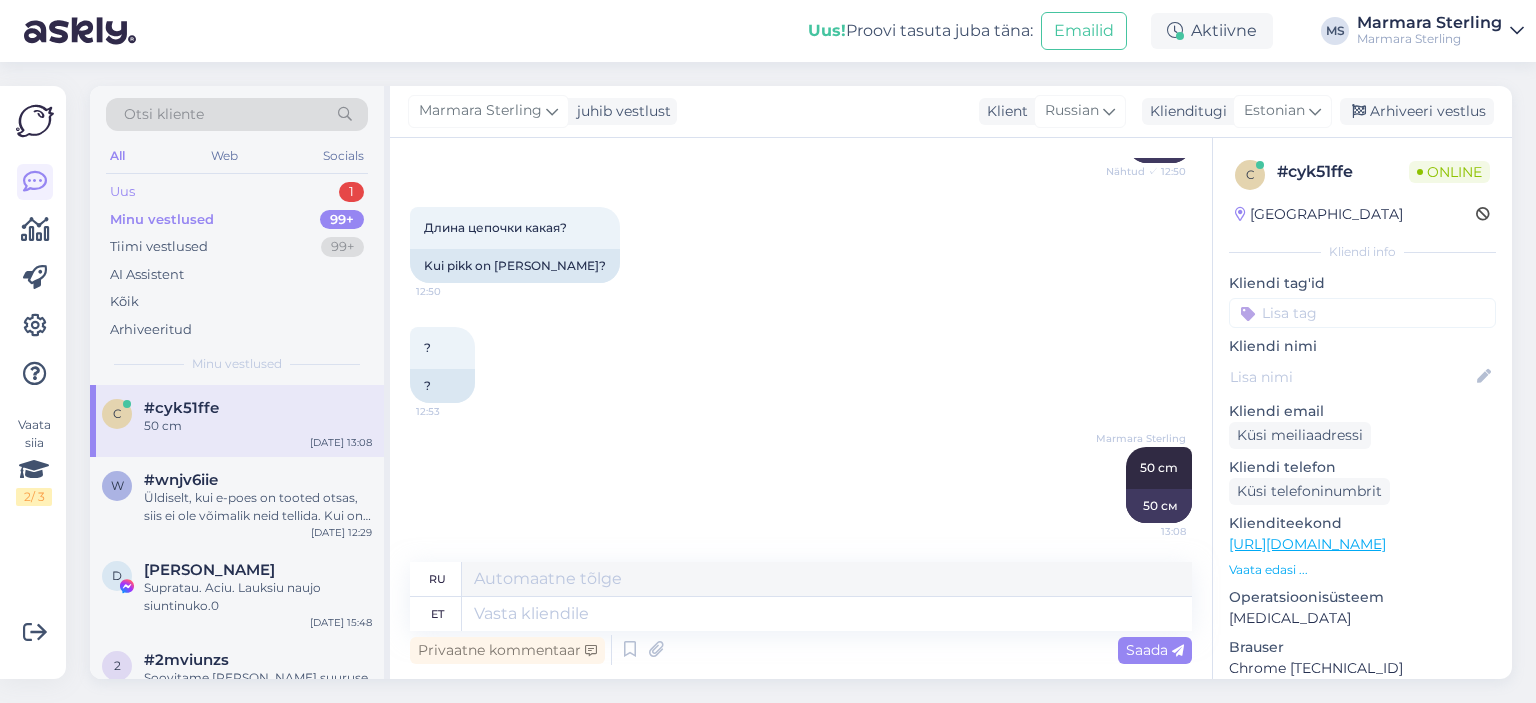 click on "Uus 1" at bounding box center [237, 192] 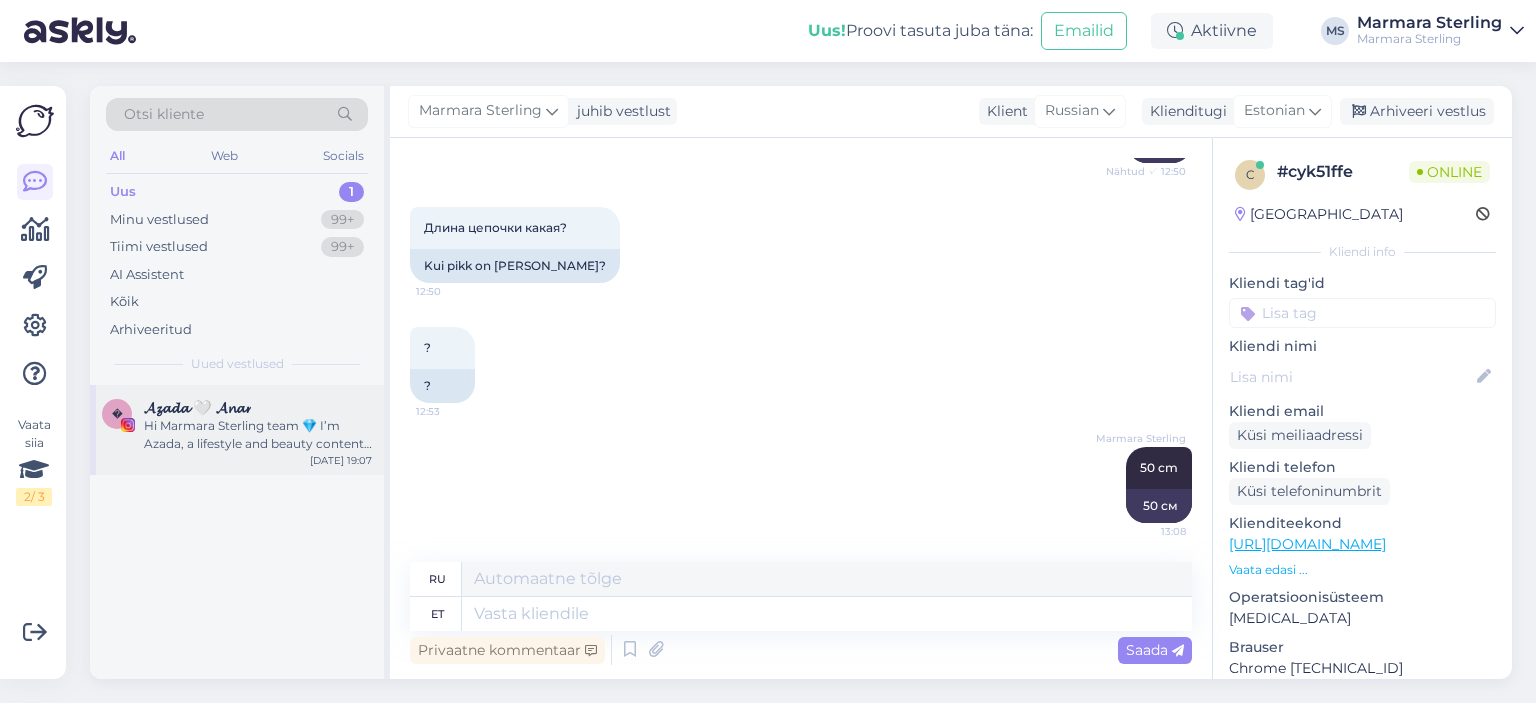click on "� 𝓐𝔃𝓪𝓭𝓪 🤍 𝓐𝓷𝓪𝓻 Hi Marmara Sterling team 💎
I’m Azada, a lifestyle and beauty content creator based in [GEOGRAPHIC_DATA]. I’ve recently discovered your stunning jewelry line and was immediately drawn to your “woman to woman” message — it’s both empowering and elegant.
My content focuses on aesthetic storytelling and celebrating everyday femininity, and I believe [PERSON_NAME] refined silver pieces would beautifully complement this vision. In the past 30 days, my content has reached over 1.2 million views, with a strong [DEMOGRAPHIC_DATA] audience that values quality, design, and self-expression.
I’d love to collaborate and help introduce [PERSON_NAME] to my engaged and style-conscious community.
Warm regards,
[PERSON_NAME]💖 [DATE] 19:07" at bounding box center [237, 430] 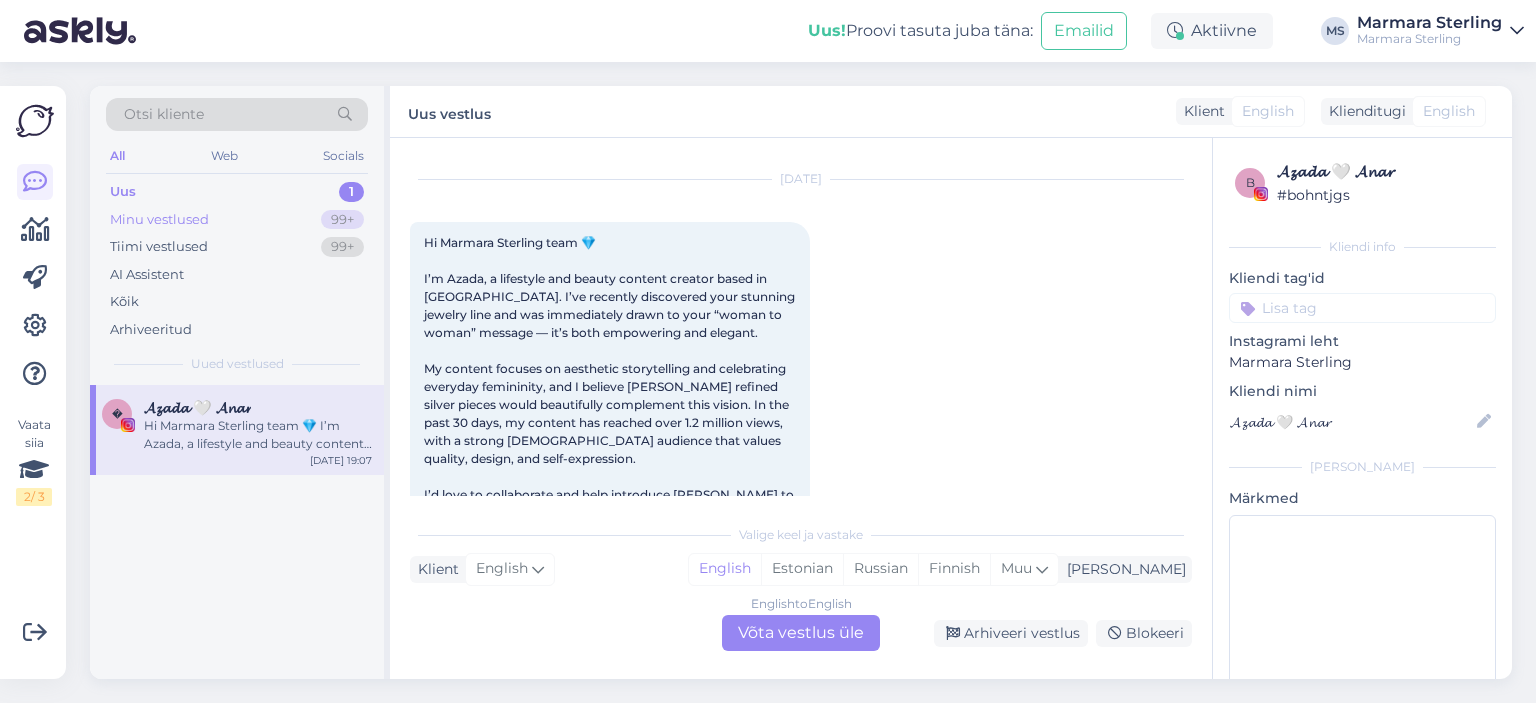 click on "Minu vestlused 99+" at bounding box center (237, 220) 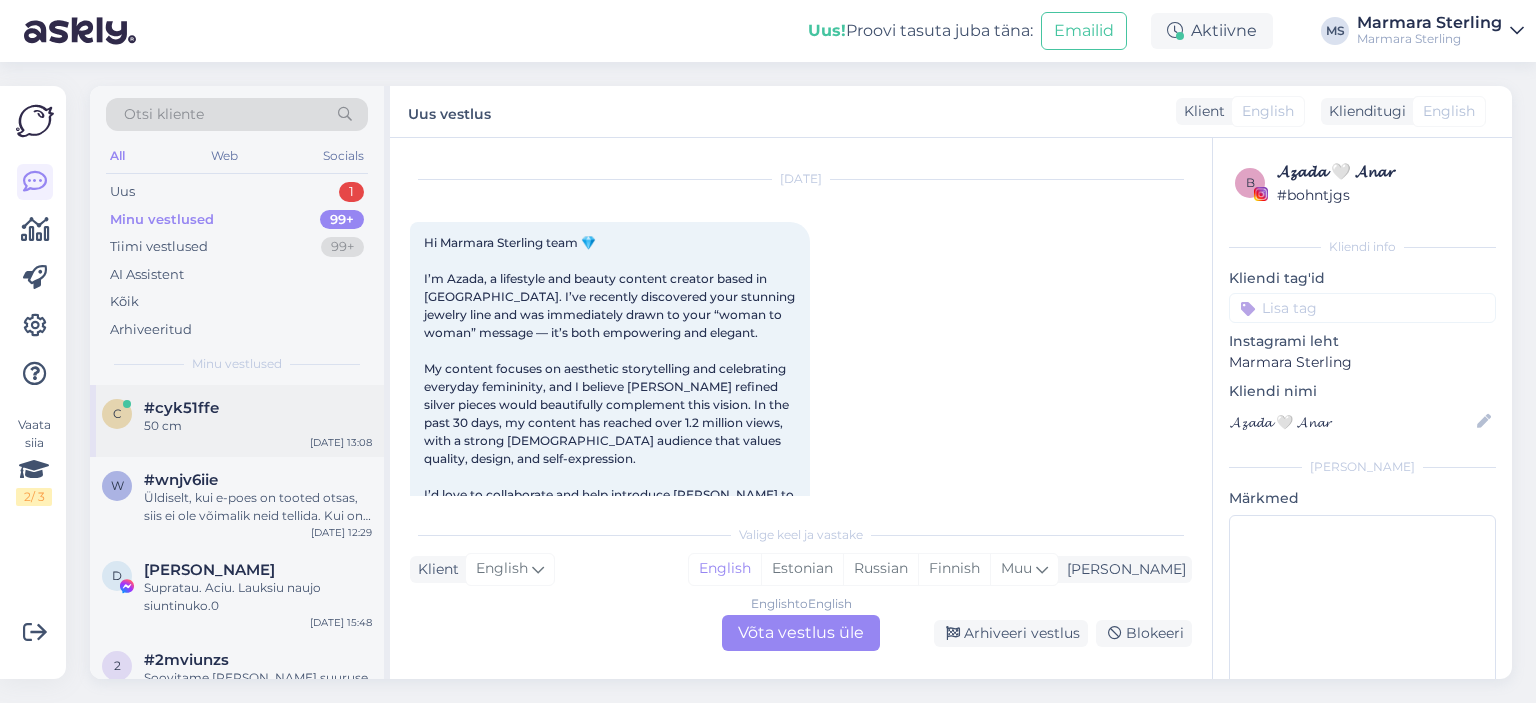 click on "50 cm" at bounding box center (258, 426) 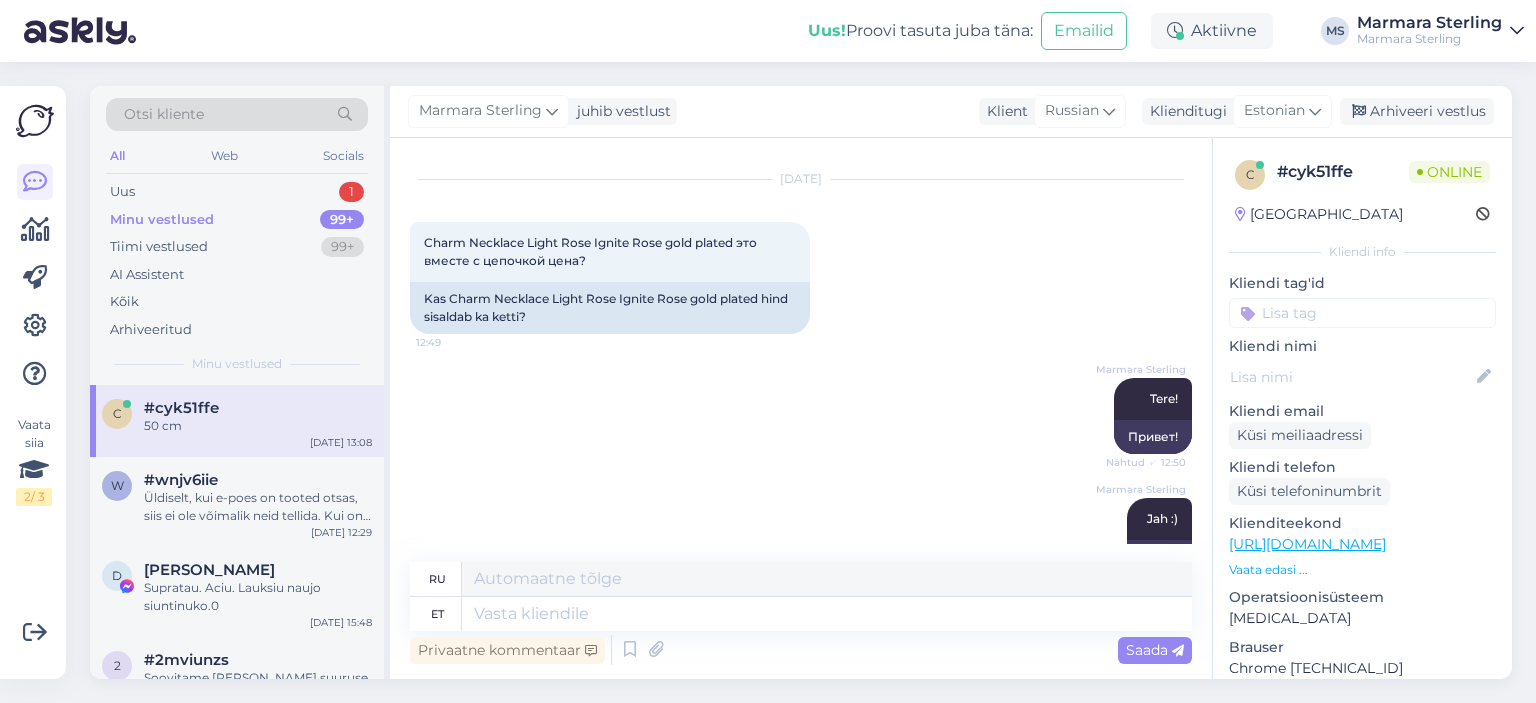 scroll, scrollTop: 453, scrollLeft: 0, axis: vertical 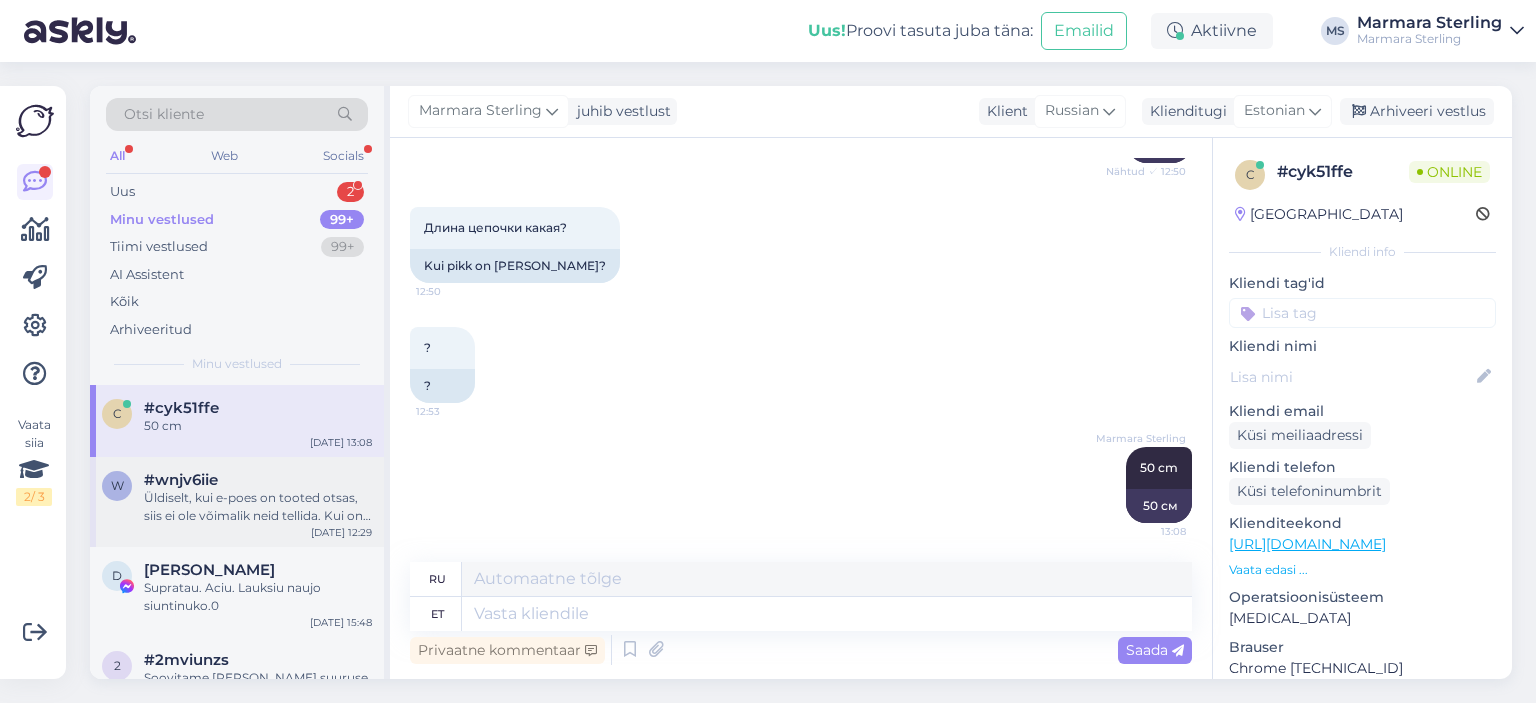 click on "Üldiselt, kui e-poes on tooted otsas, siis ei ole võimalik neid tellida. Kui on ühe kindla toote soov, siis võime alati üle kontrollida, äkki on [PERSON_NAME] veel kuskil :)" at bounding box center [258, 507] 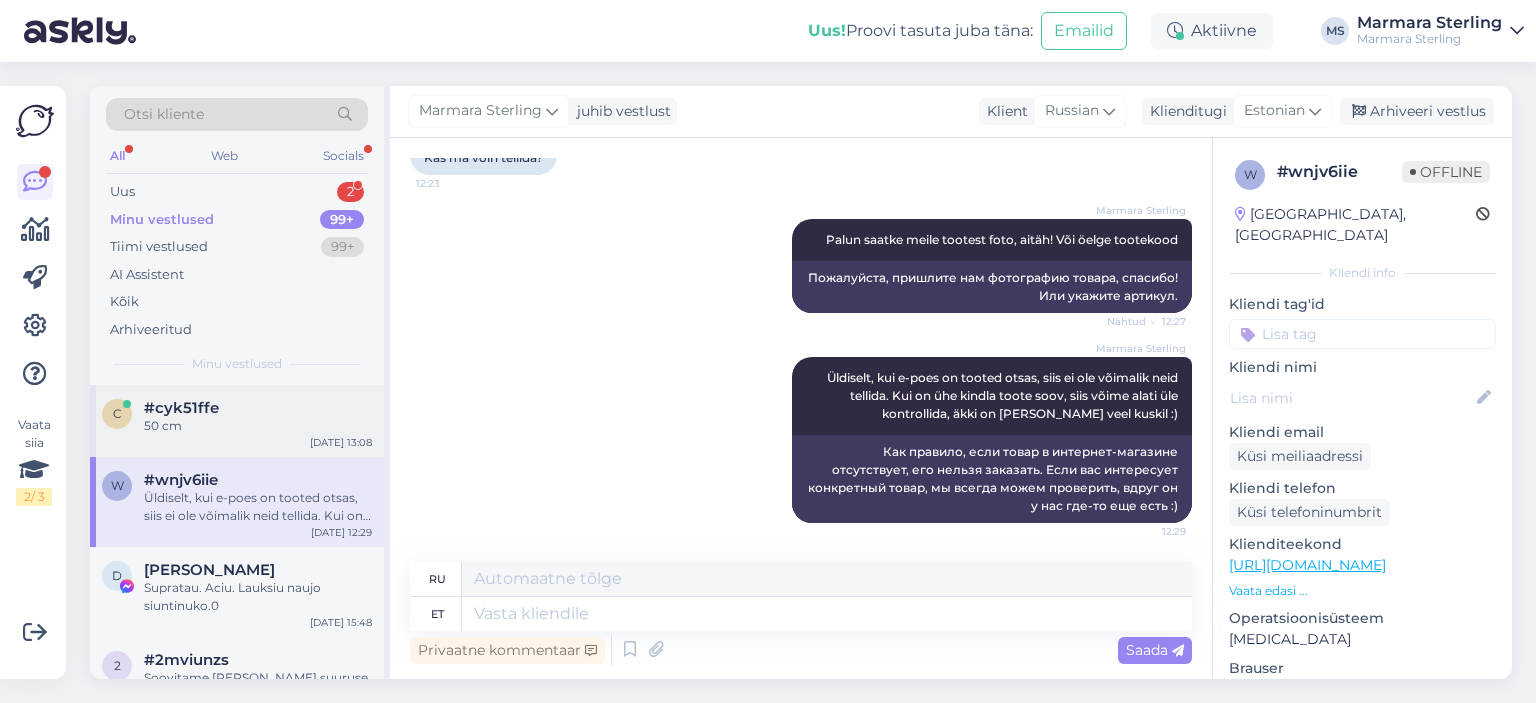 click on "50 cm" at bounding box center (258, 426) 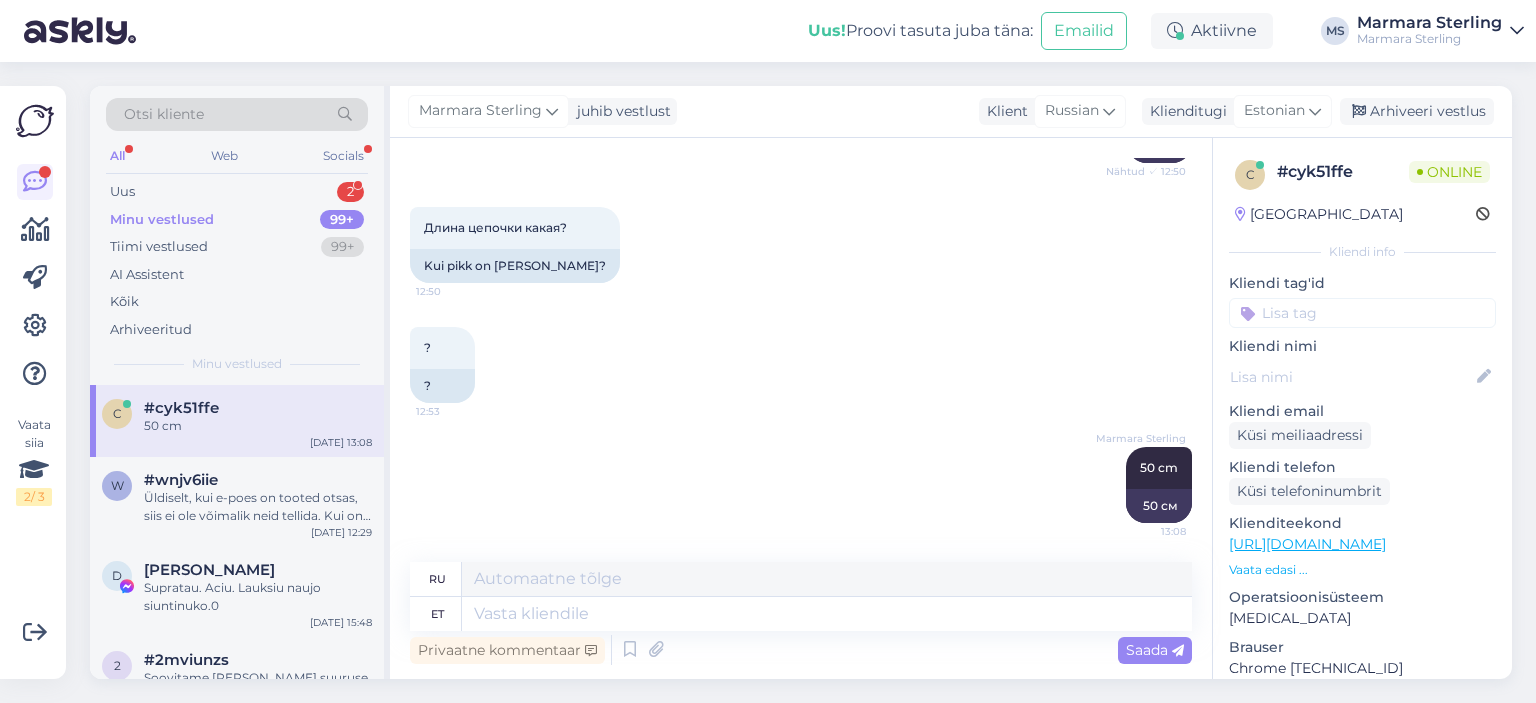 click on "Minu vestlused 99+" at bounding box center (237, 220) 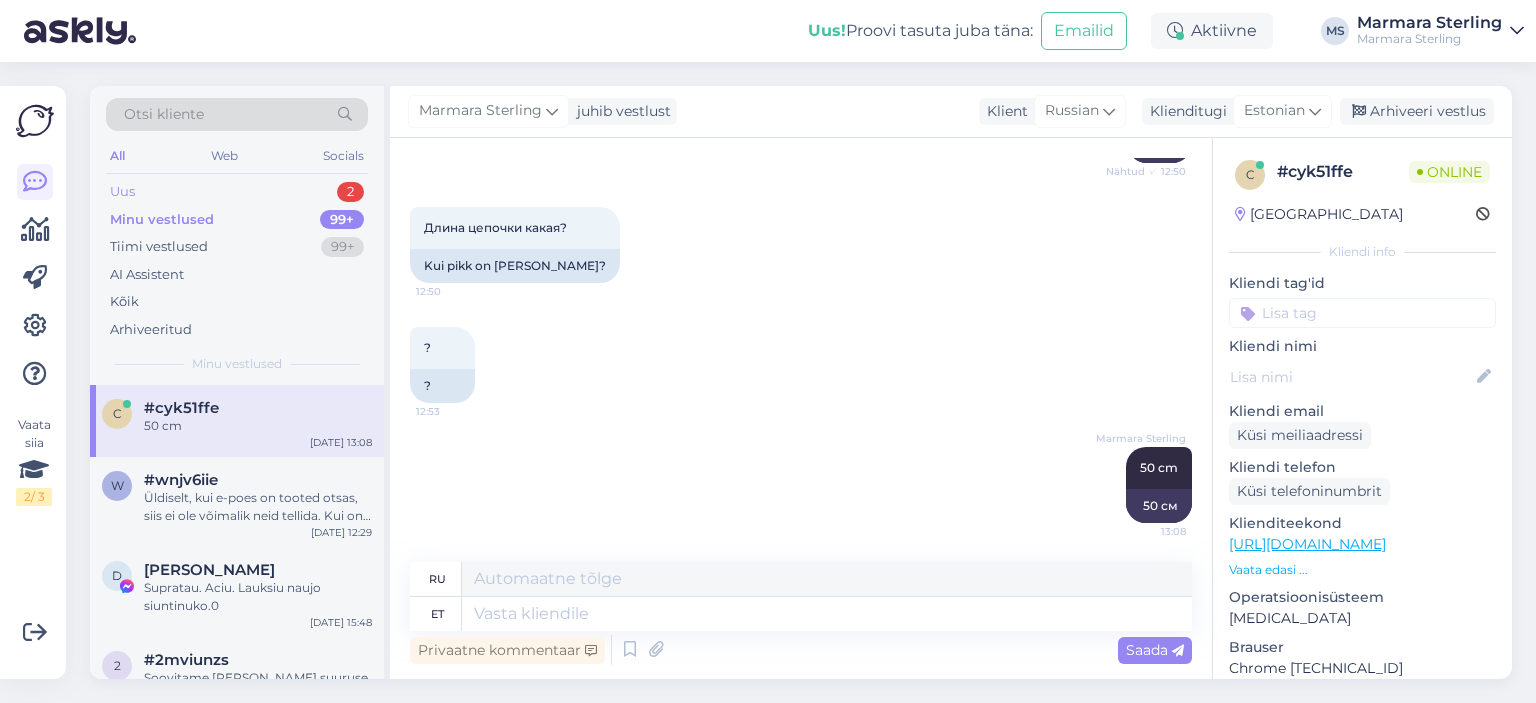 click on "Uus 2" at bounding box center [237, 192] 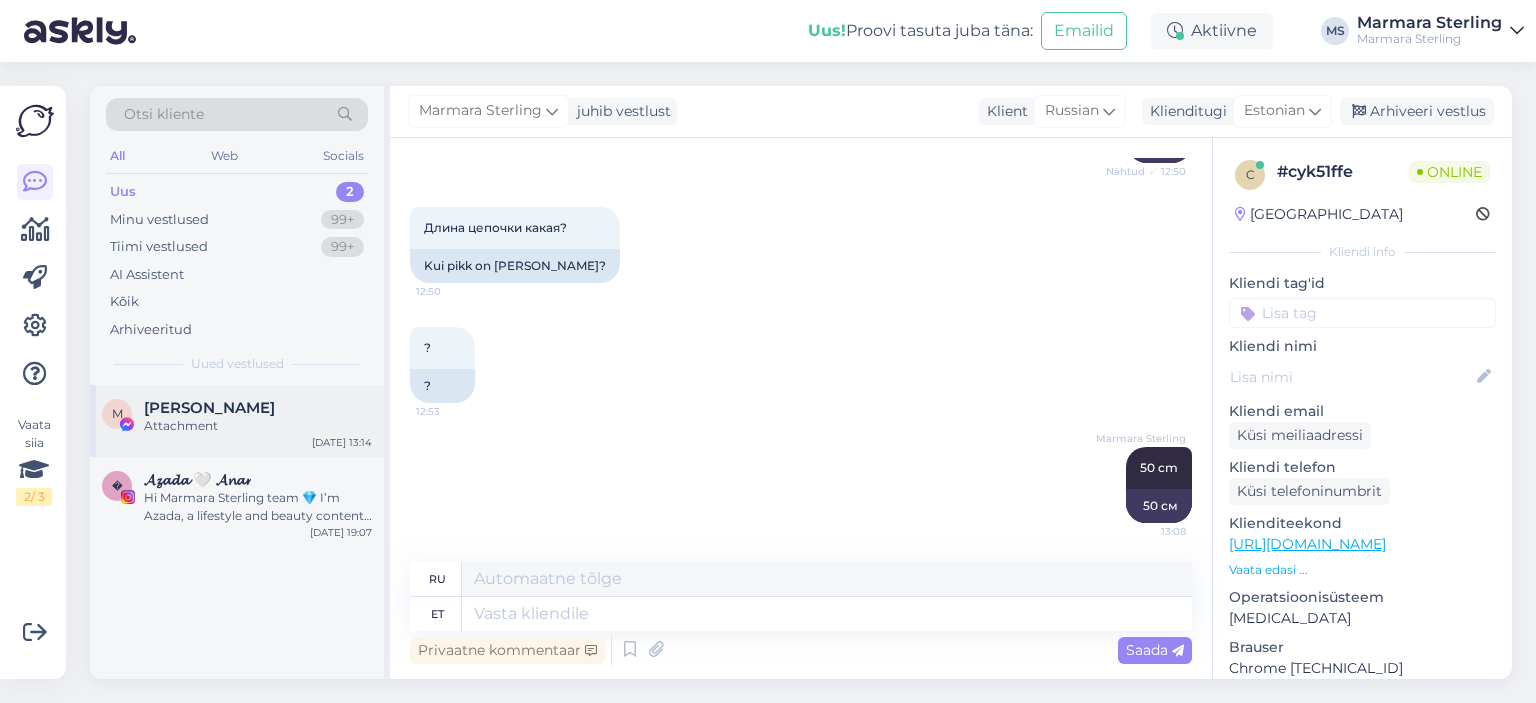 click on "[PERSON_NAME]" at bounding box center [258, 408] 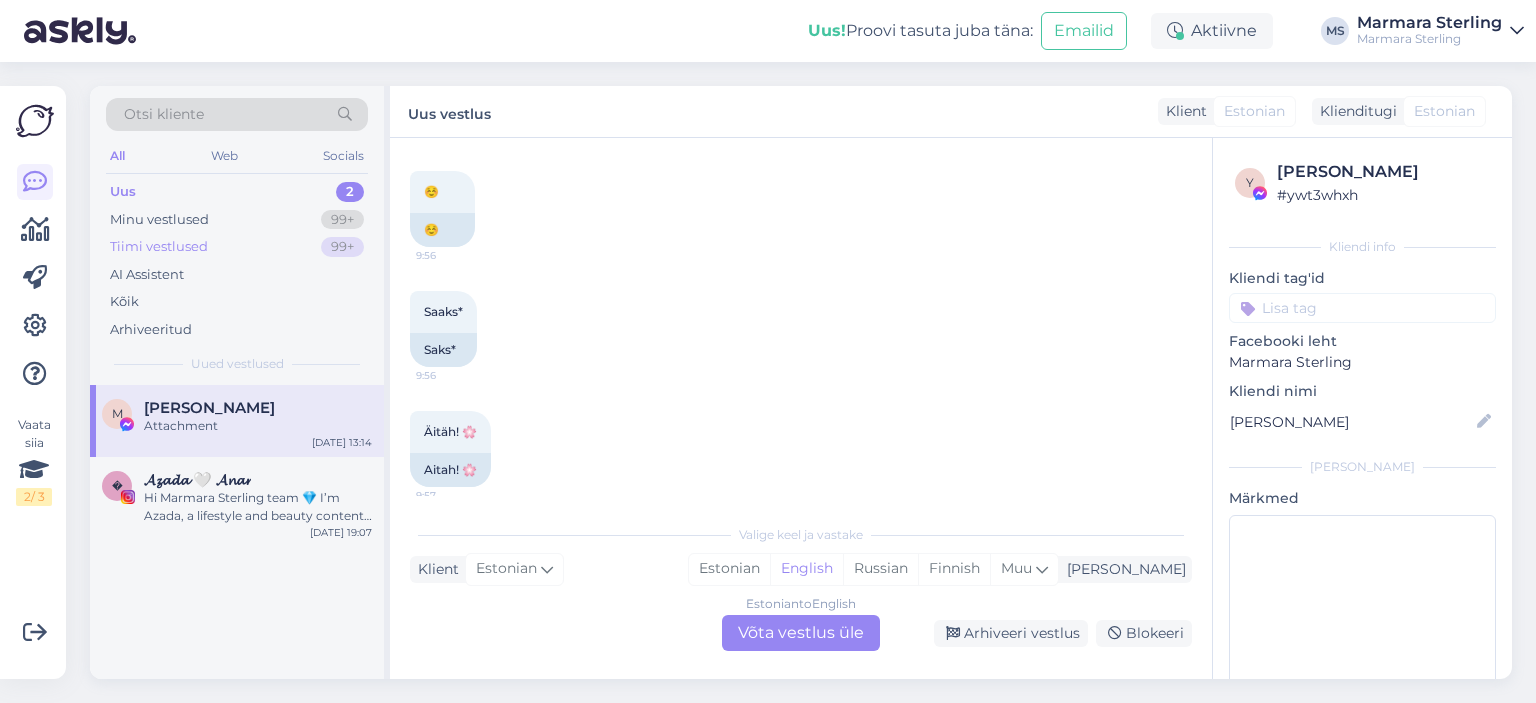 scroll, scrollTop: 6467, scrollLeft: 0, axis: vertical 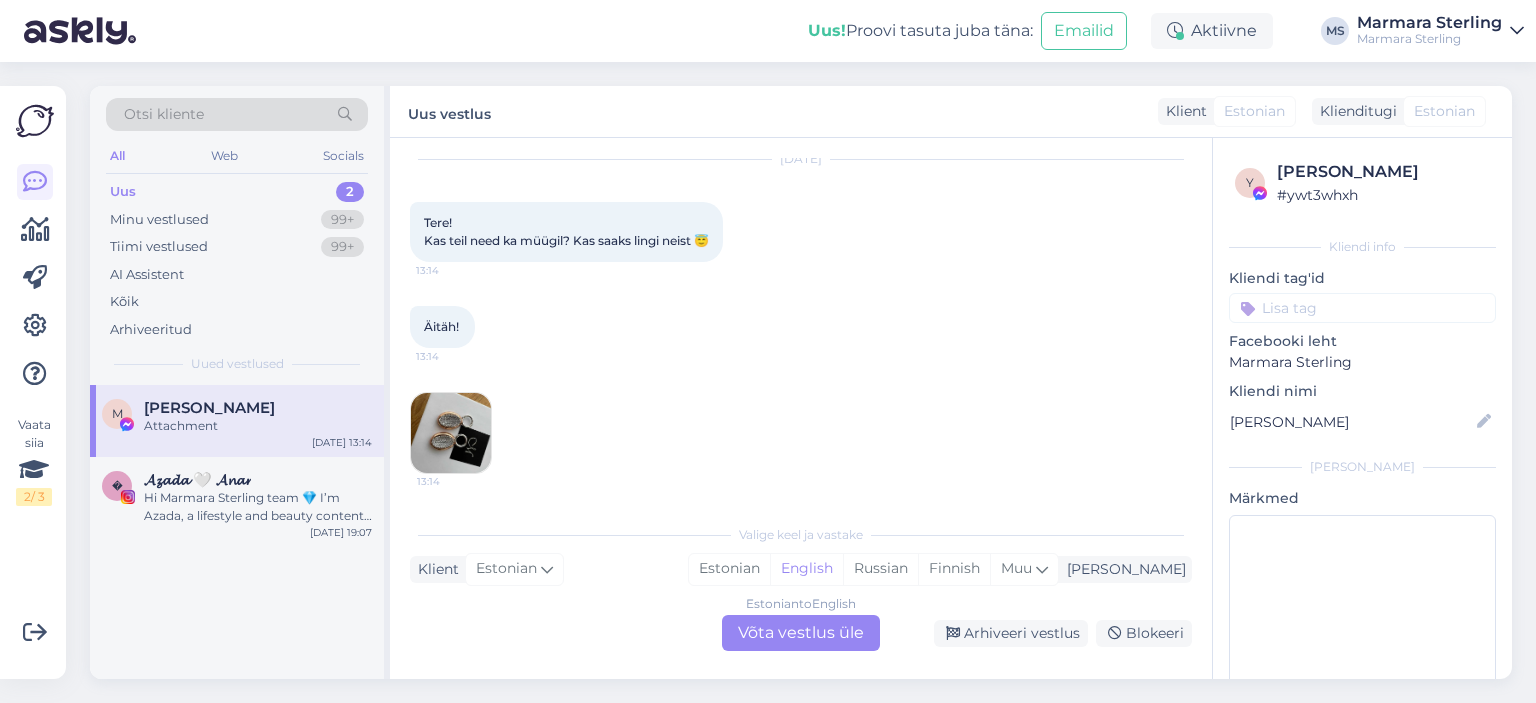 click at bounding box center (451, 433) 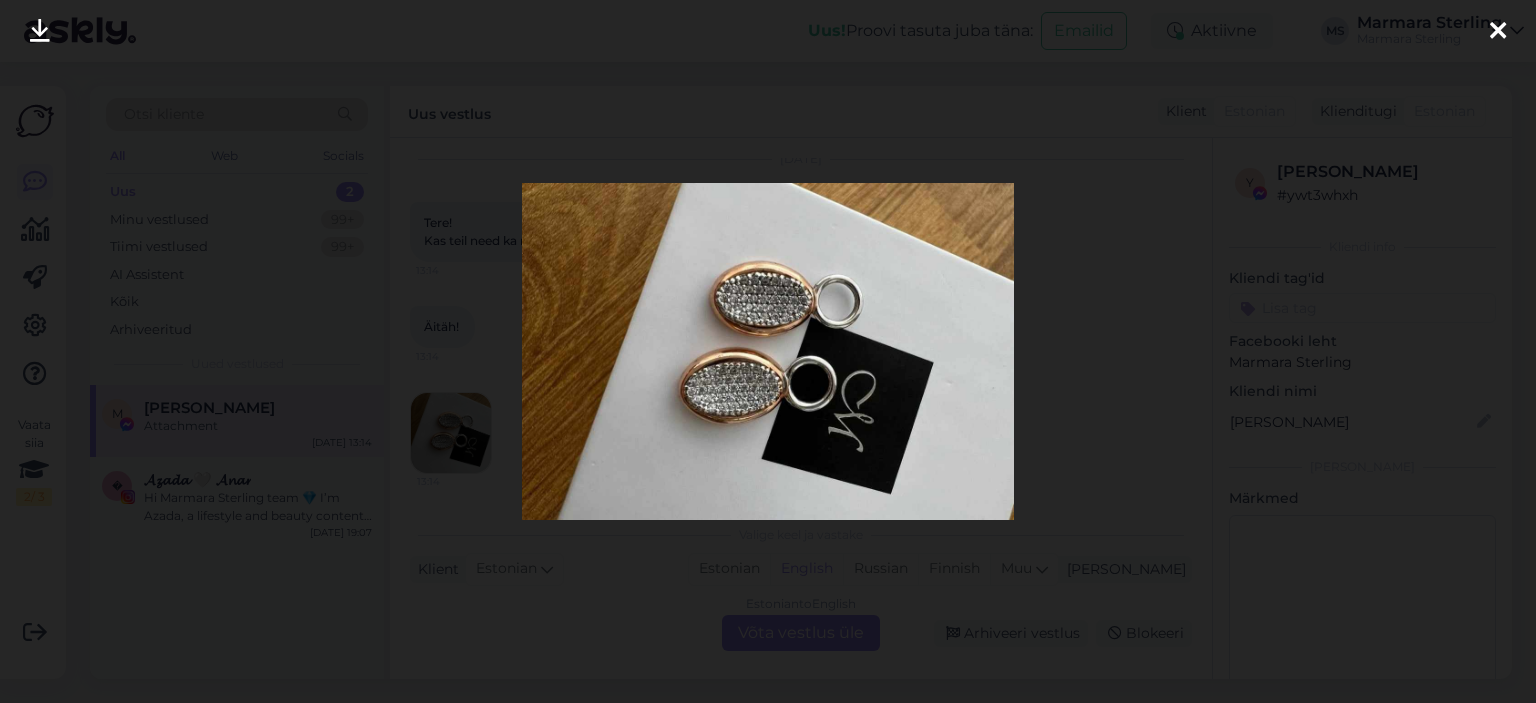 click at bounding box center [1498, 32] 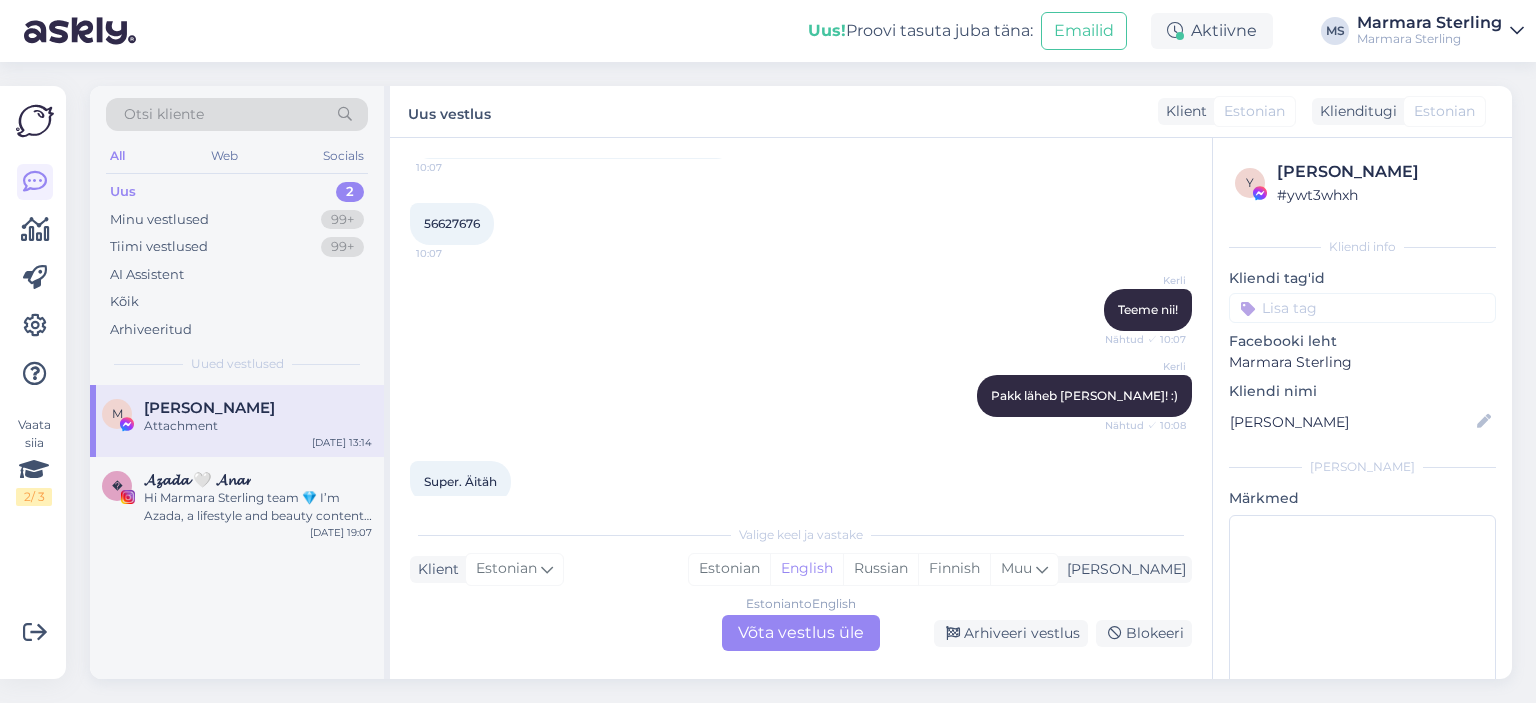 scroll, scrollTop: 6467, scrollLeft: 0, axis: vertical 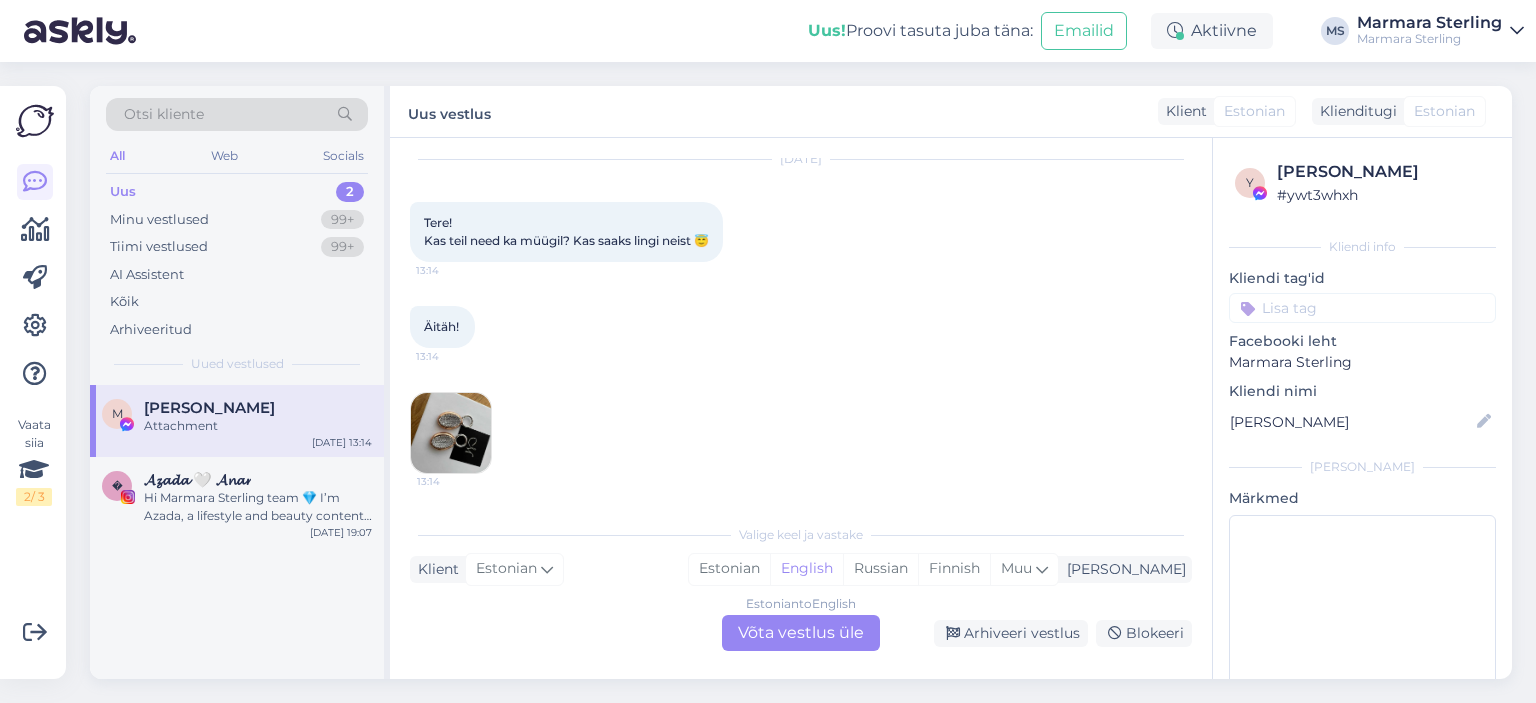 click on "Estonian  to  English Võta vestlus üle" at bounding box center (801, 633) 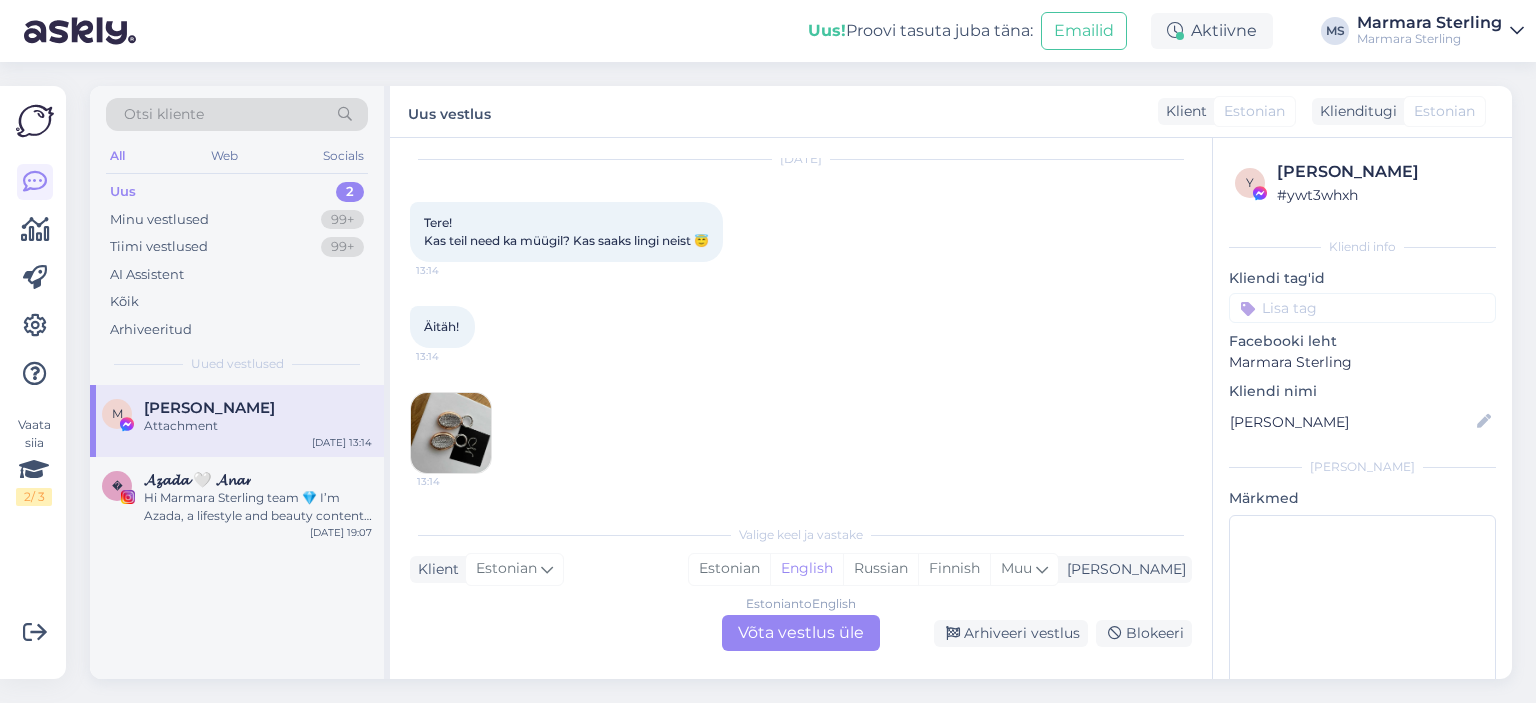 scroll, scrollTop: 6419, scrollLeft: 0, axis: vertical 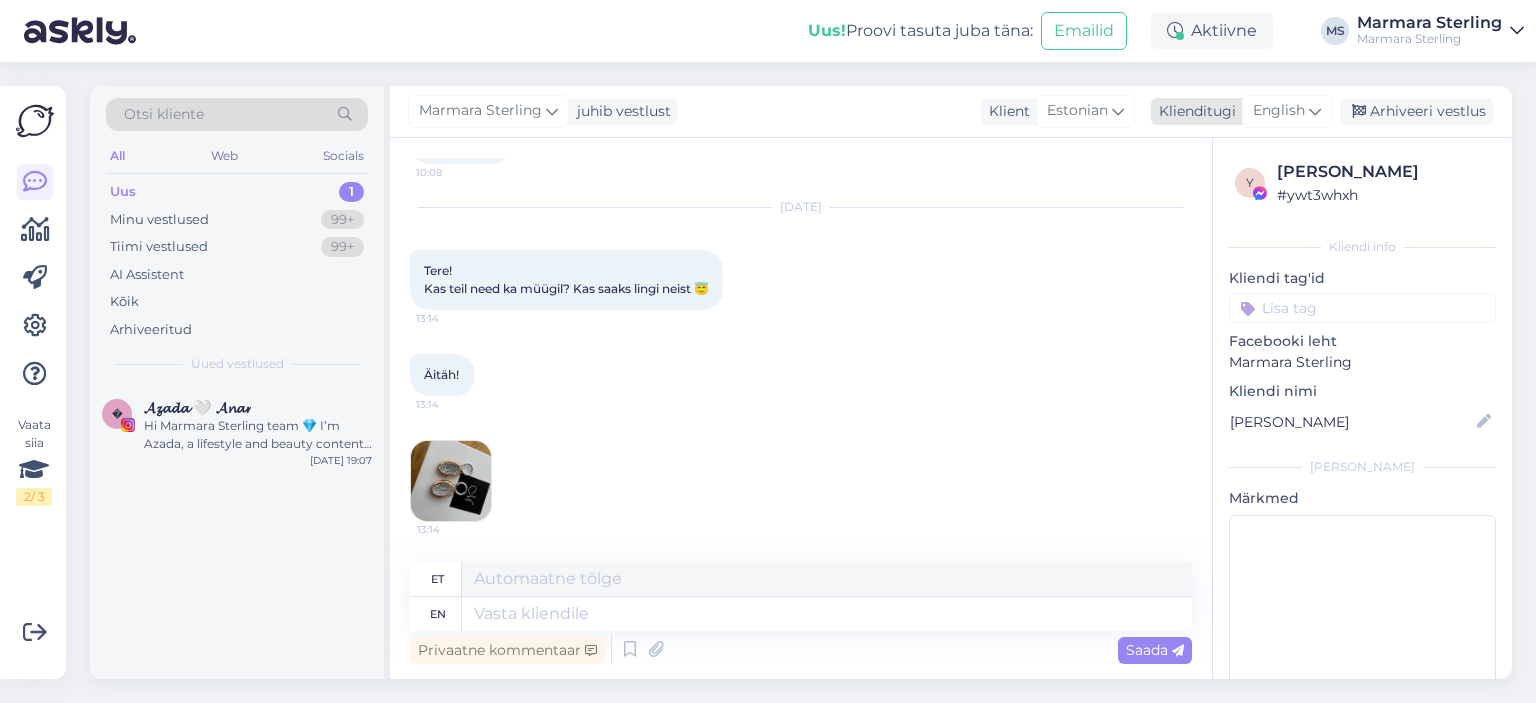 click on "English" at bounding box center (1279, 111) 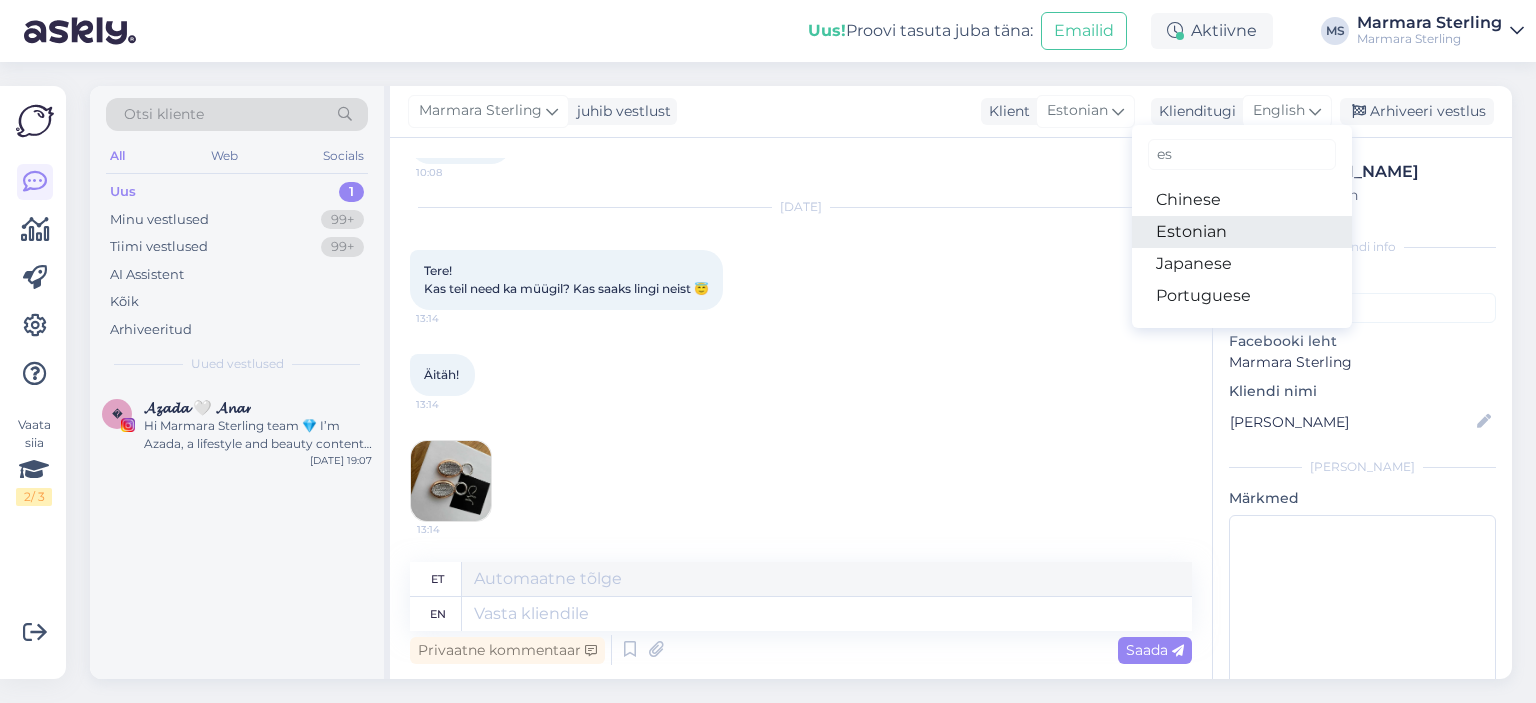 click on "Estonian" at bounding box center [1242, 232] 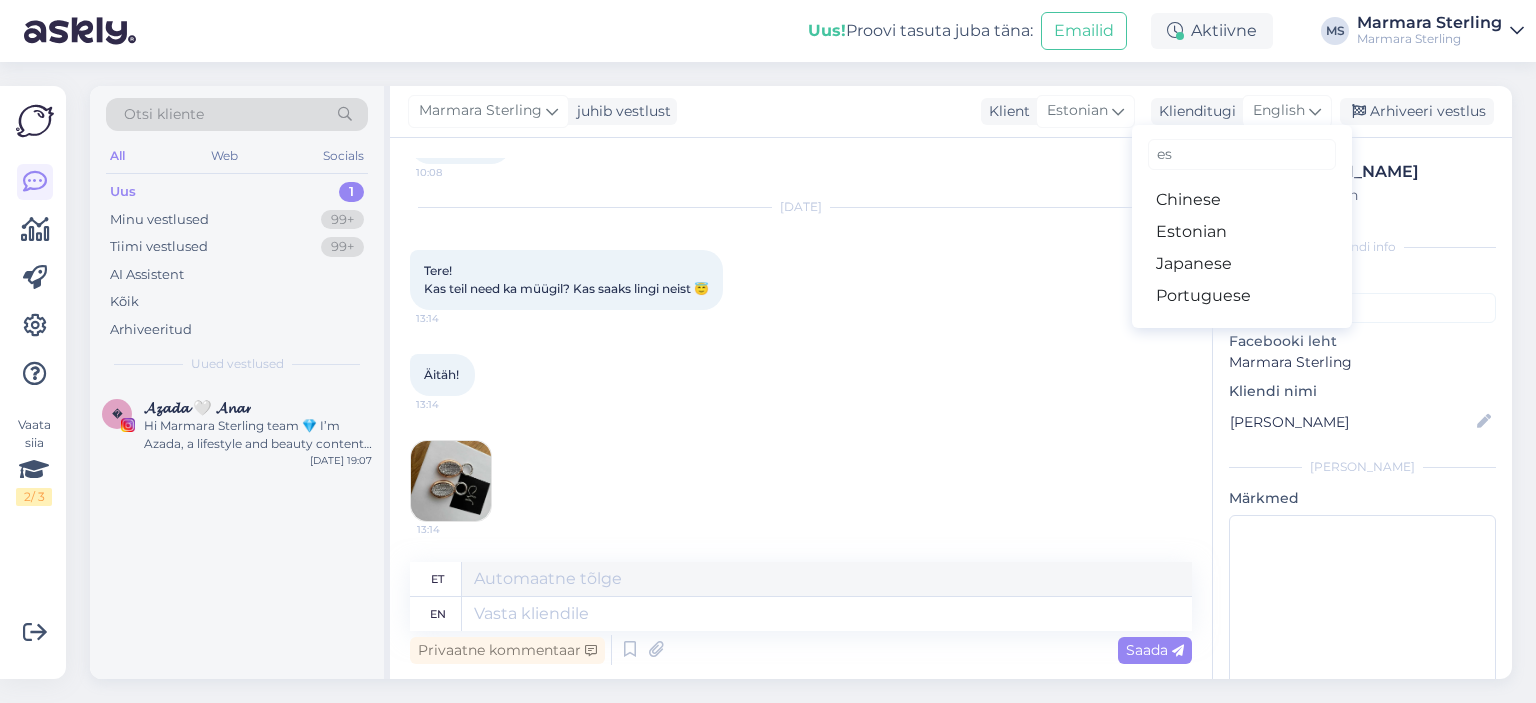 scroll, scrollTop: 6392, scrollLeft: 0, axis: vertical 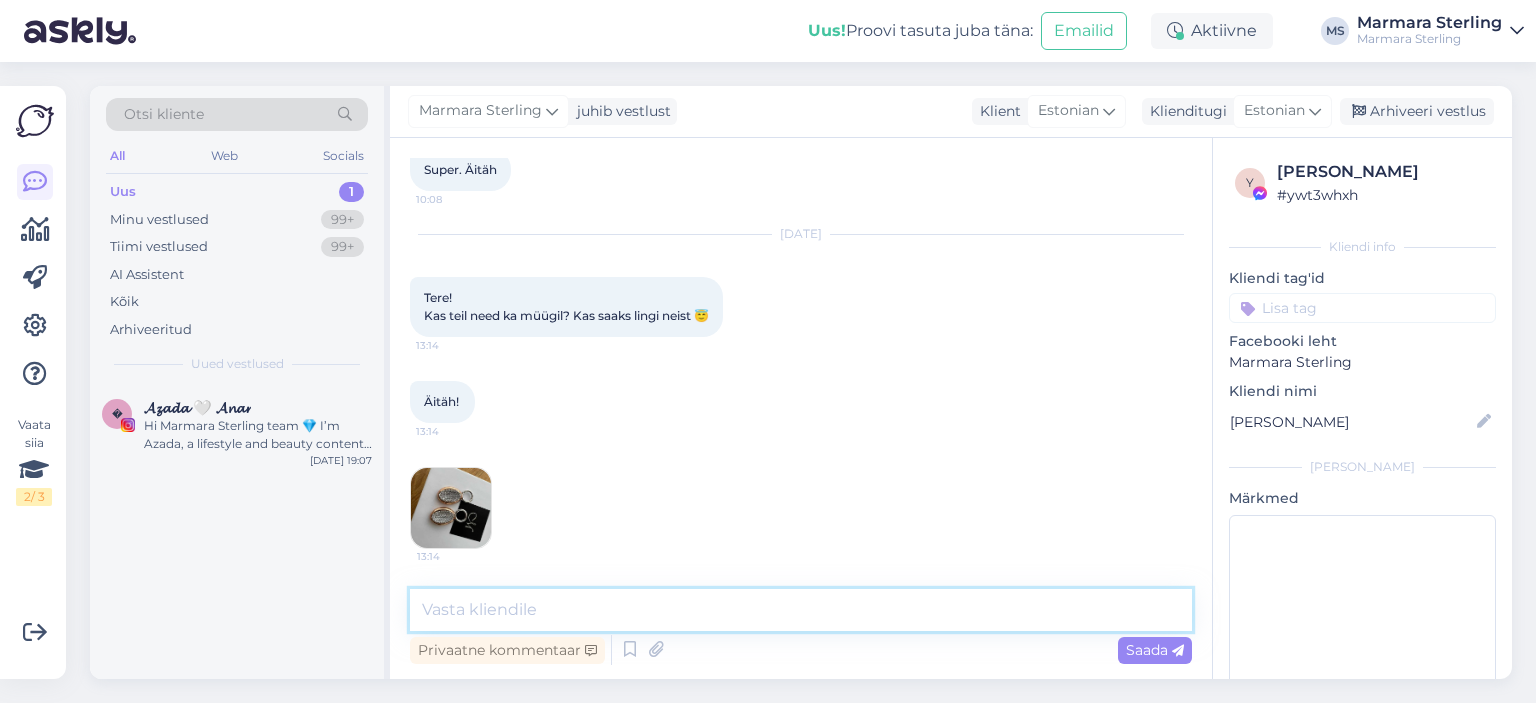 click at bounding box center (801, 610) 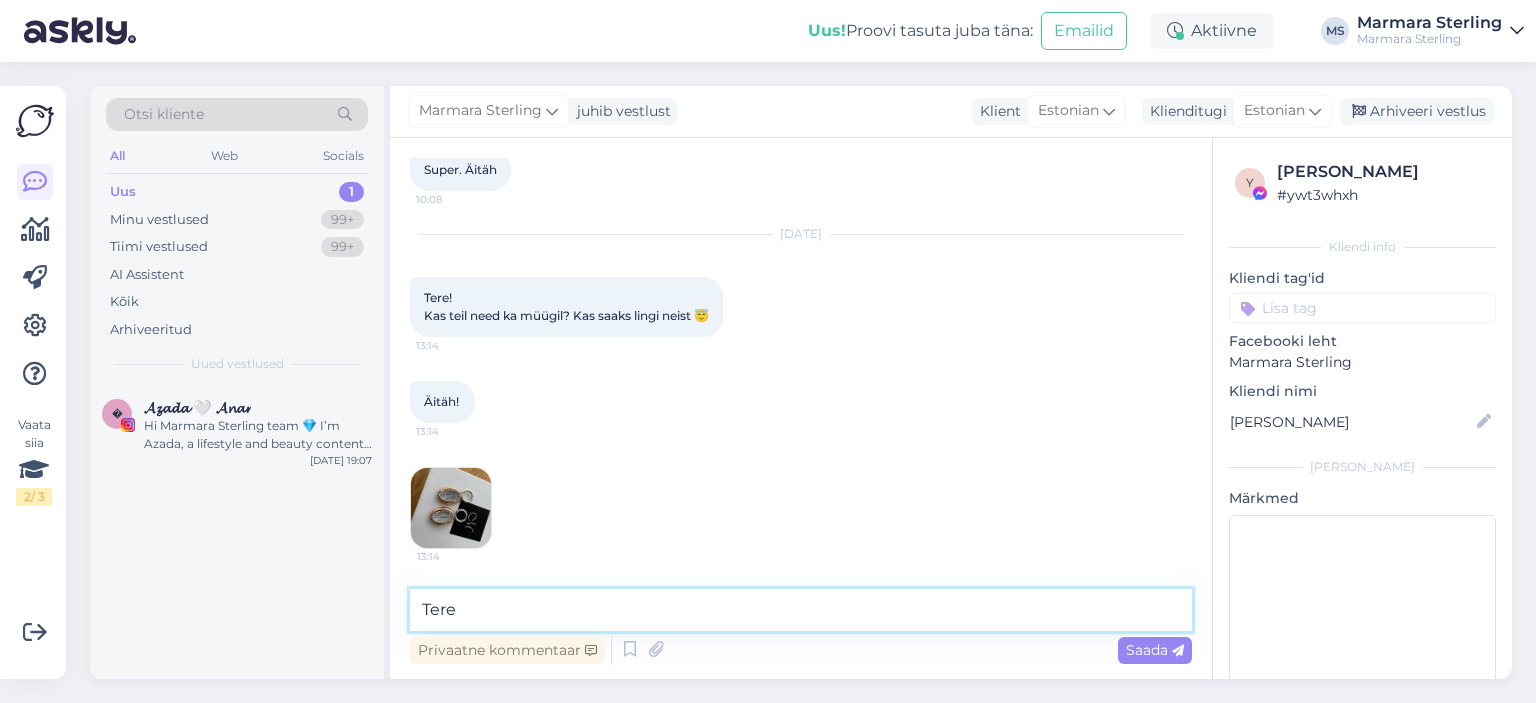 type on "Tere!" 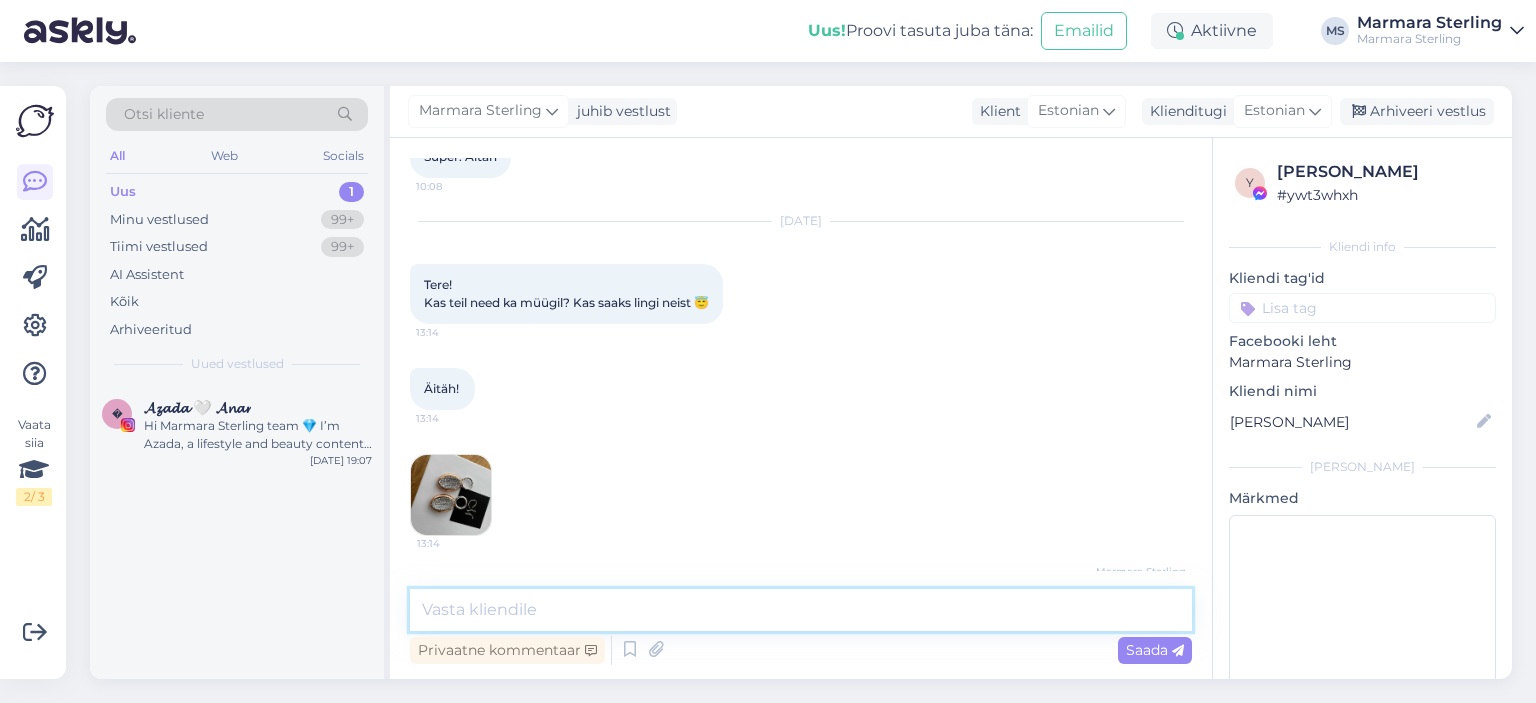 scroll, scrollTop: 6478, scrollLeft: 0, axis: vertical 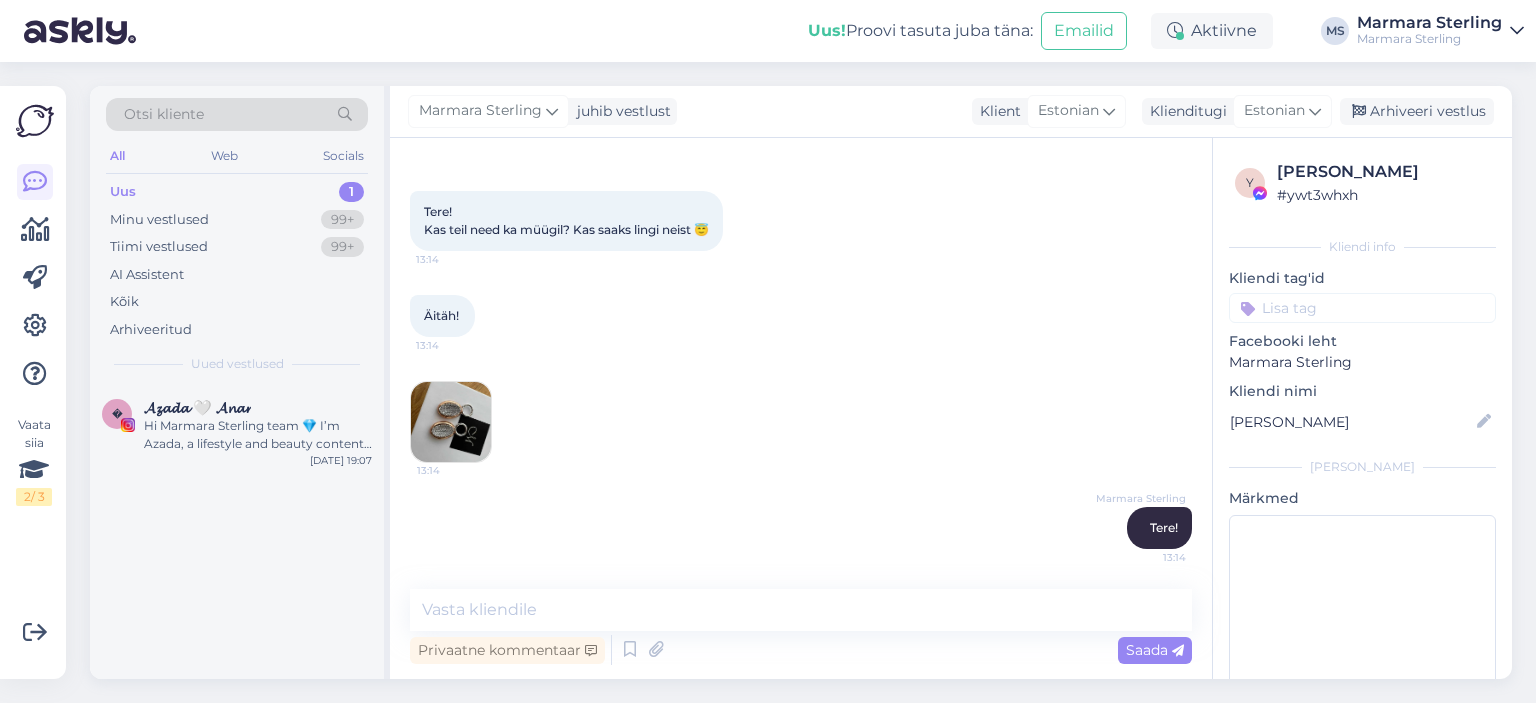 click at bounding box center [451, 422] 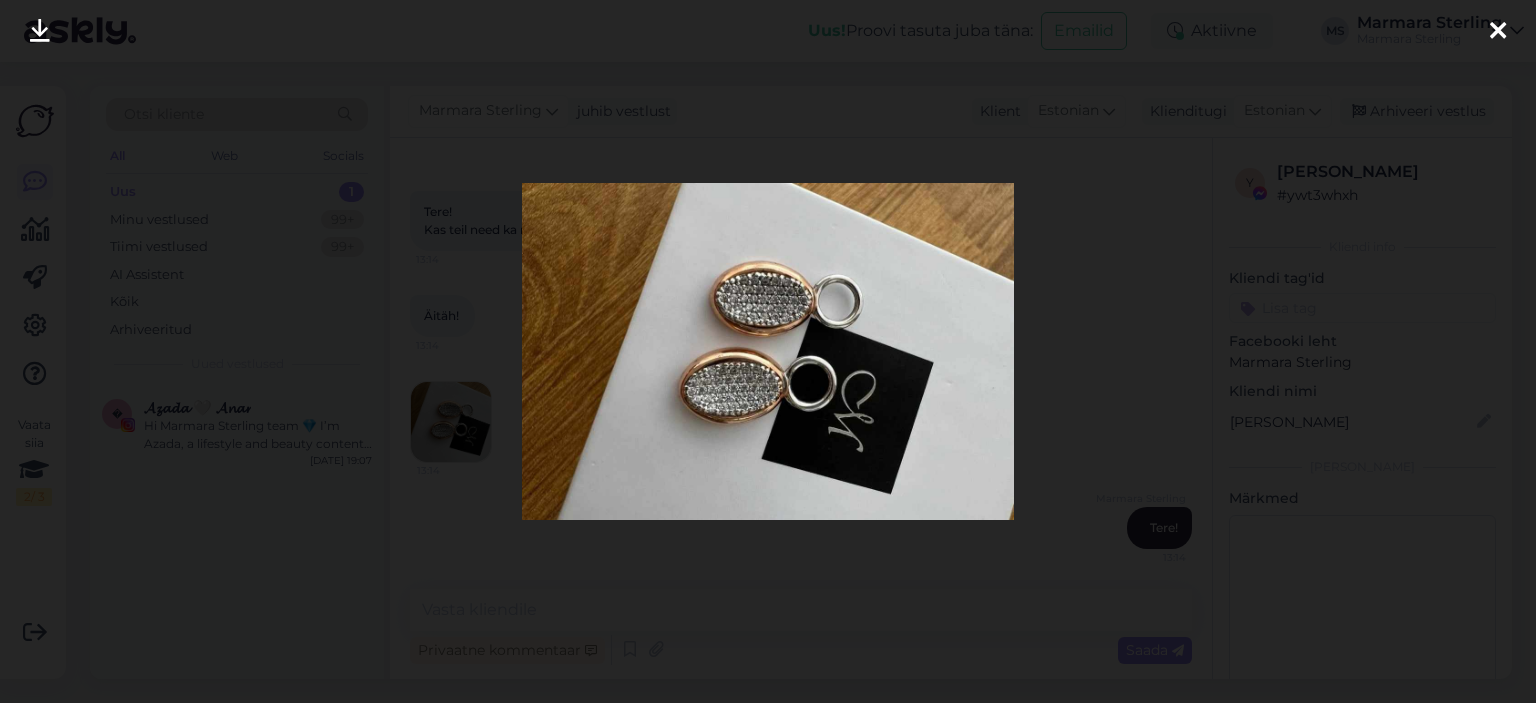 click at bounding box center [1498, 32] 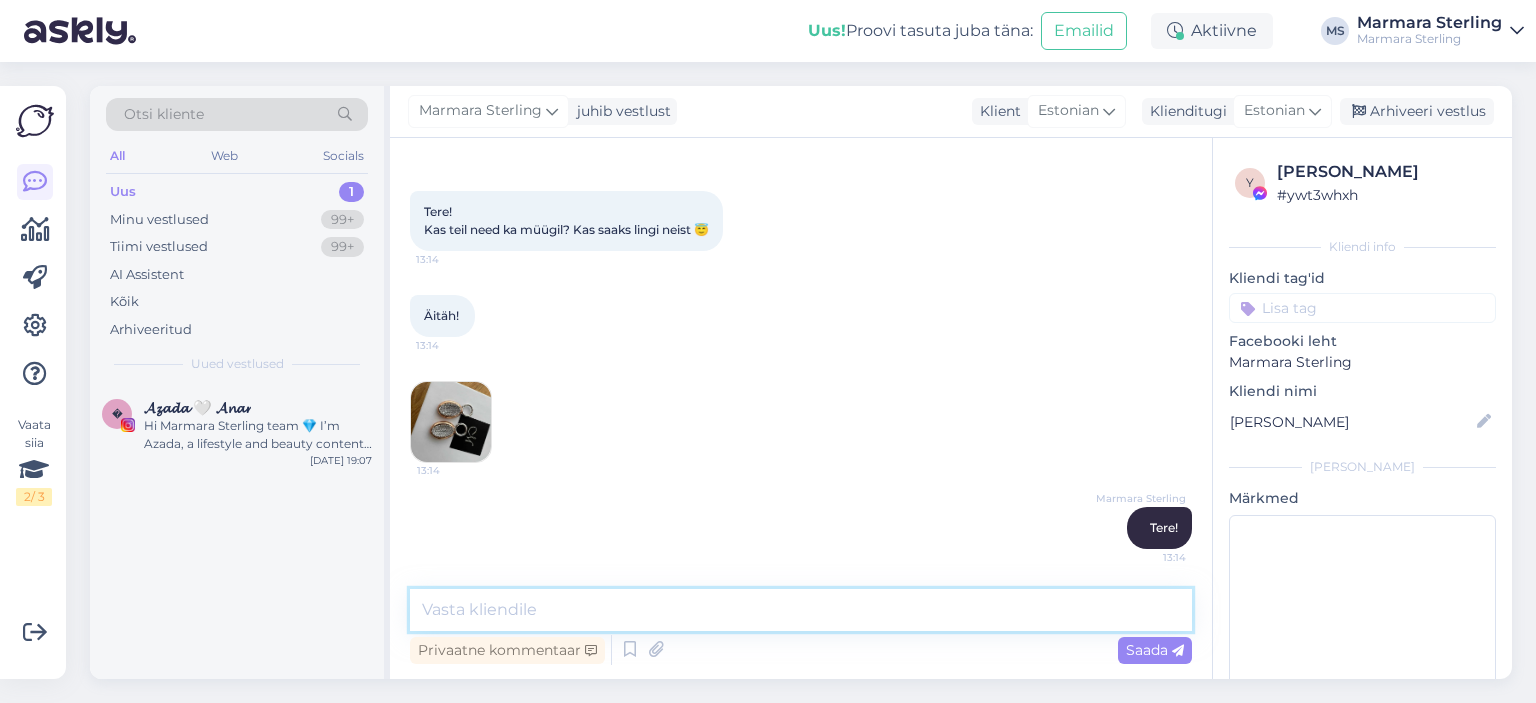 click at bounding box center (801, 610) 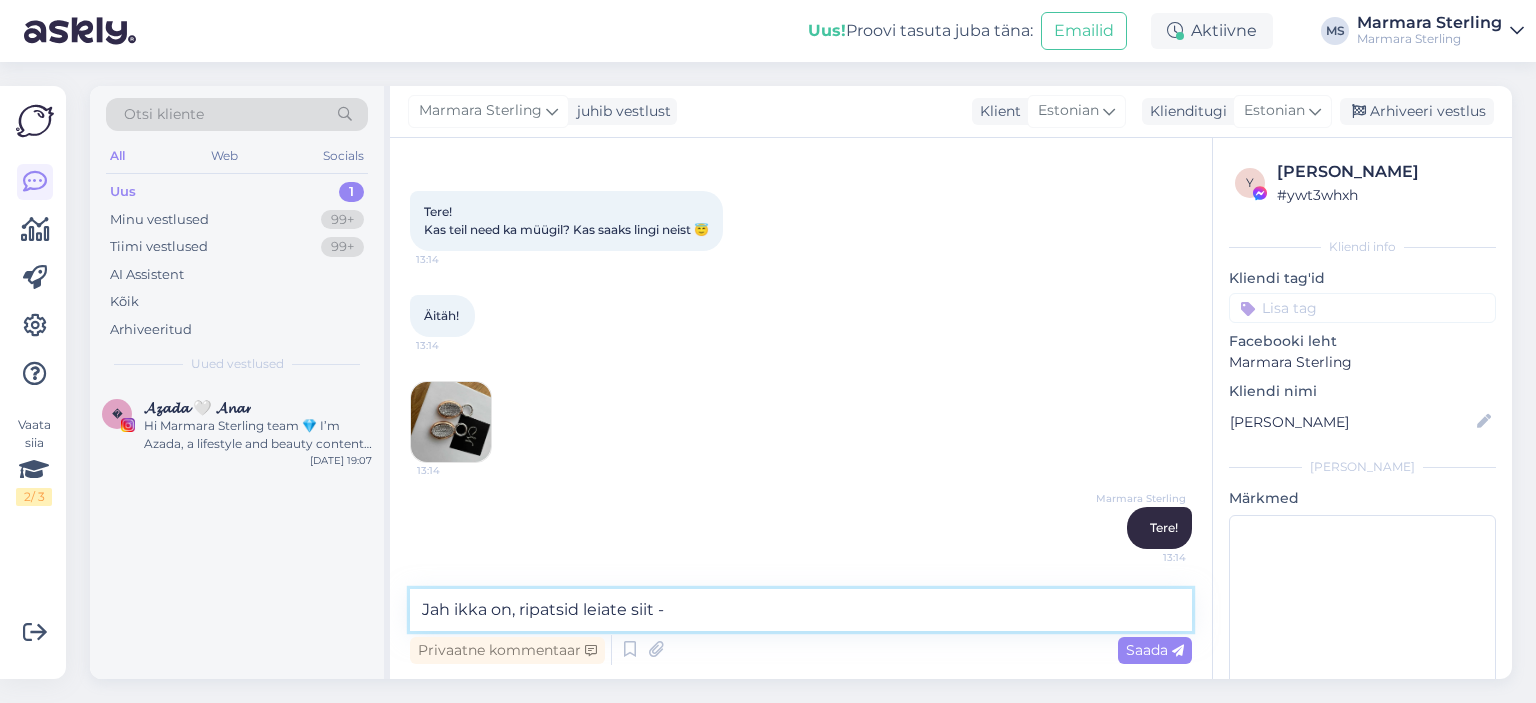 paste on "[URL][DOMAIN_NAME]" 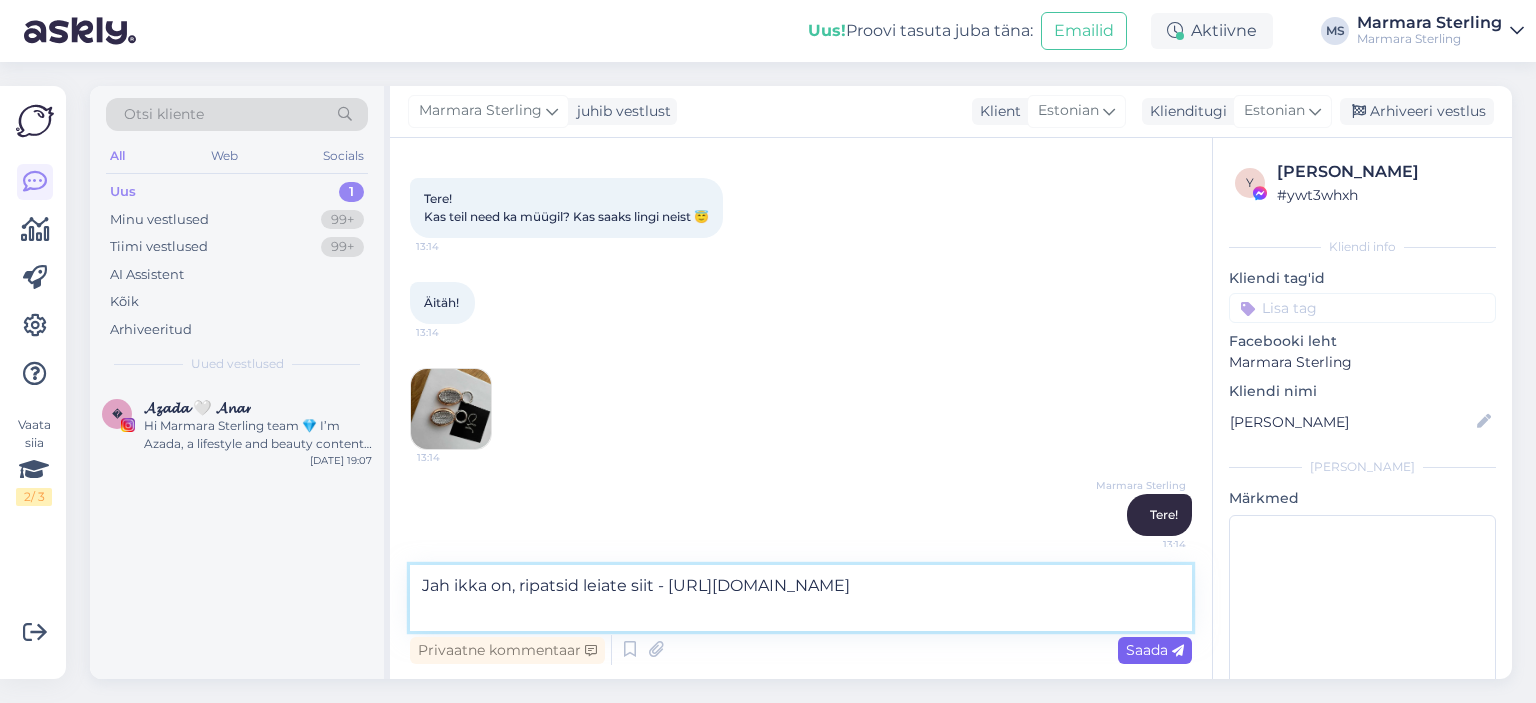 type on "Jah ikka on, ripatsid leiate siit - [URL][DOMAIN_NAME]" 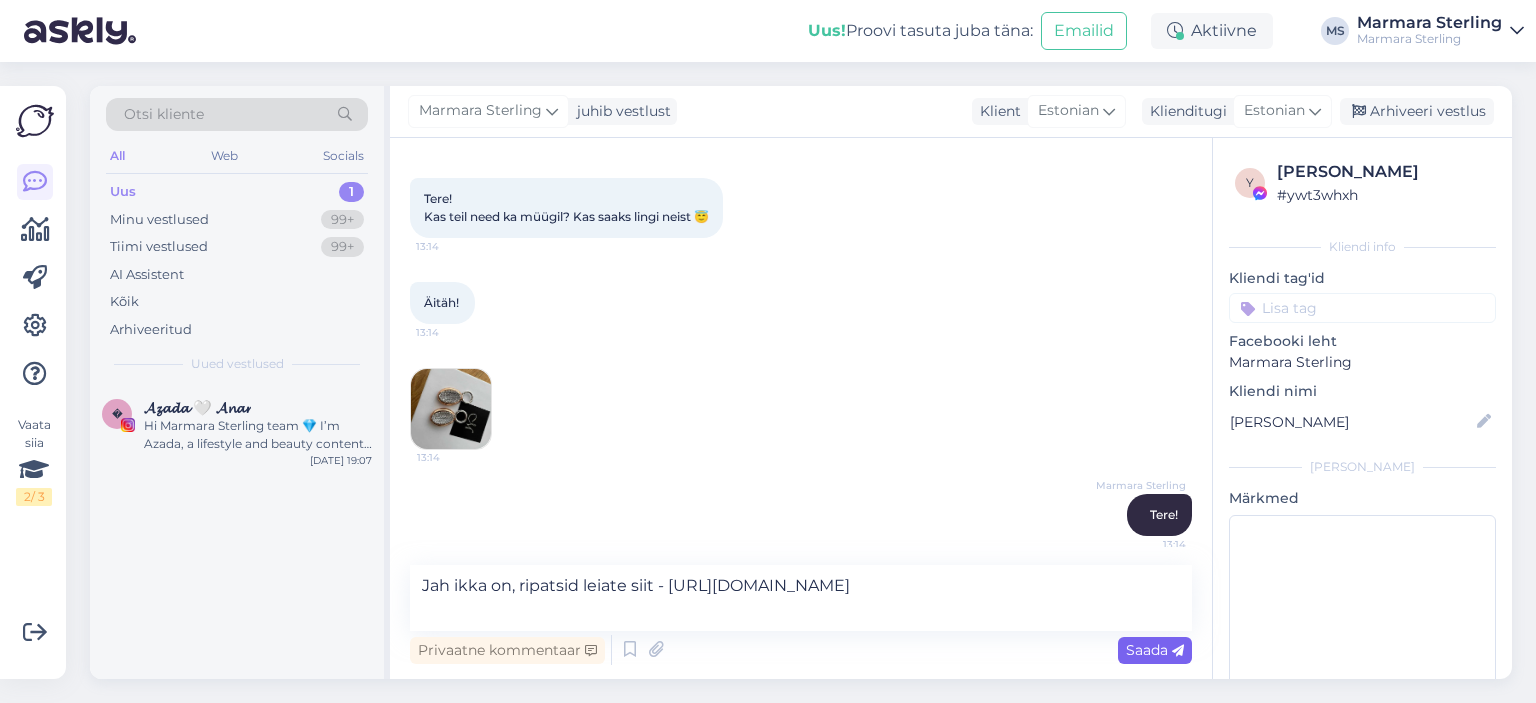 click on "Saada" at bounding box center (1155, 650) 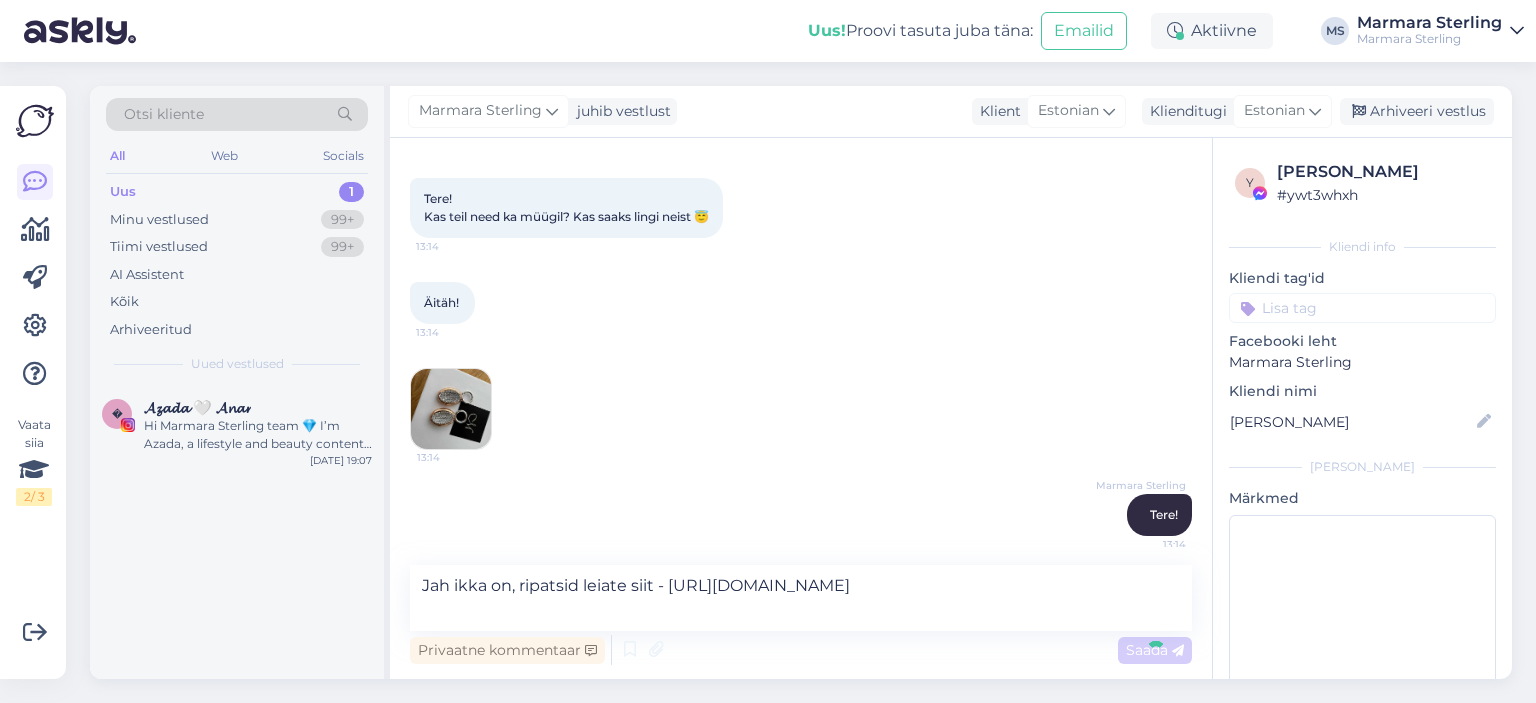 type 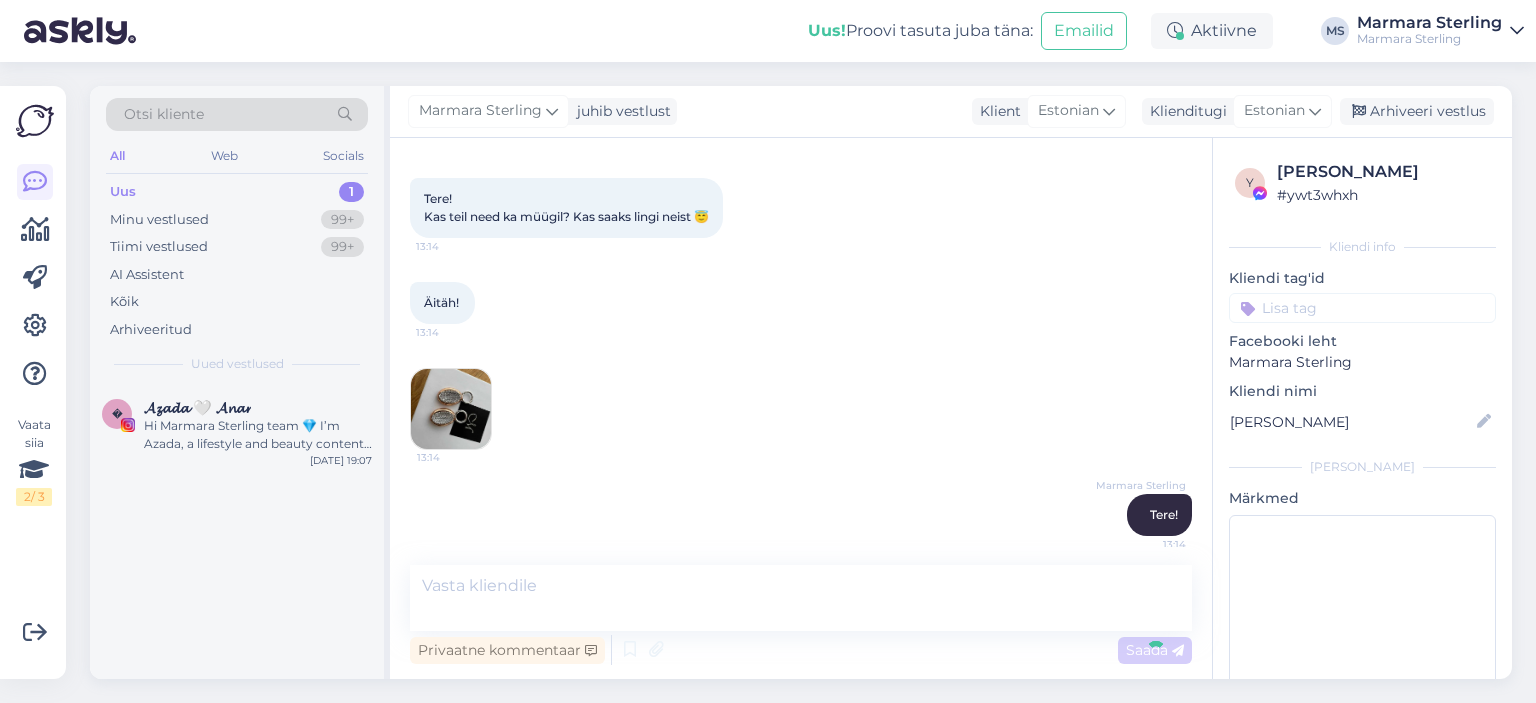 scroll, scrollTop: 6600, scrollLeft: 0, axis: vertical 